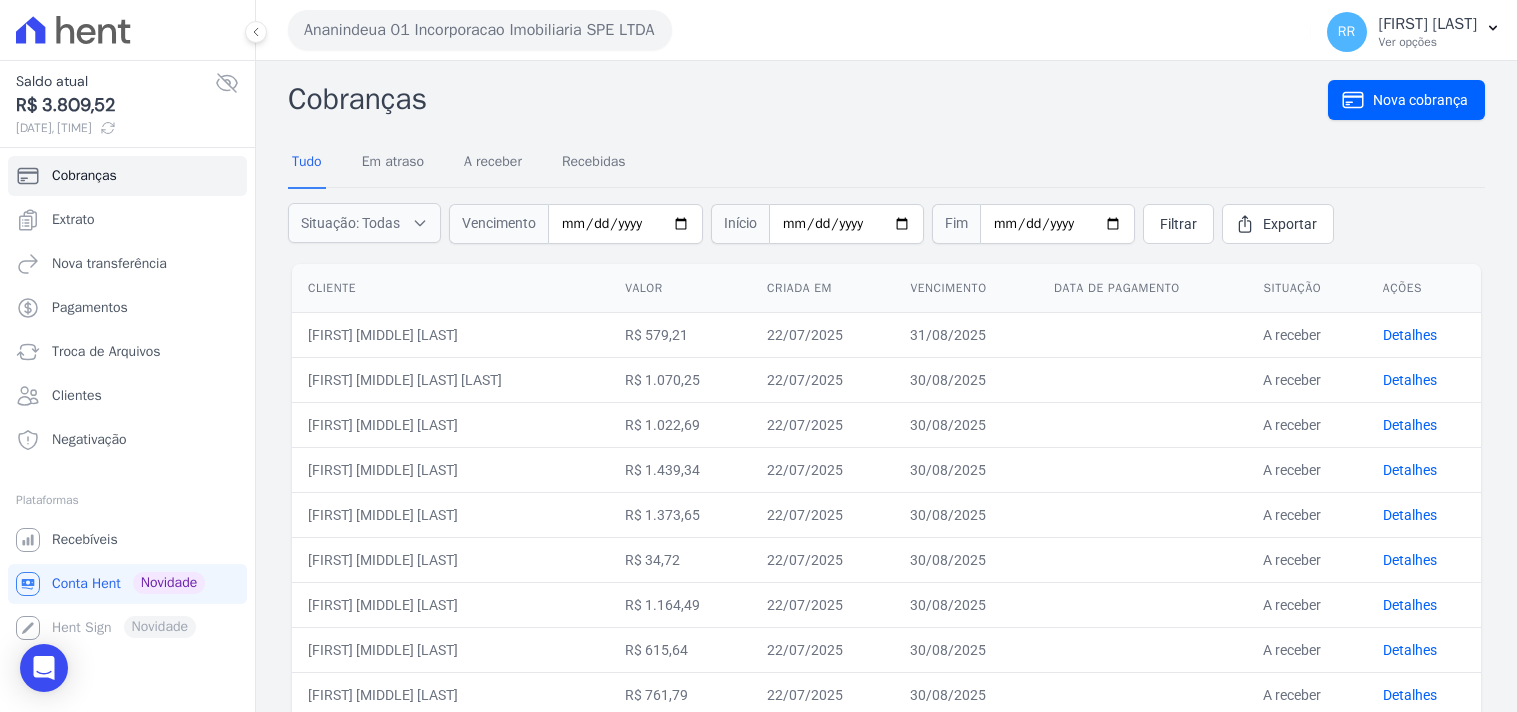 scroll, scrollTop: 0, scrollLeft: 0, axis: both 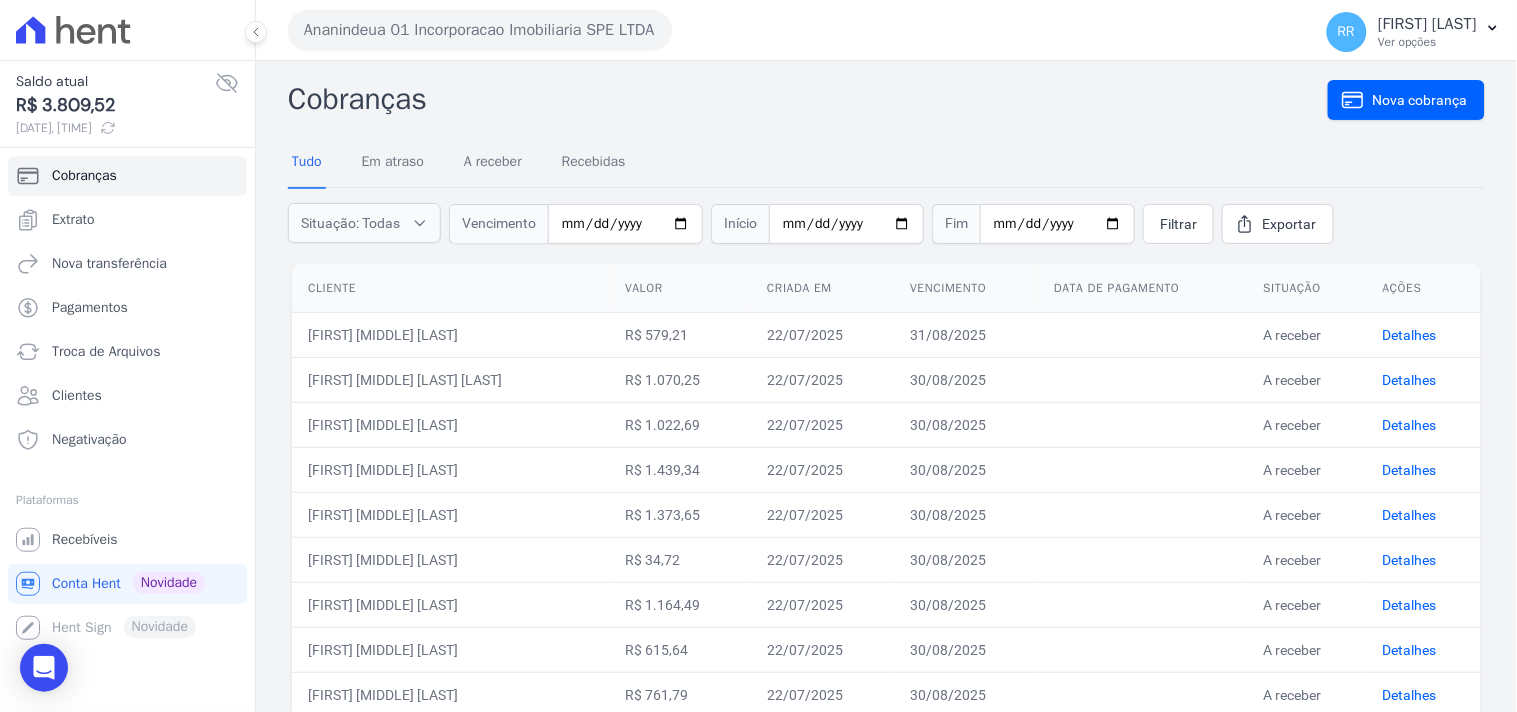 click on "Cobranças" at bounding box center [808, 99] 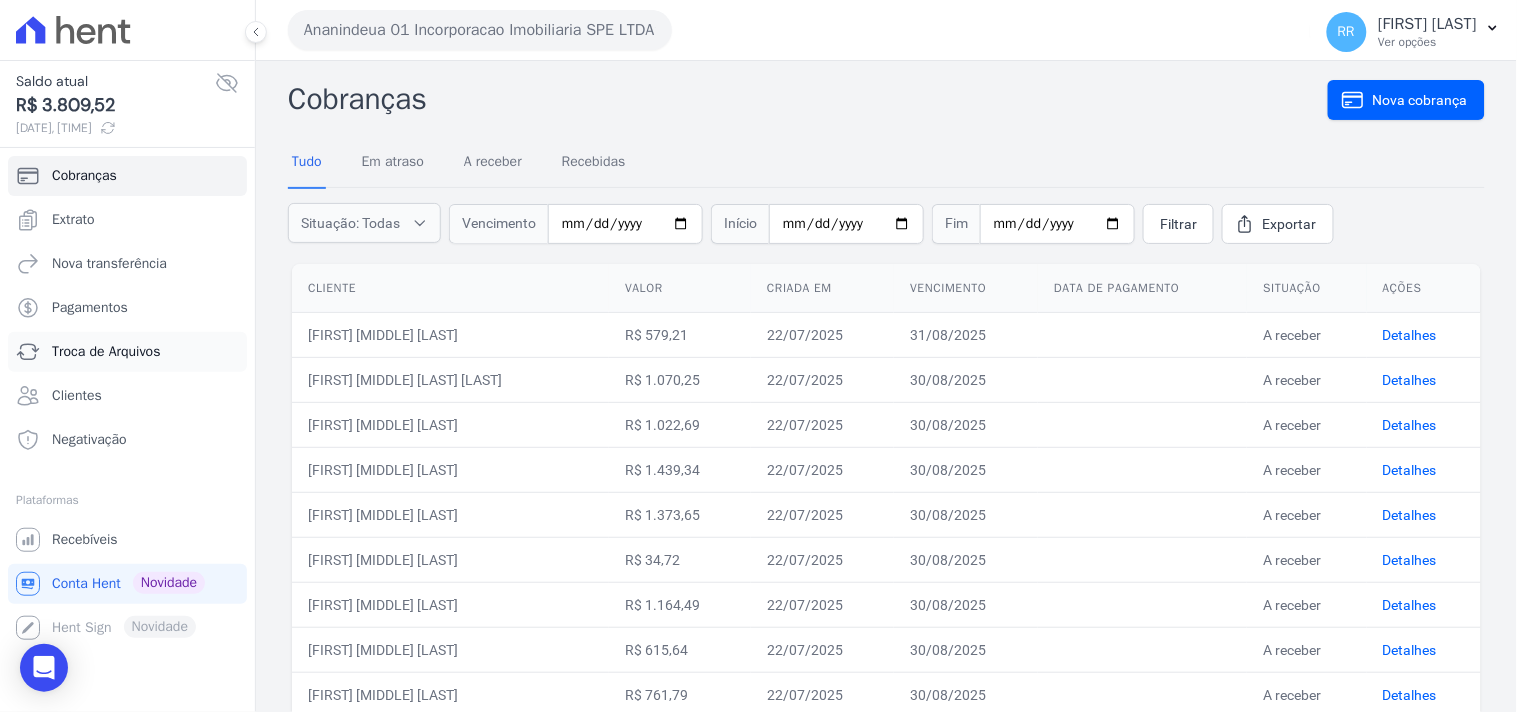 click on "Troca de Arquivos" at bounding box center (106, 352) 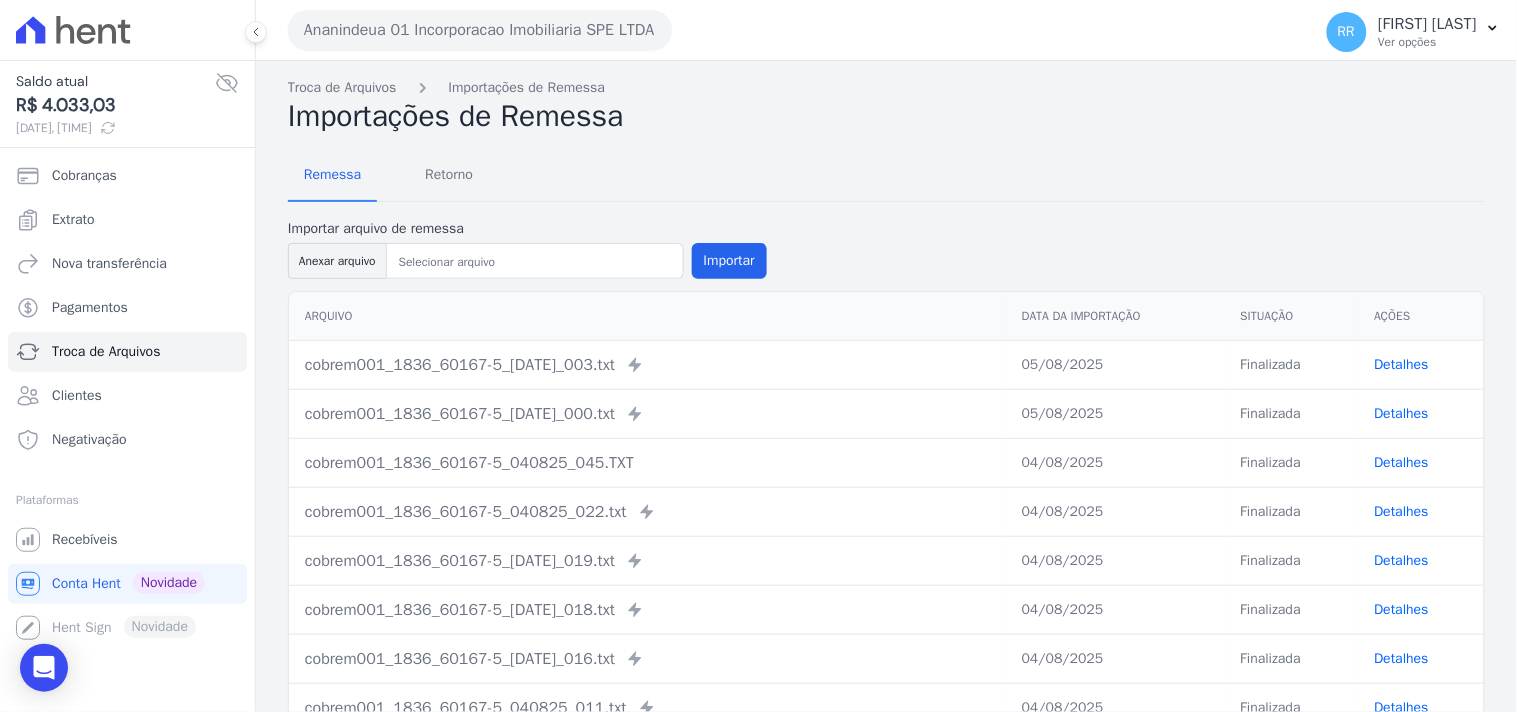 click on "Ananindeua 01 Incorporacao Imobiliaria SPE LTDA" at bounding box center [480, 30] 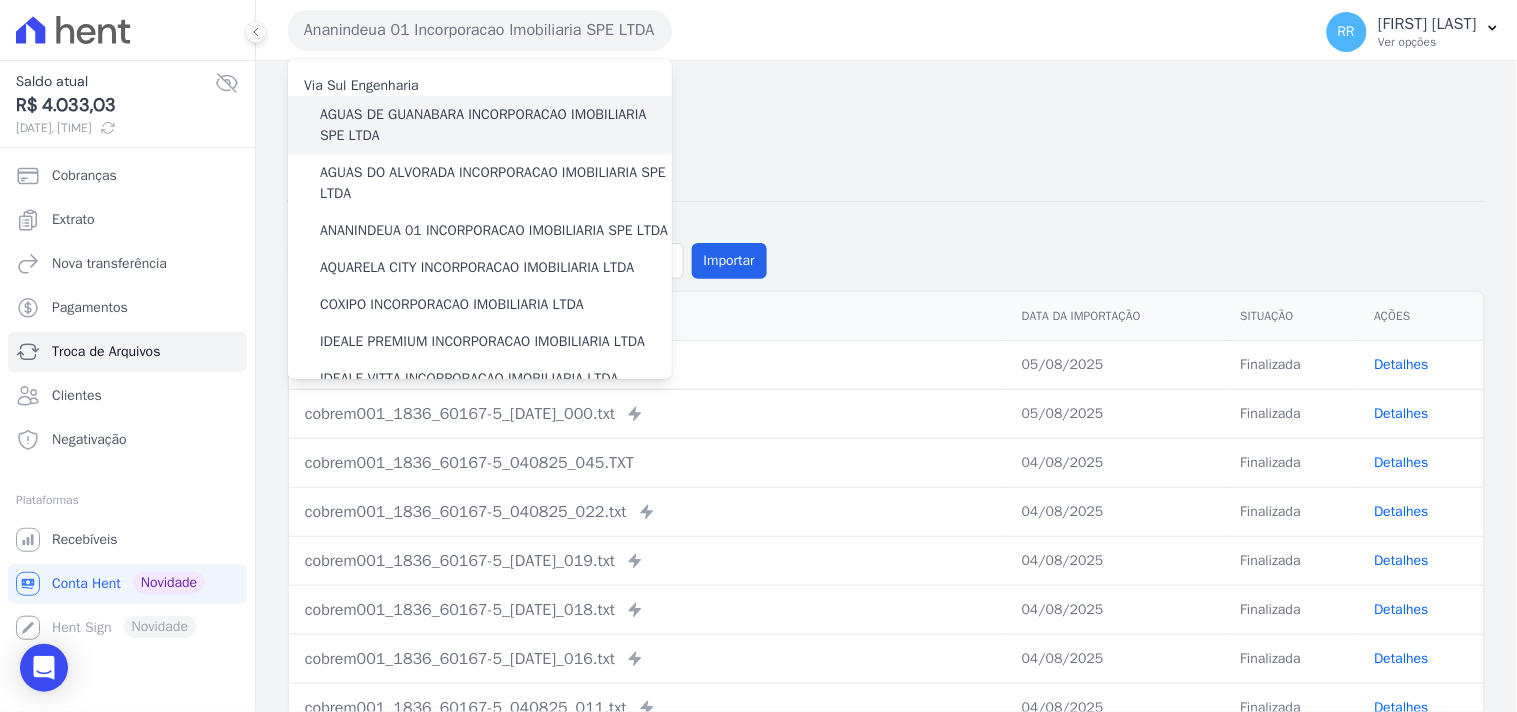 click on "AGUAS DE GUANABARA INCORPORACAO IMOBILIARIA SPE LTDA" at bounding box center [496, 125] 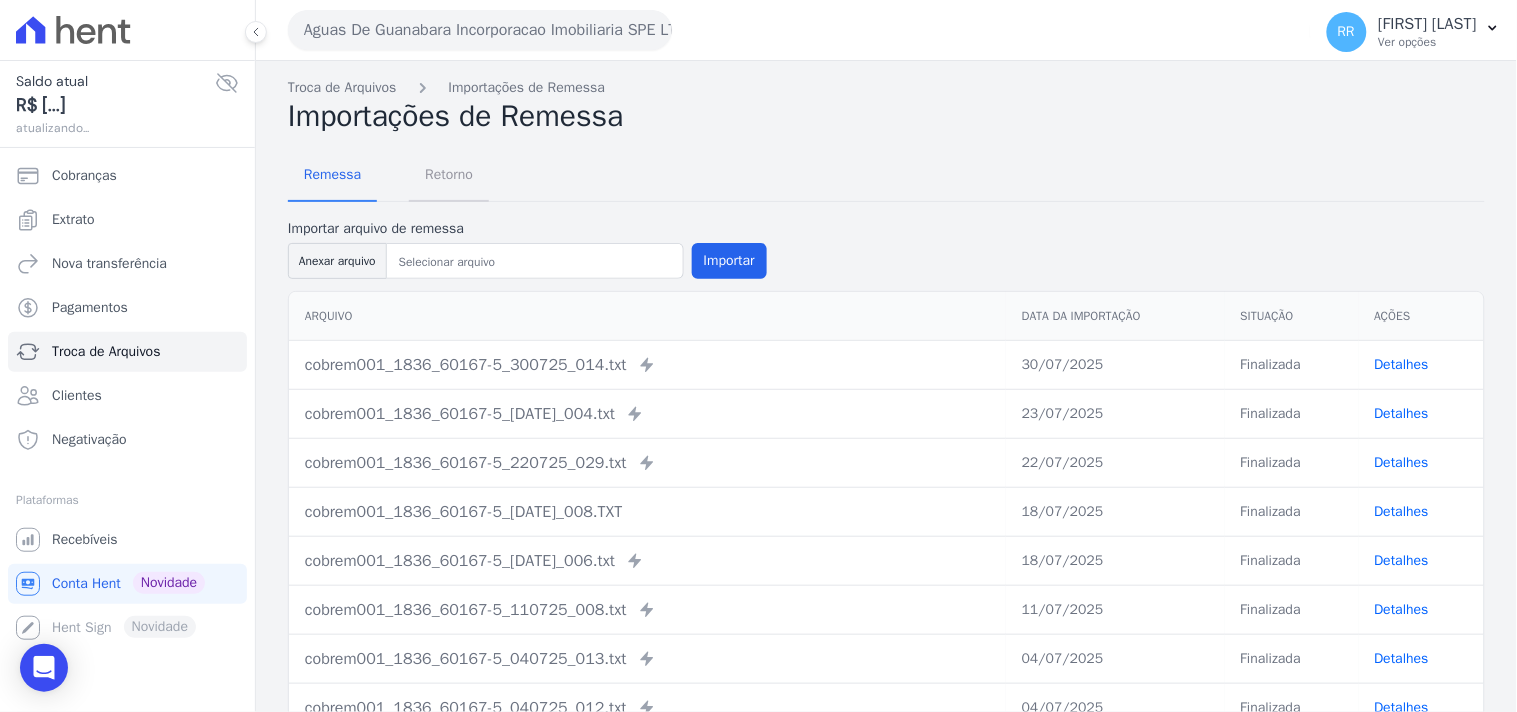 click on "Retorno" at bounding box center (449, 174) 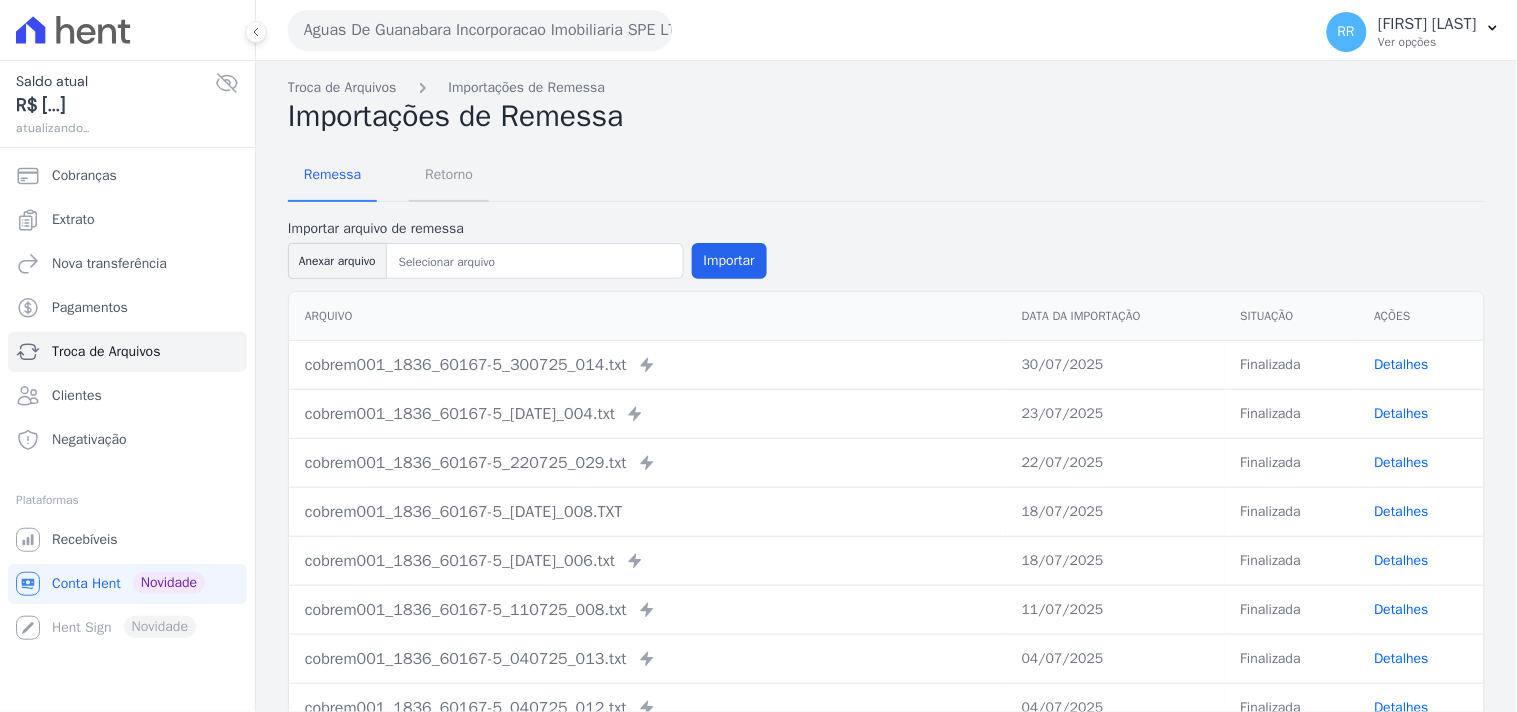 click on "Retorno" at bounding box center [449, 174] 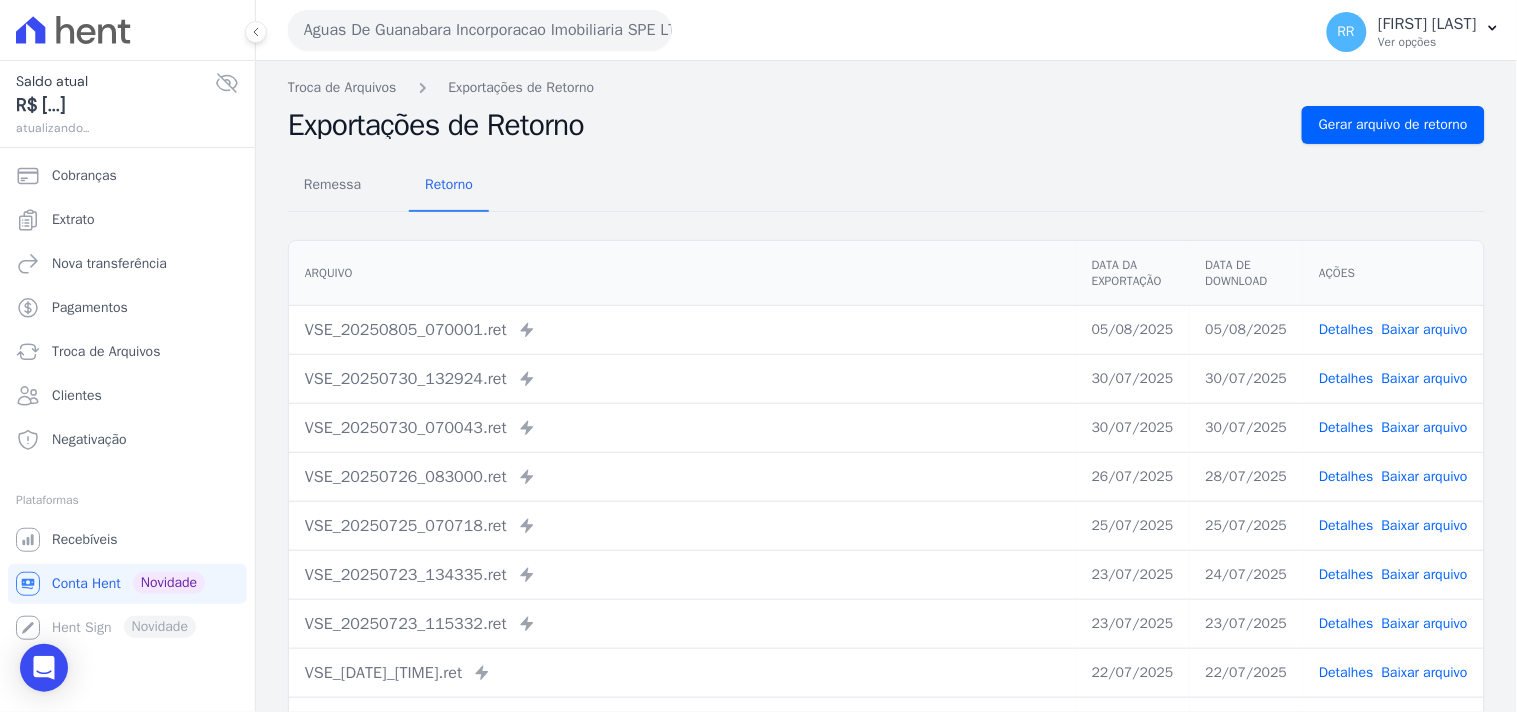click on "Remessa
Retorno
Arquivo
Data da Exportação
Data de Download
Ações
VSE_[DATE]_[TIME].ret
Enviado para Nexxera em: [DATE], [TIME]
[DATE]
[DATE]
Detalhes" at bounding box center [886, 505] 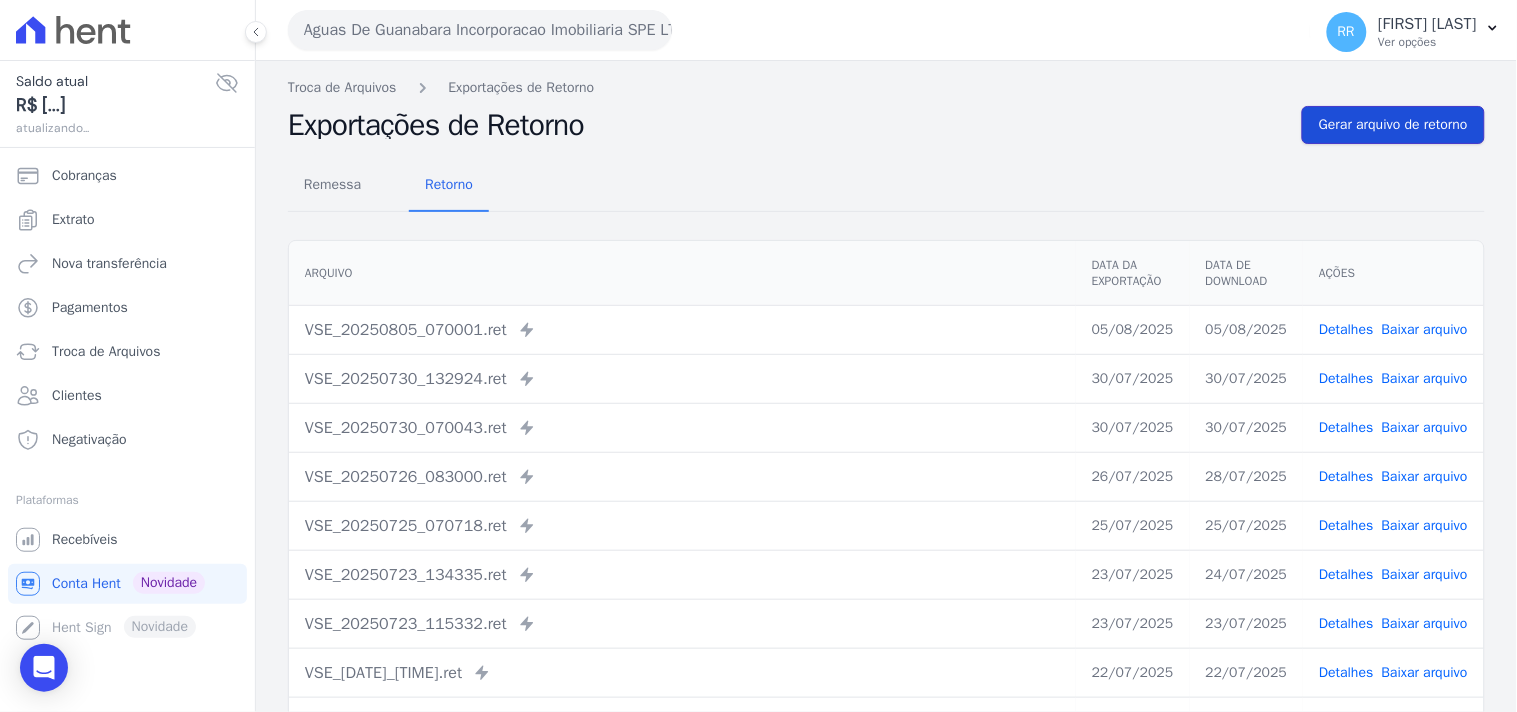 click on "Gerar arquivo de retorno" at bounding box center [1393, 125] 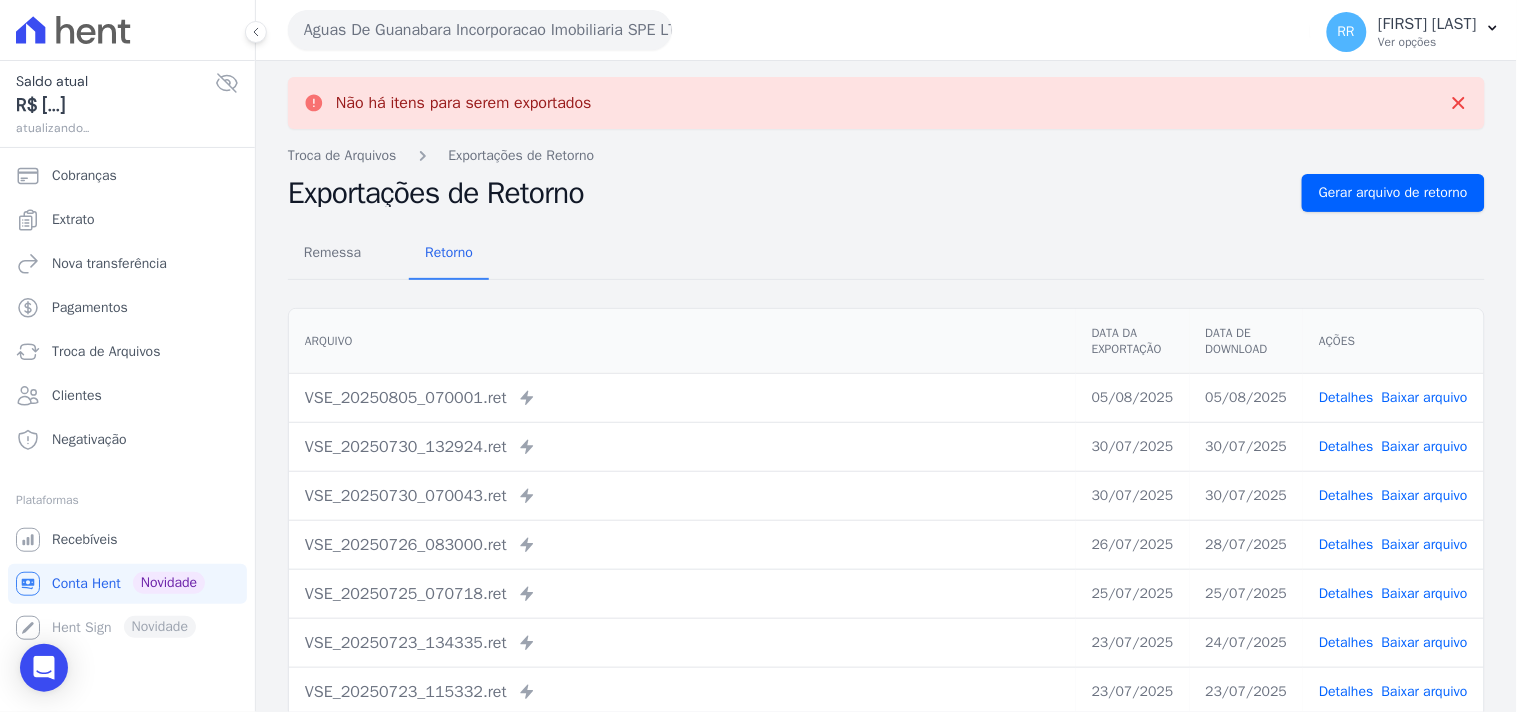 click on "Aguas De Guanabara Incorporacao Imobiliaria SPE LTDA" at bounding box center [480, 30] 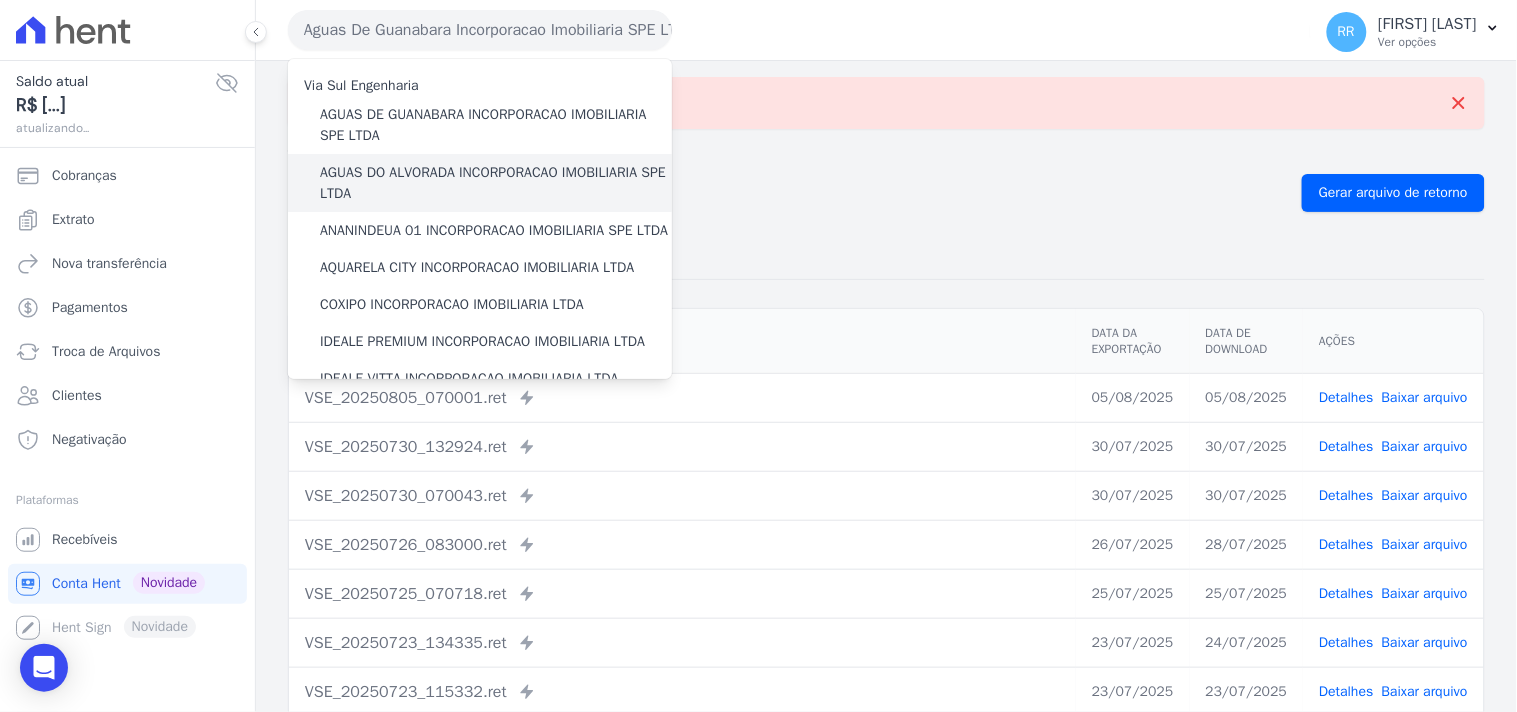 click on "AGUAS DO ALVORADA INCORPORACAO IMOBILIARIA SPE LTDA" at bounding box center (496, 183) 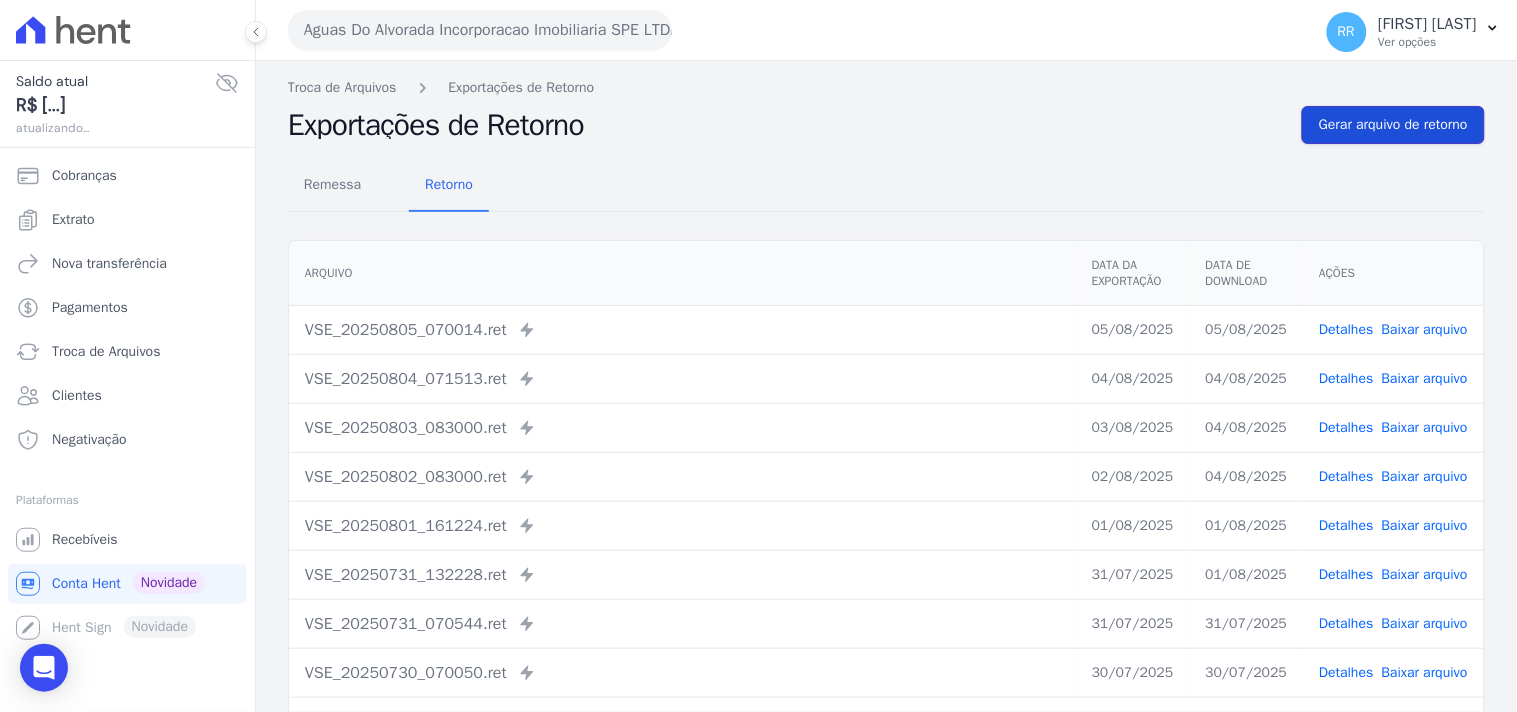 click on "Gerar arquivo de retorno" at bounding box center (1393, 125) 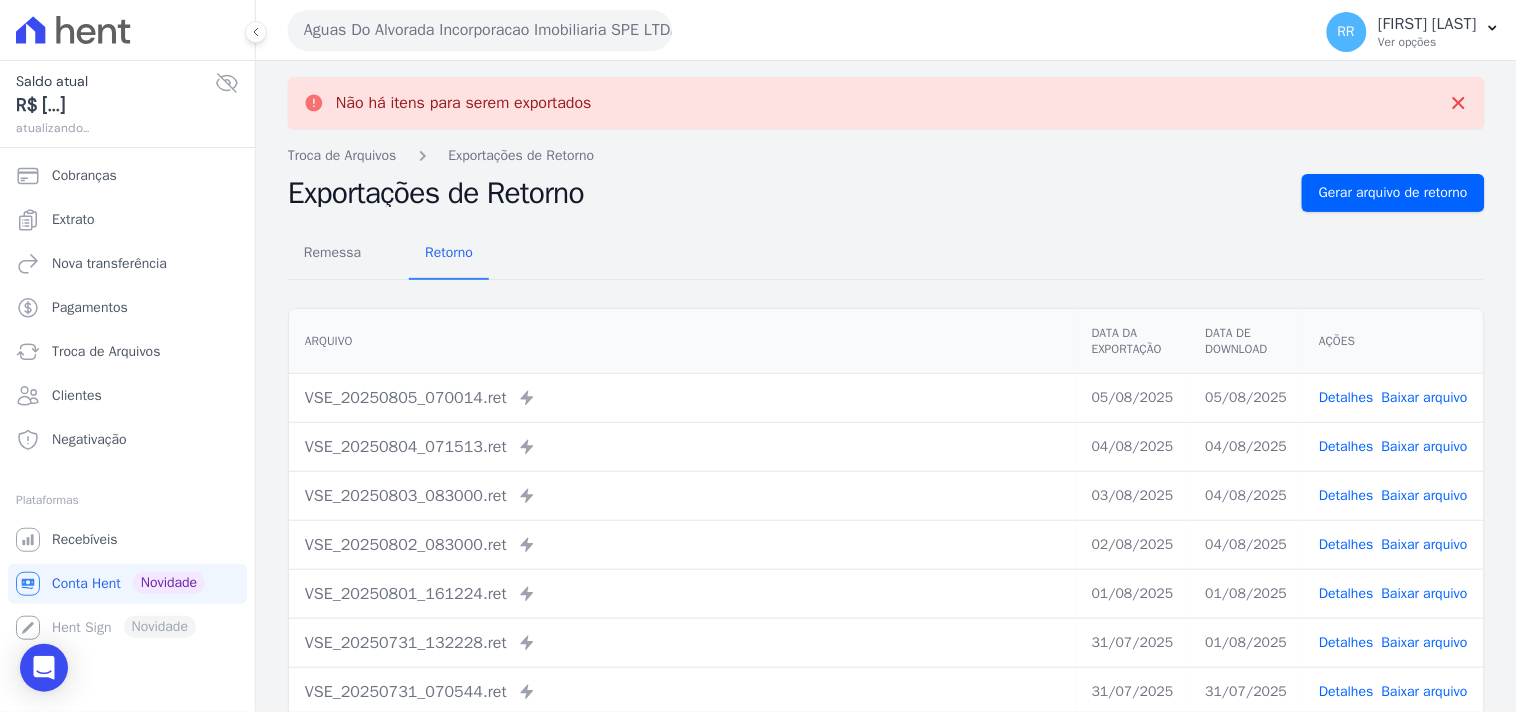click on "Aguas Do Alvorada Incorporacao Imobiliaria SPE LTDA" at bounding box center [480, 30] 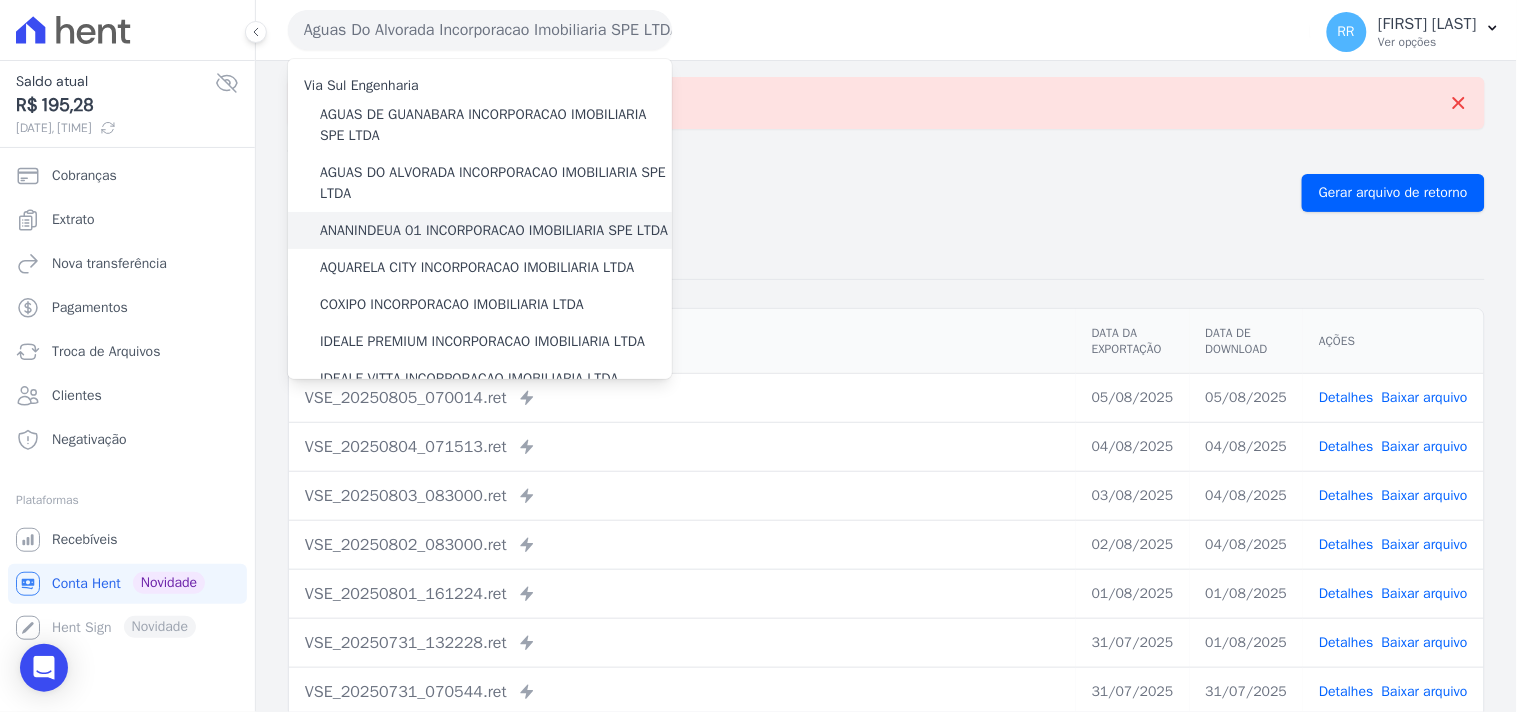 click on "ANANINDEUA 01 INCORPORACAO IMOBILIARIA SPE LTDA" at bounding box center (494, 230) 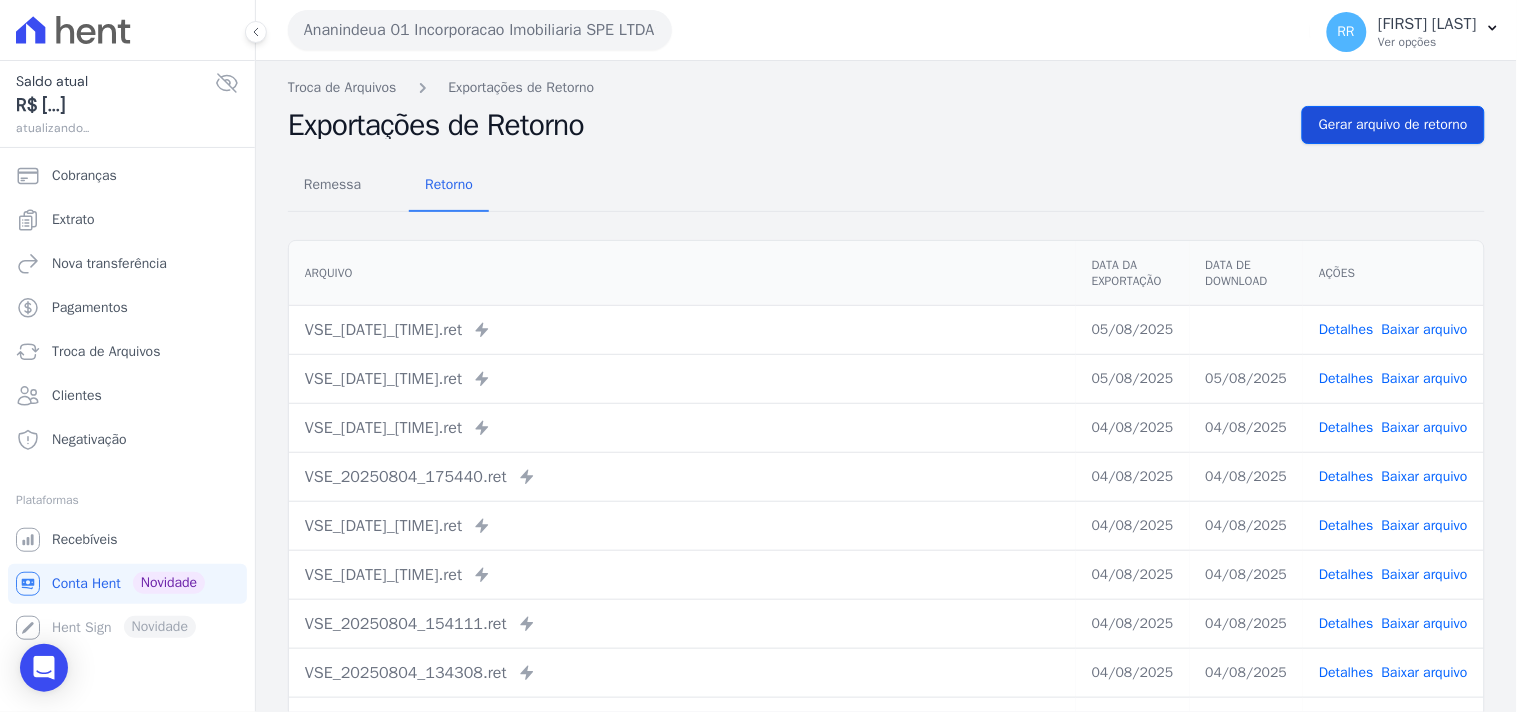drag, startPoint x: 1385, startPoint y: 83, endPoint x: 1372, endPoint y: 125, distance: 43.965897 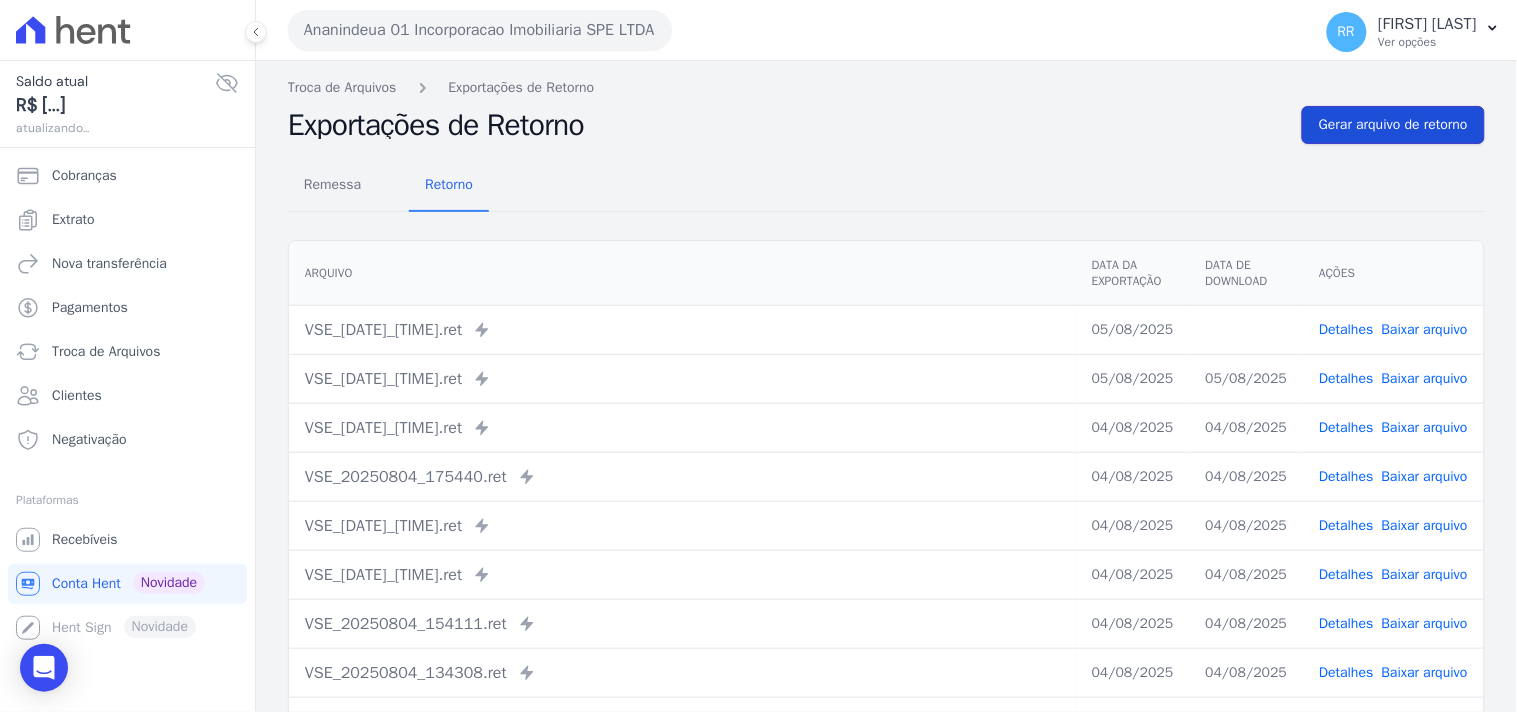 click on "Gerar arquivo de retorno" at bounding box center [1393, 125] 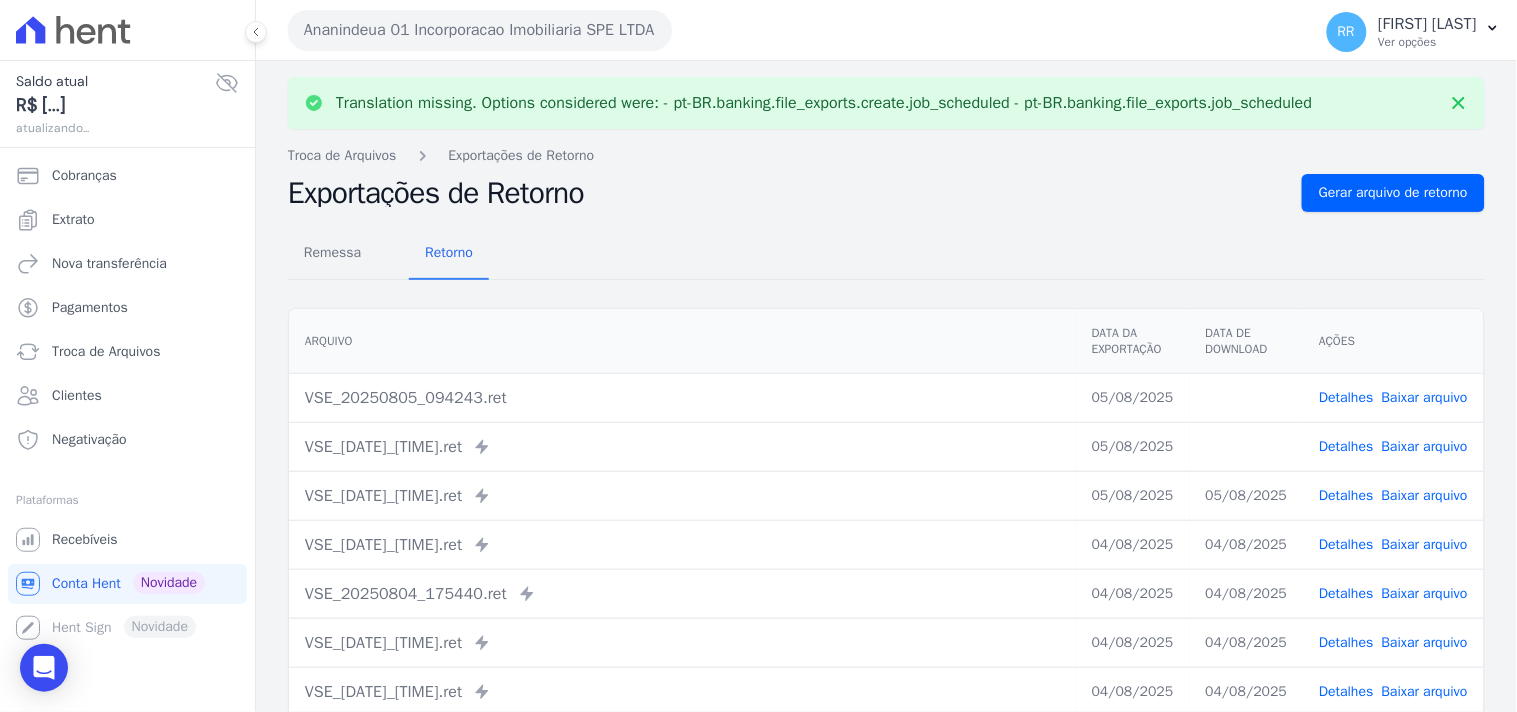 click on "Baixar arquivo" at bounding box center (1425, 446) 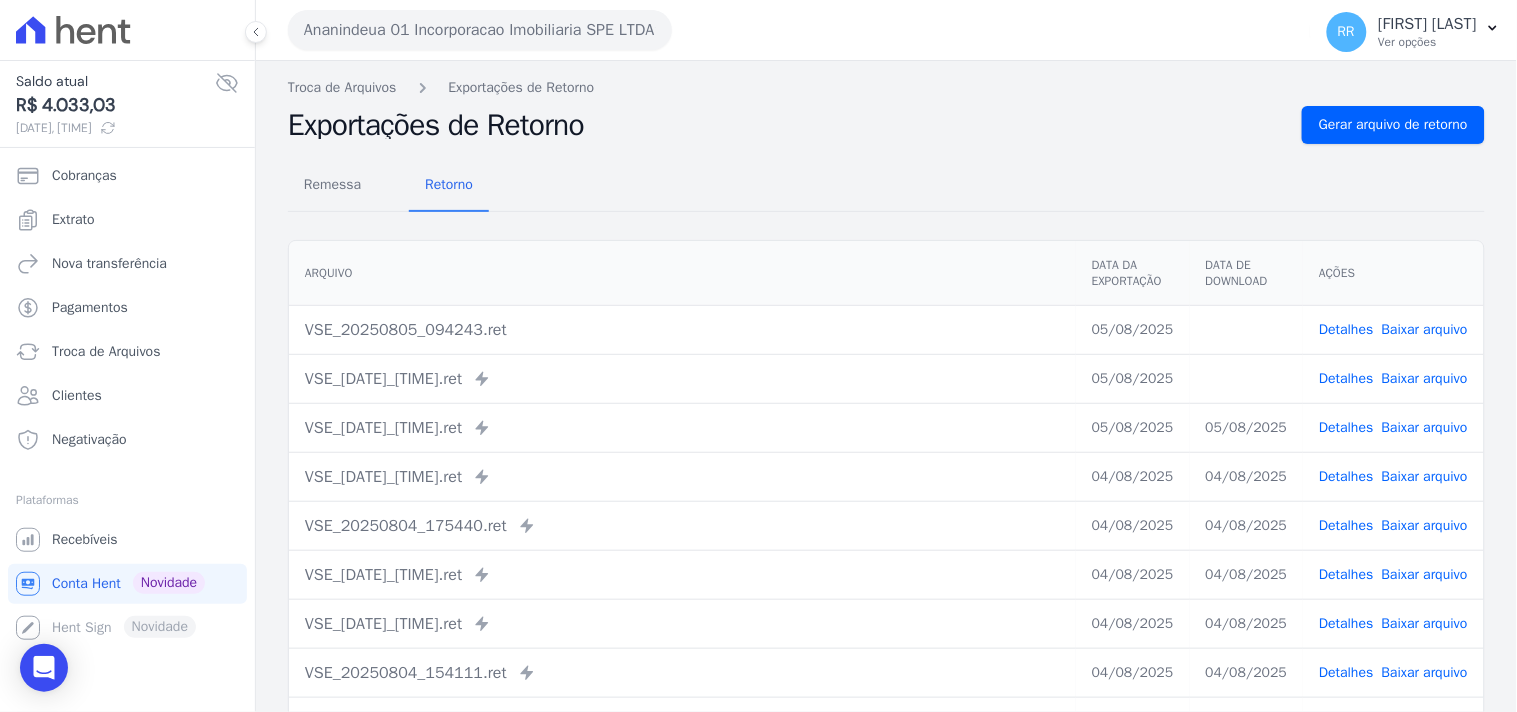click on "Baixar arquivo" at bounding box center (1425, 329) 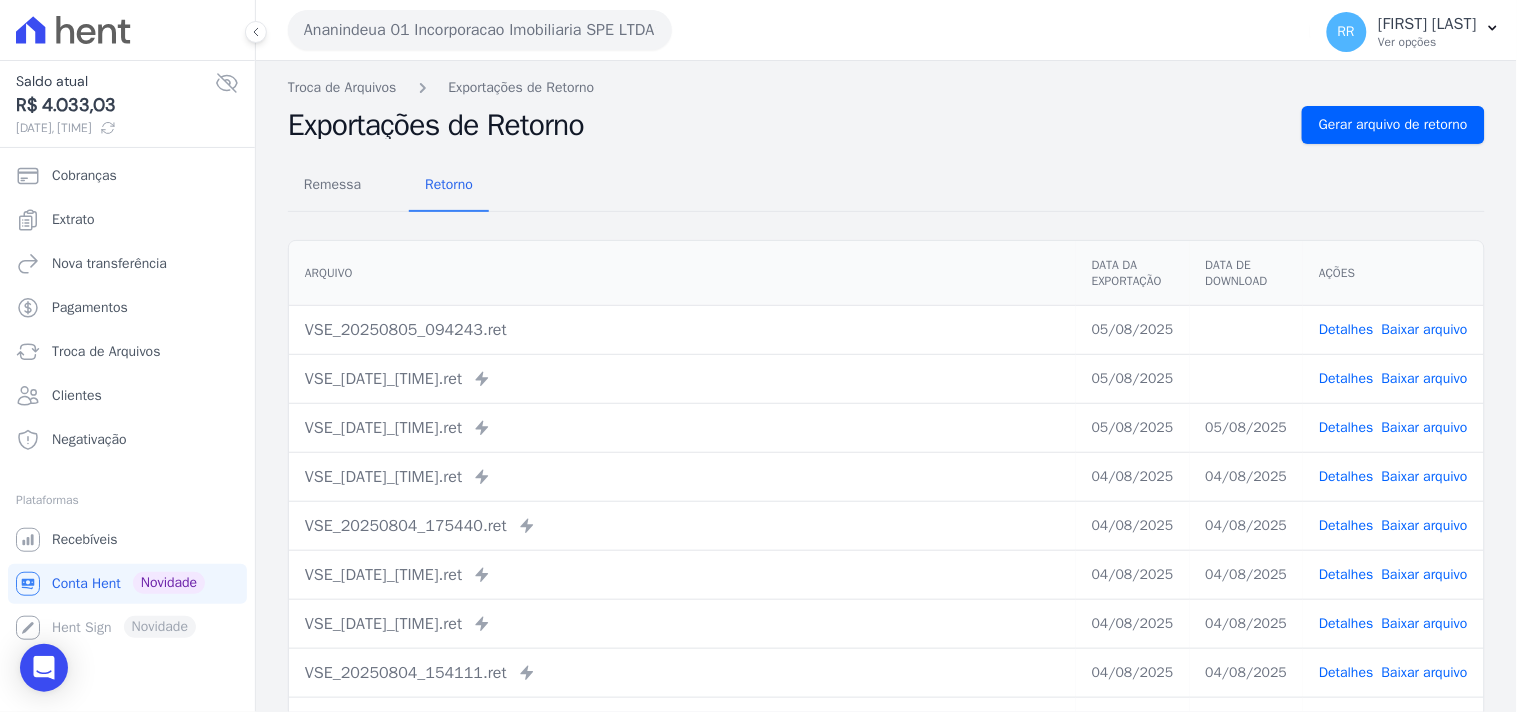 click on "Ananindeua 01 Incorporacao Imobiliaria SPE LTDA" at bounding box center [480, 30] 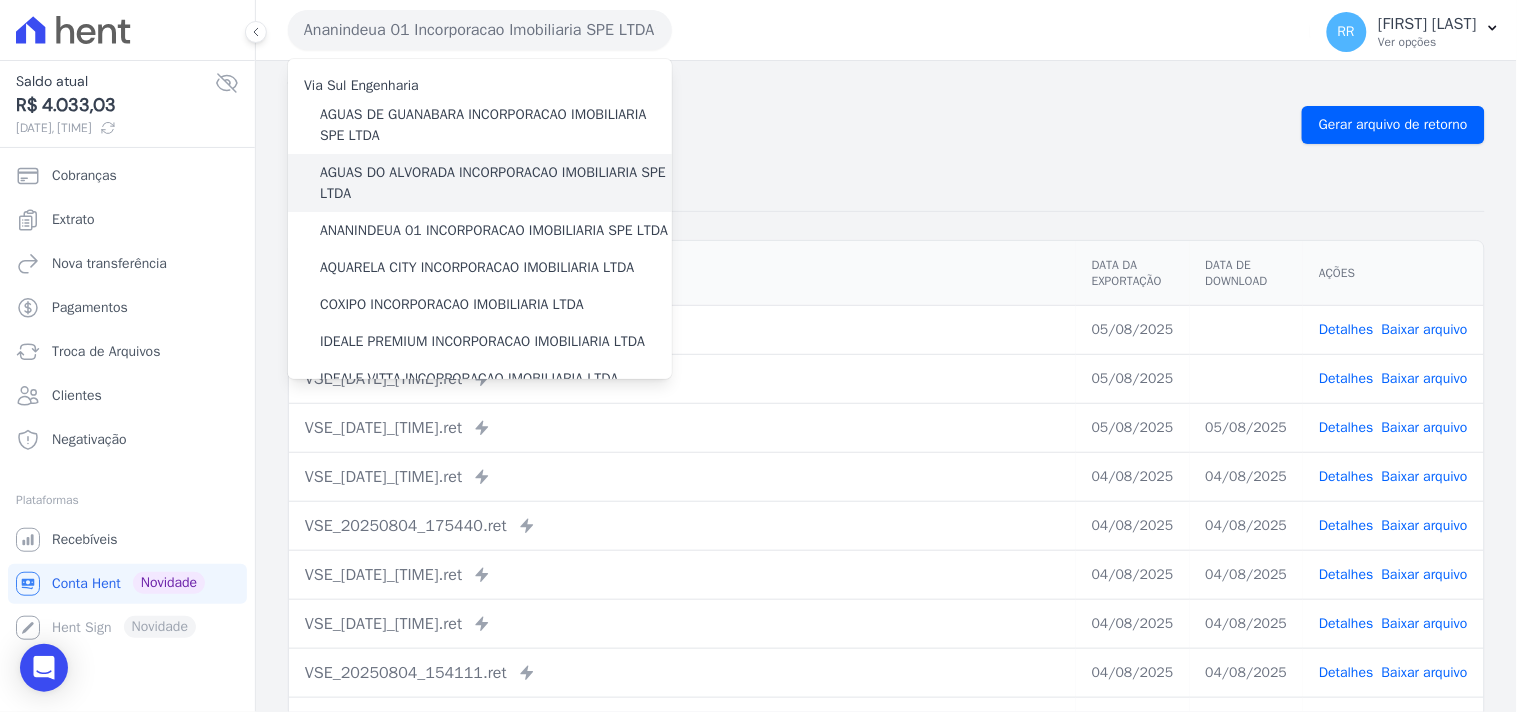 click on "AGUAS DO ALVORADA INCORPORACAO IMOBILIARIA SPE LTDA" at bounding box center [496, 183] 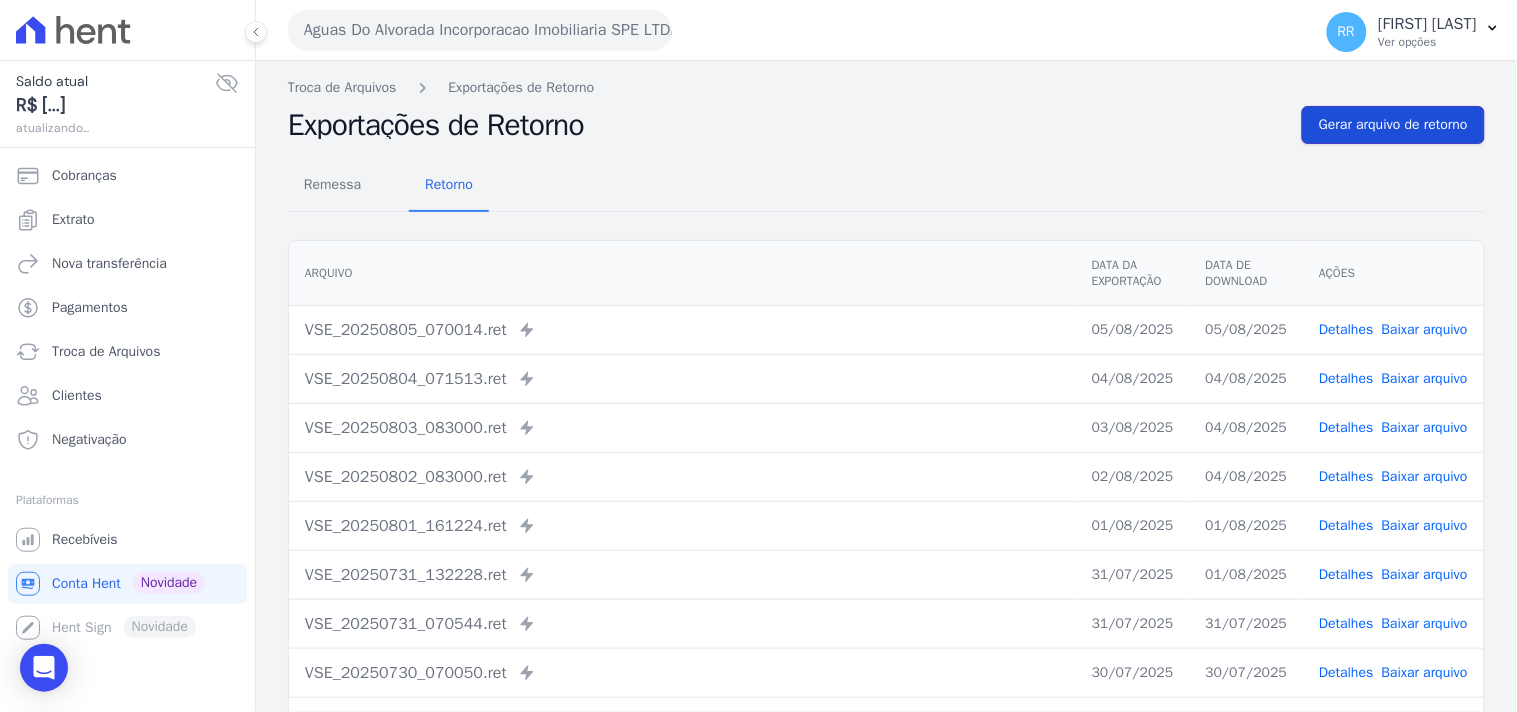click on "Gerar arquivo de retorno" at bounding box center [1393, 125] 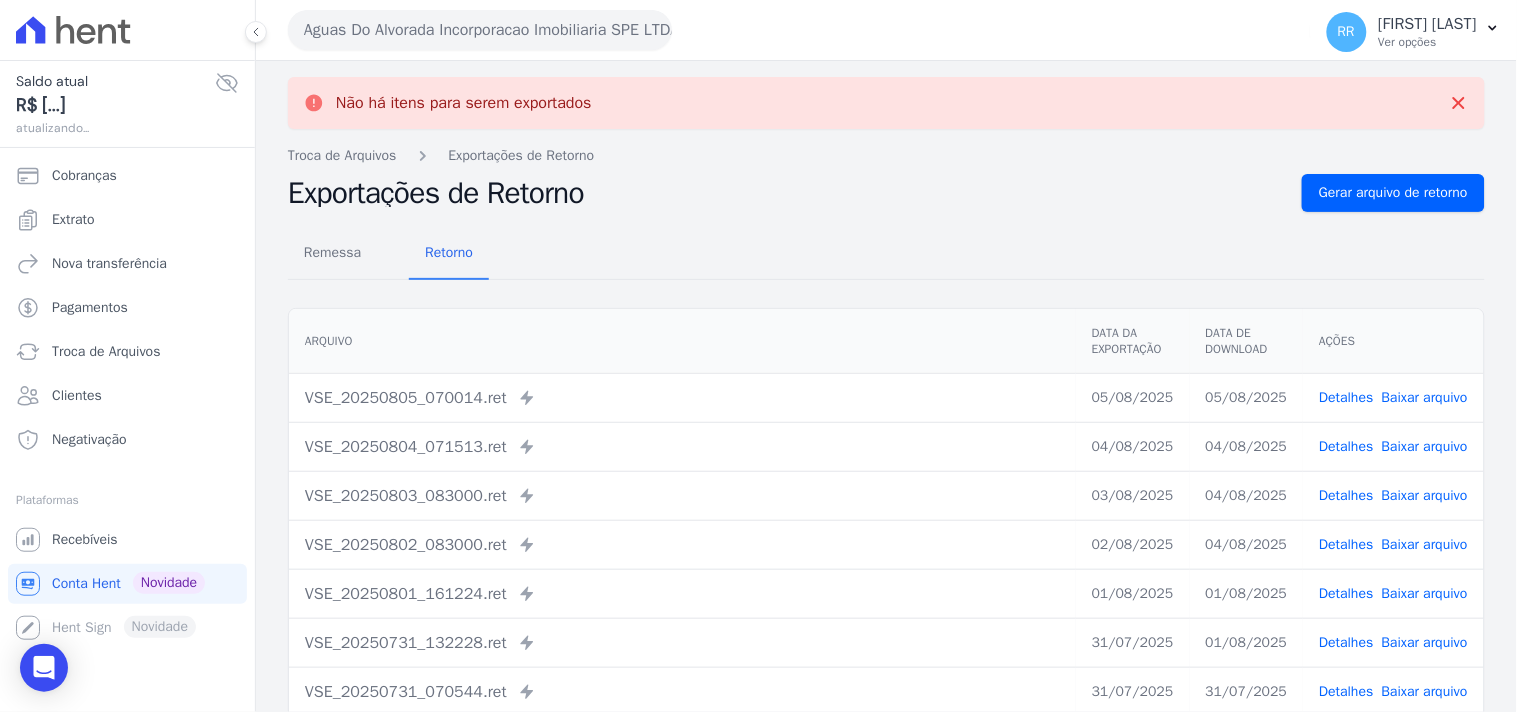 click on "Baixar arquivo" at bounding box center [1425, 397] 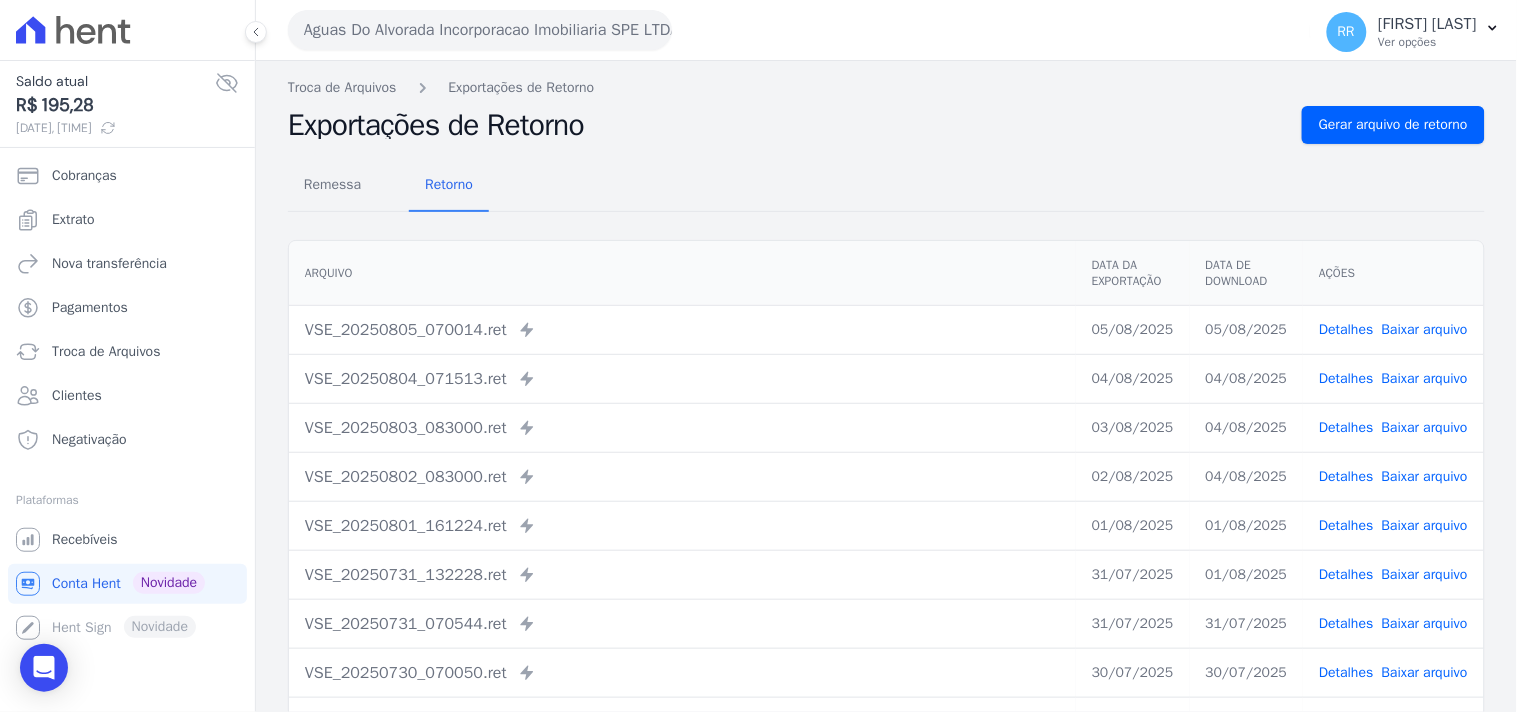 click on "Remessa
Retorno" at bounding box center [886, 186] 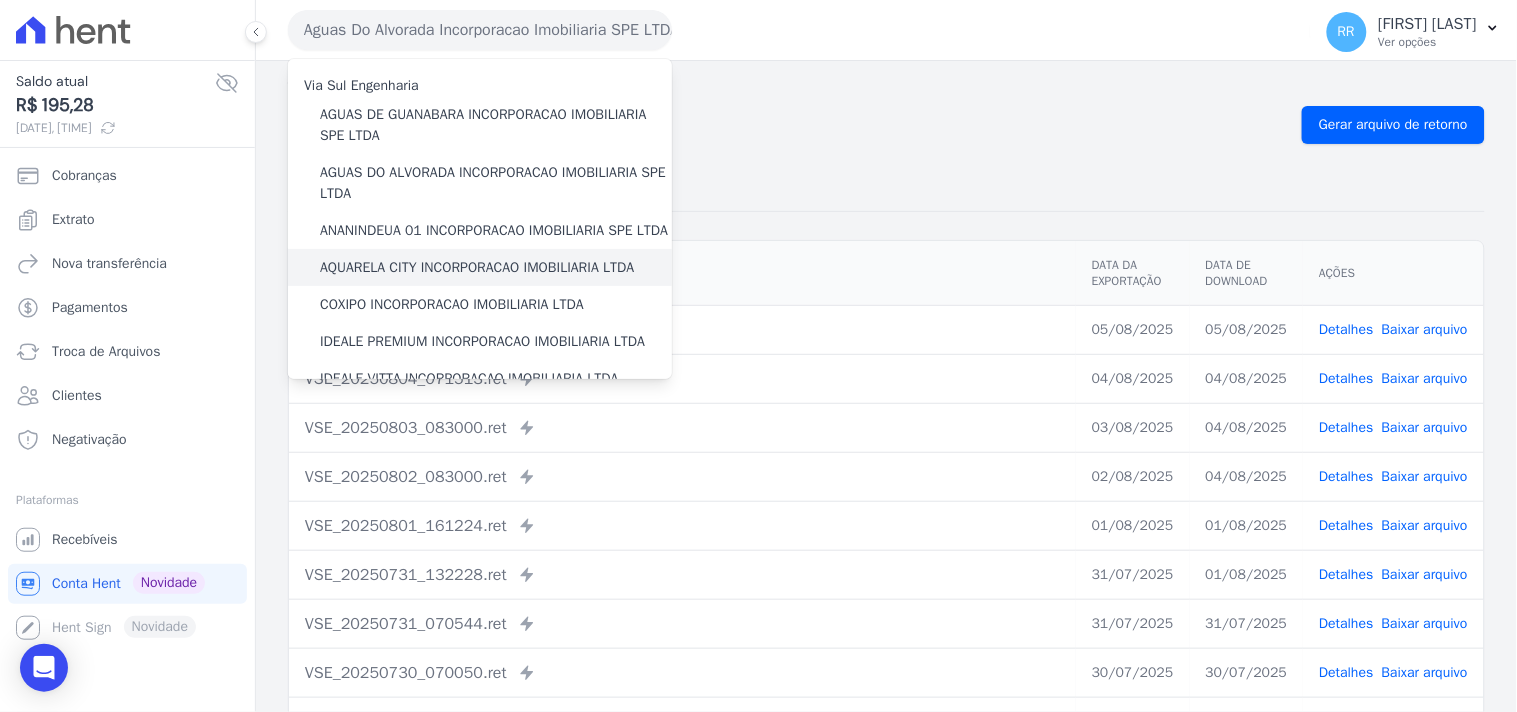 click on "AQUARELA CITY INCORPORACAO IMOBILIARIA LTDA" at bounding box center [480, 267] 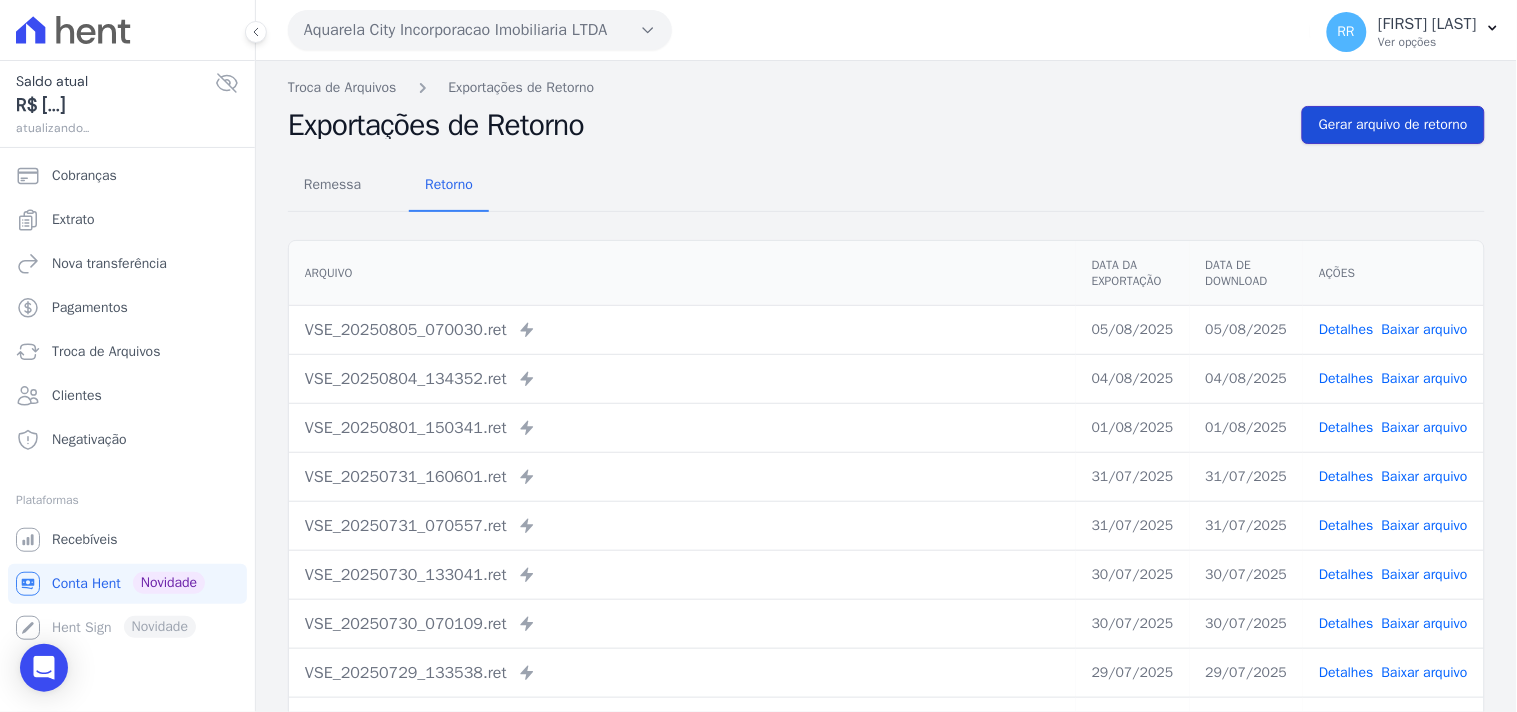 click on "Gerar arquivo de retorno" at bounding box center [1393, 125] 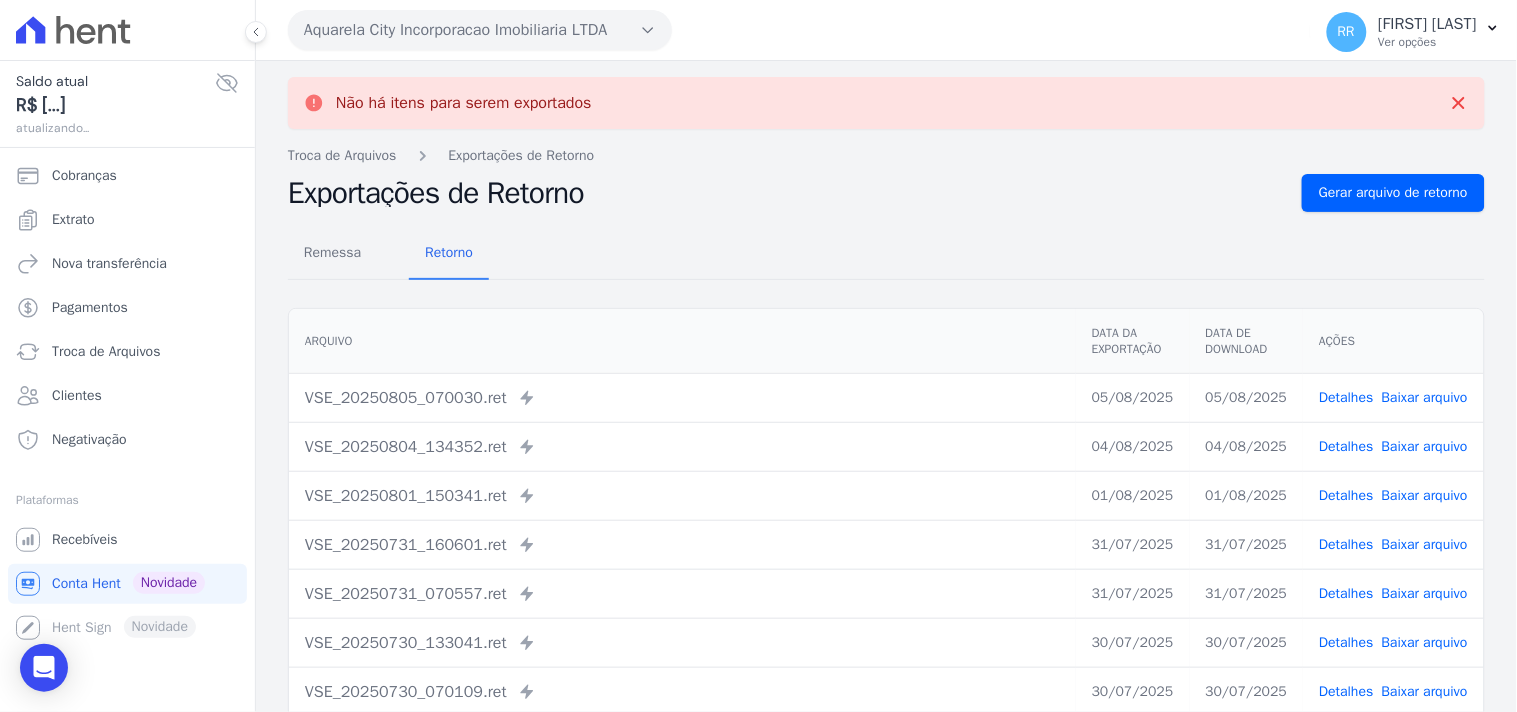 click on "Aquarela City Incorporacao Imobiliaria LTDA" at bounding box center (480, 30) 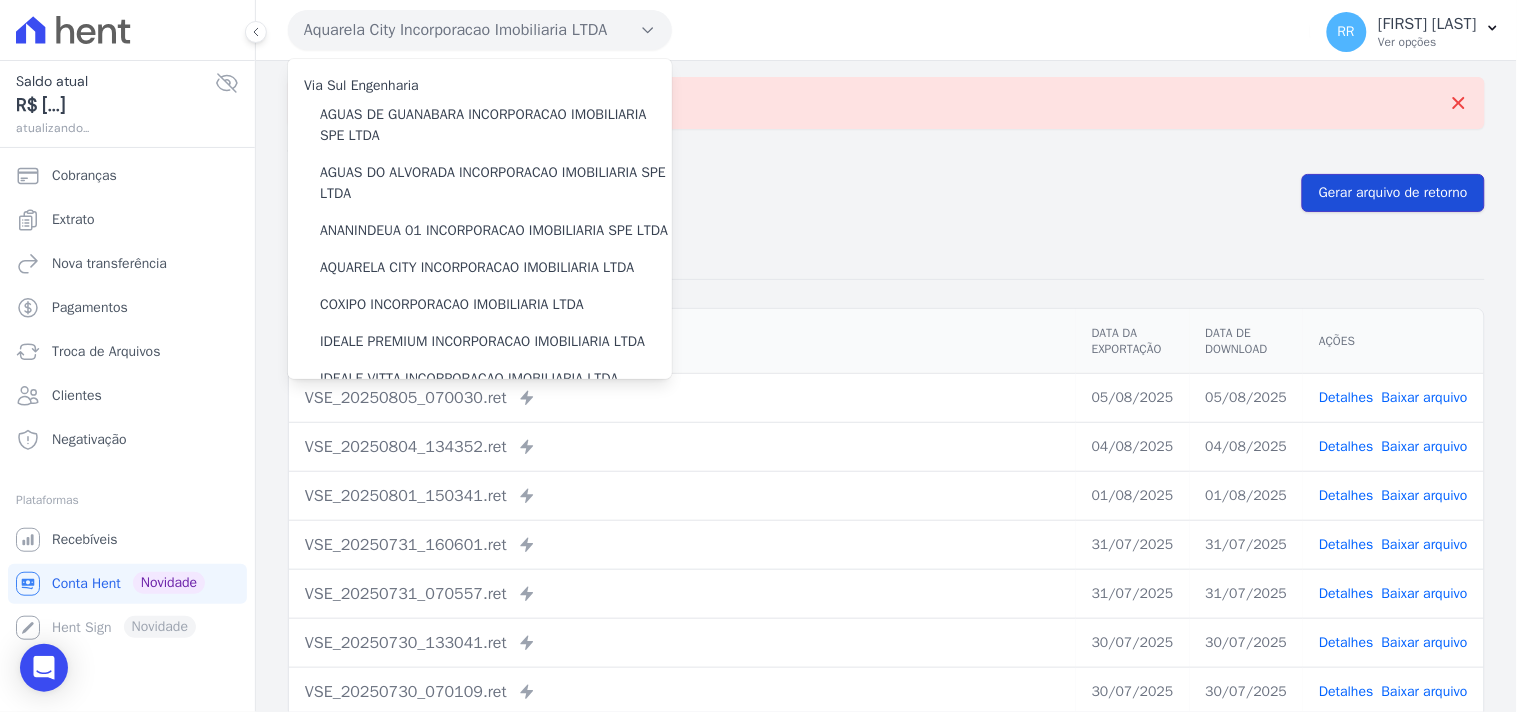 click on "Gerar arquivo de retorno" at bounding box center [1393, 193] 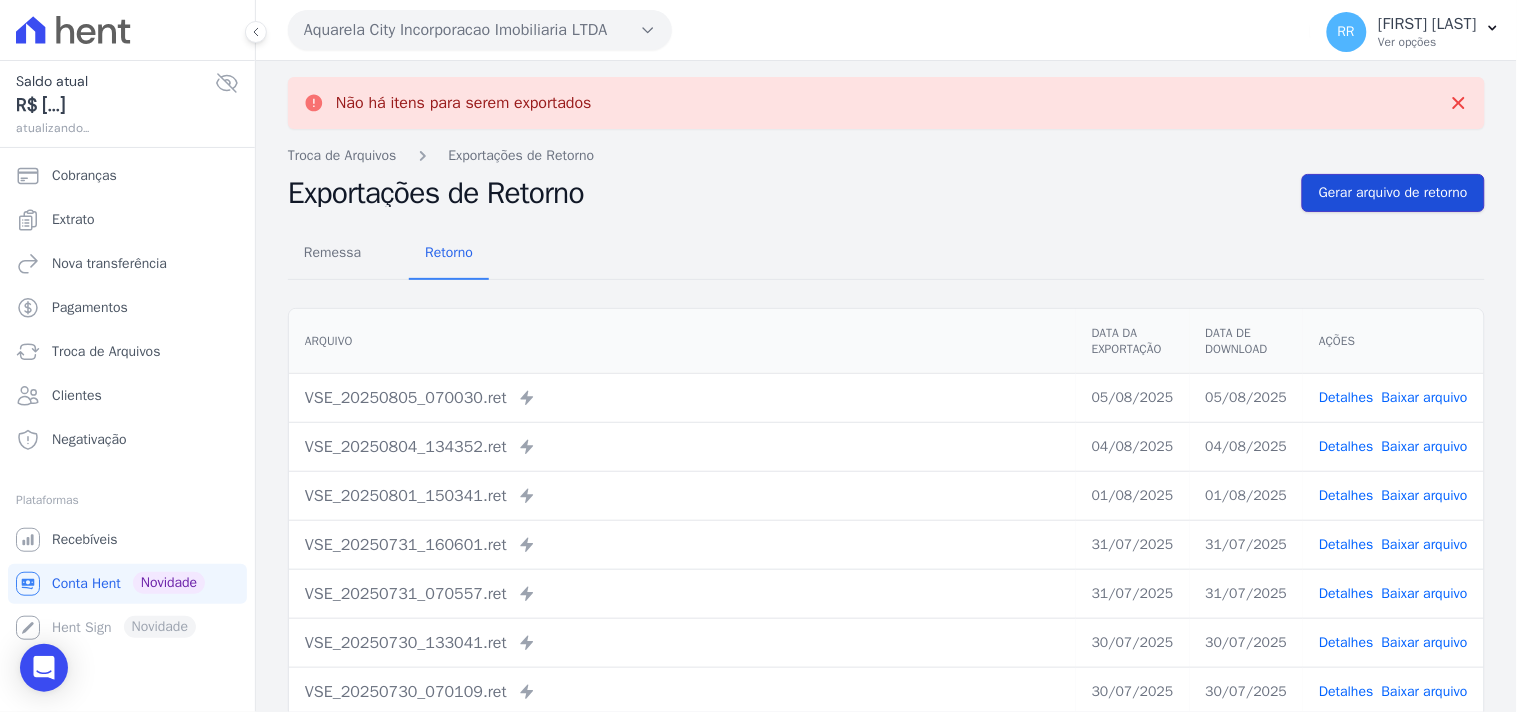 click on "Gerar arquivo de retorno" at bounding box center (1393, 193) 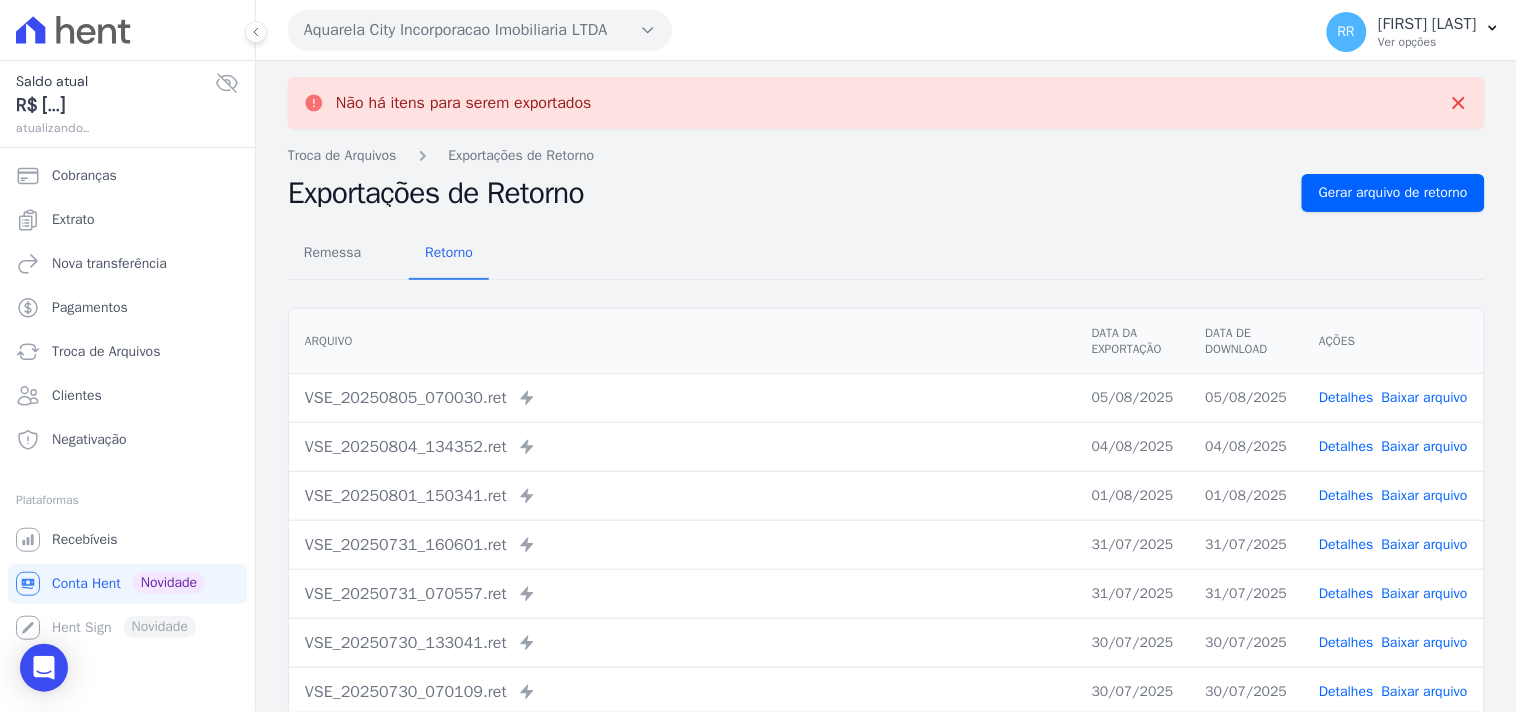 click on "Aquarela City Incorporacao Imobiliaria LTDA" at bounding box center [480, 30] 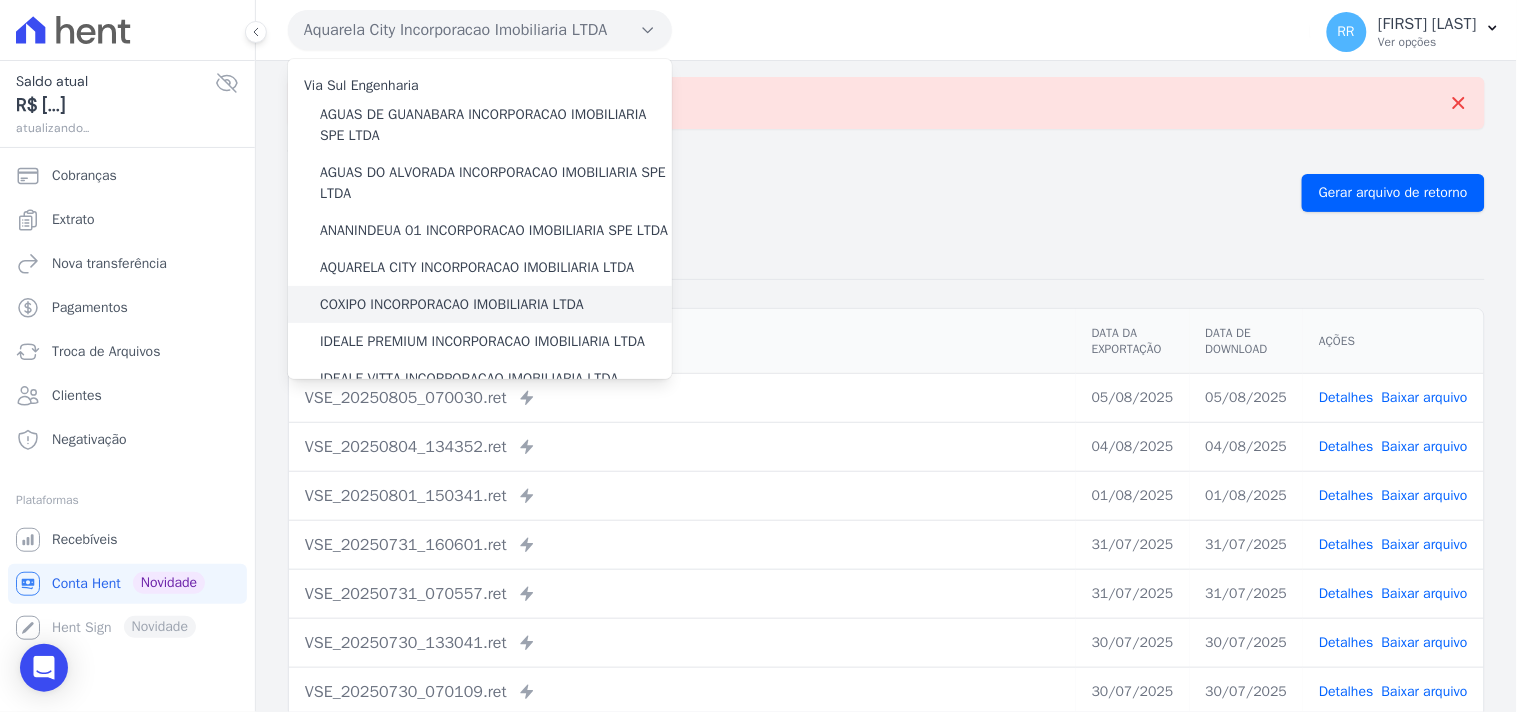 click on "COXIPO INCORPORACAO IMOBILIARIA LTDA" at bounding box center [452, 304] 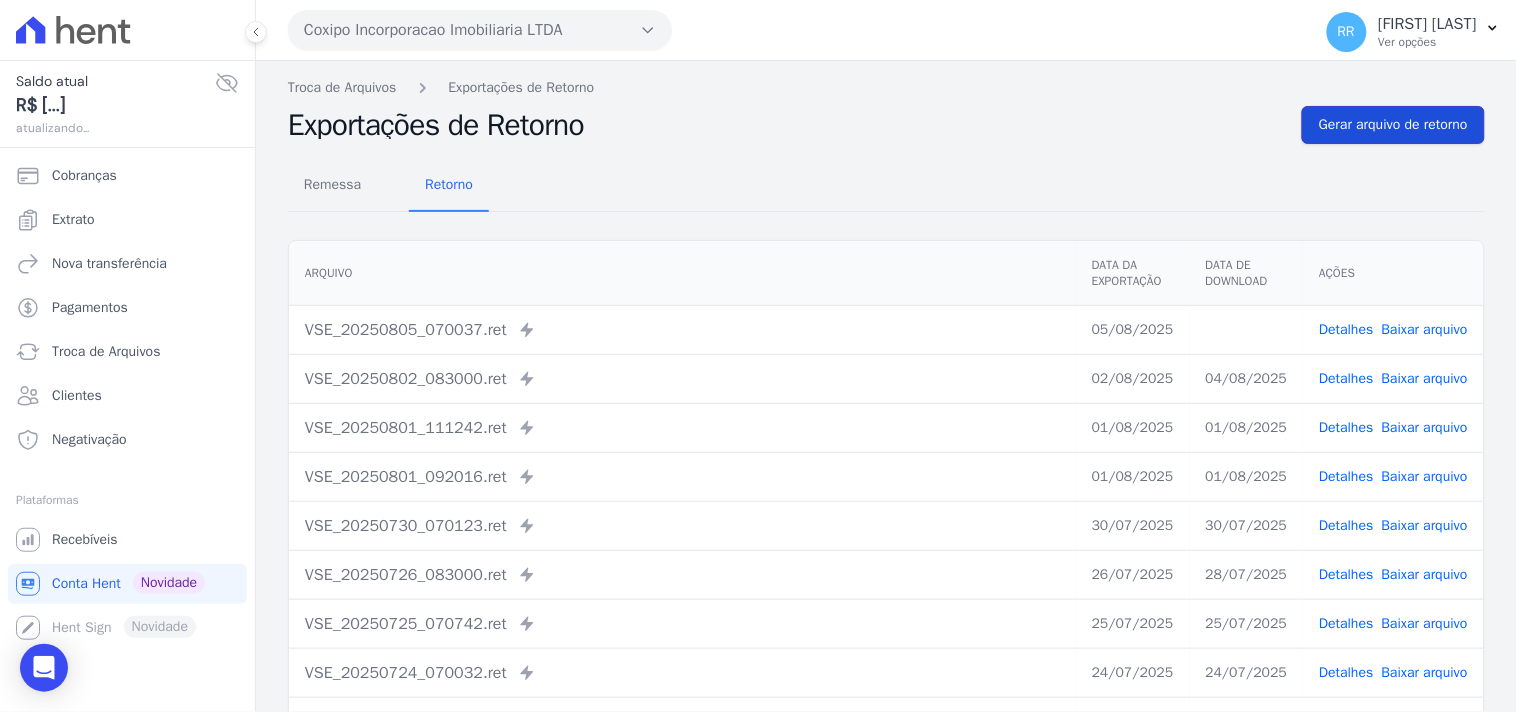 click on "Gerar arquivo de retorno" at bounding box center (1393, 125) 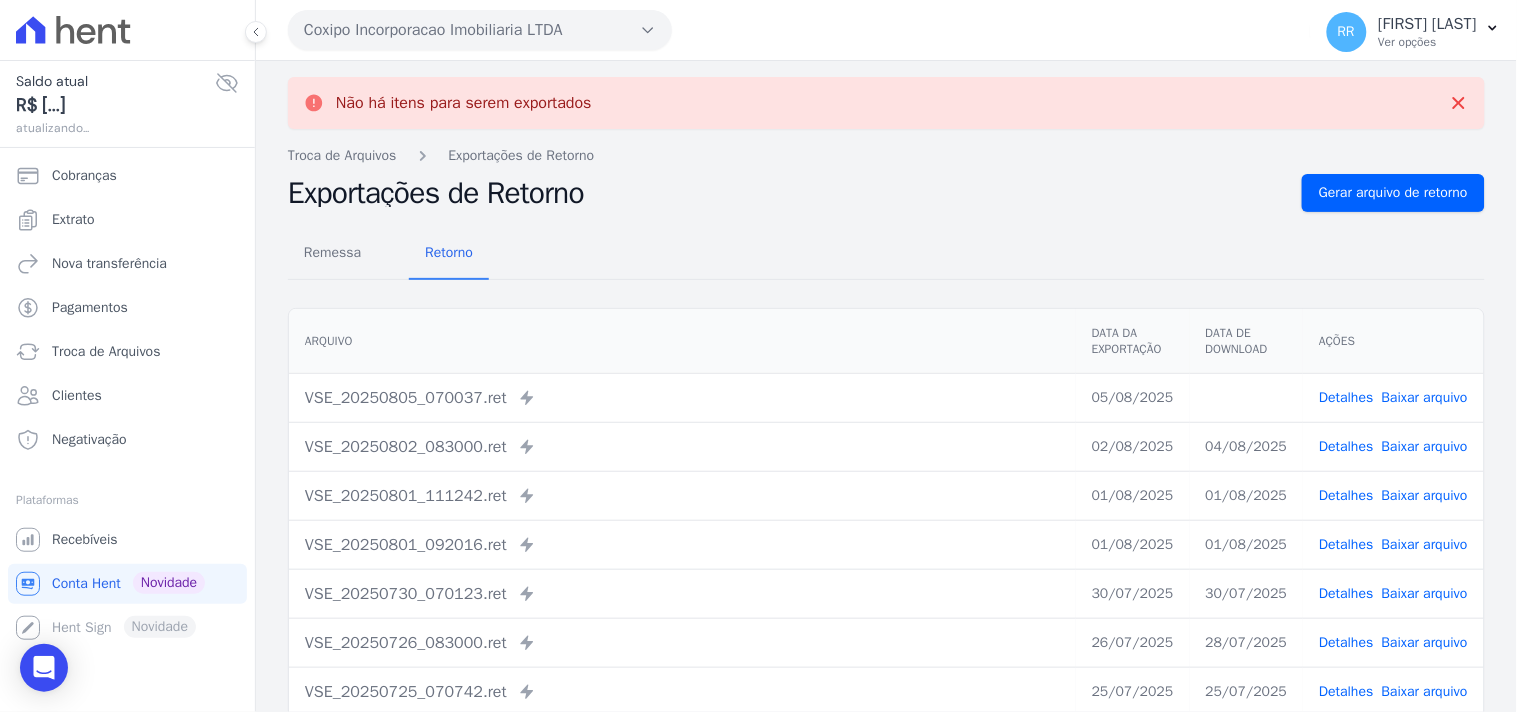 click on "Baixar arquivo" at bounding box center [1425, 397] 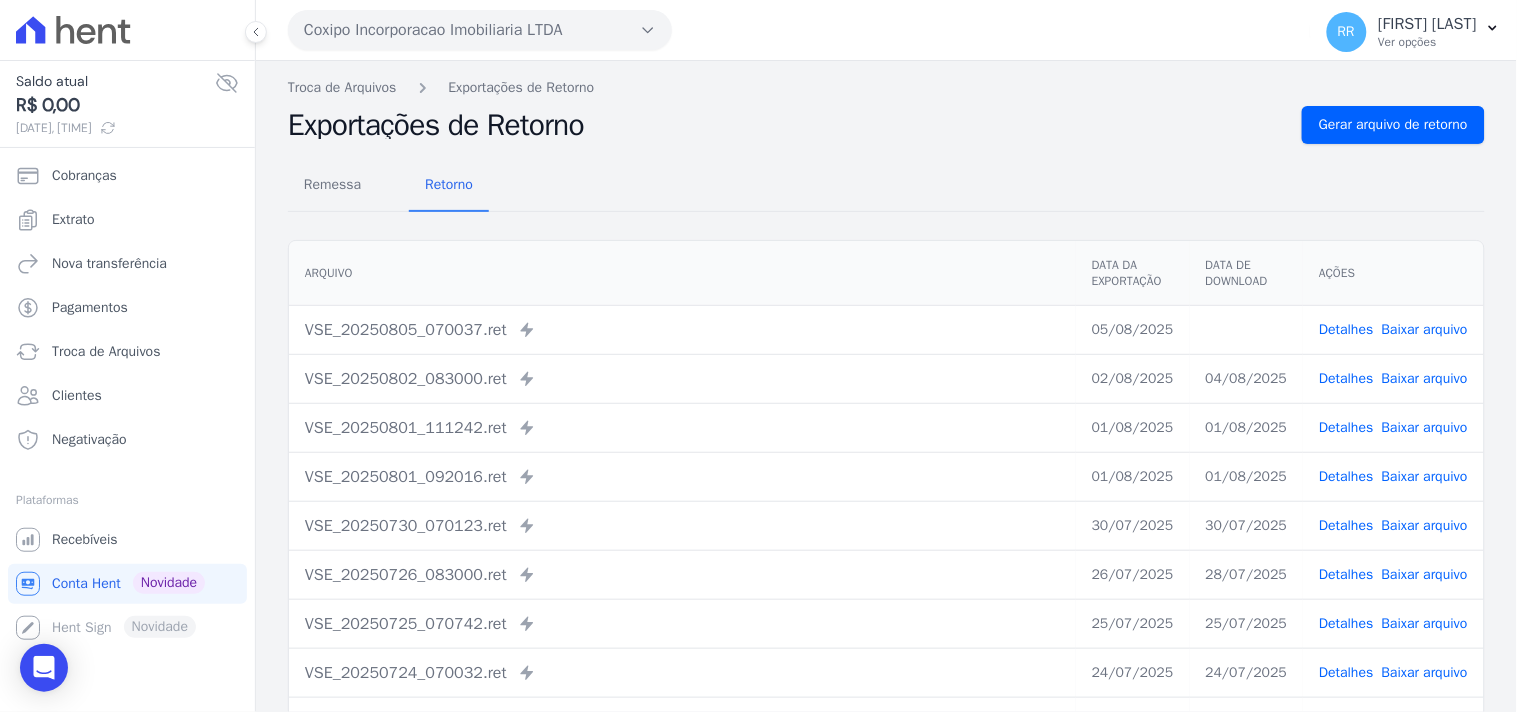 drag, startPoint x: 890, startPoint y: 195, endPoint x: 868, endPoint y: 196, distance: 22.022715 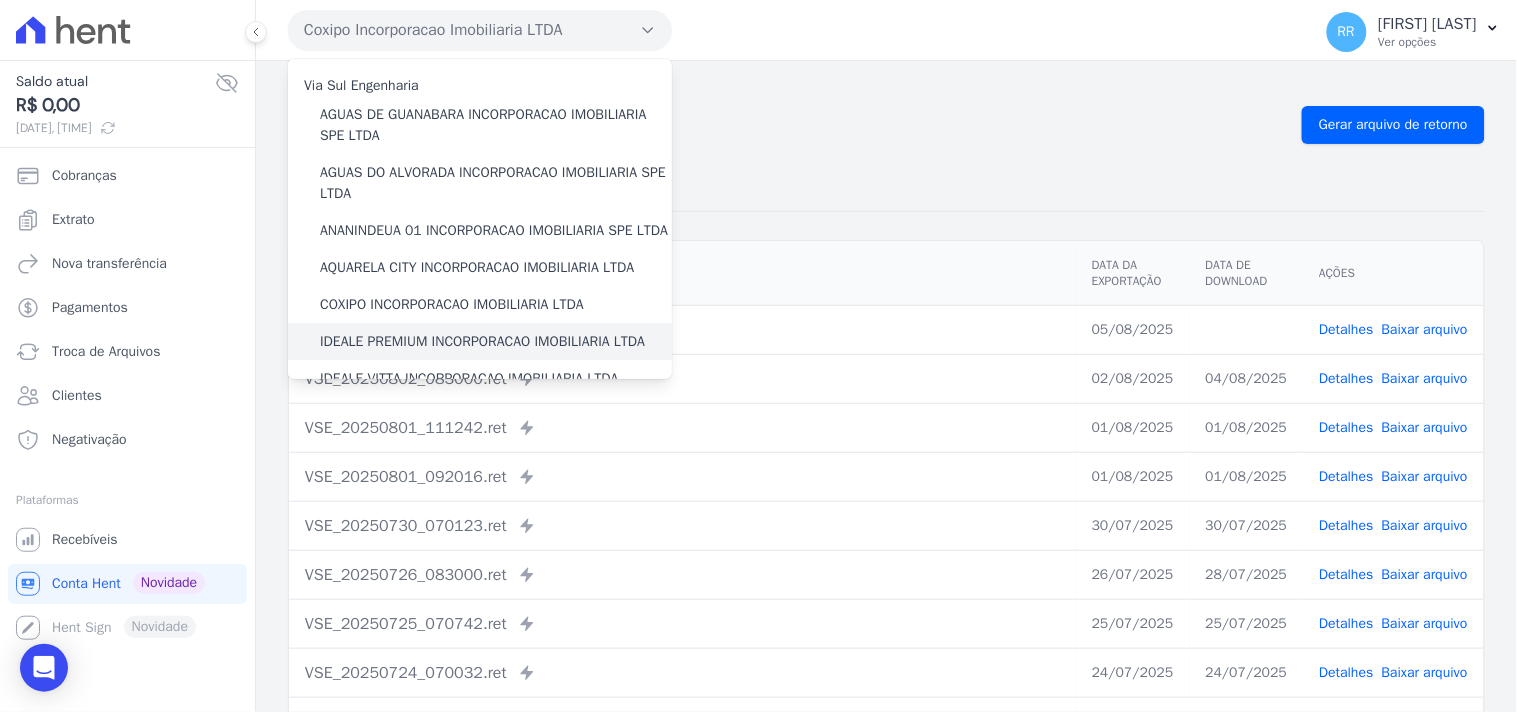 click on "IDEALE PREMIUM INCORPORACAO IMOBILIARIA LTDA" at bounding box center [482, 341] 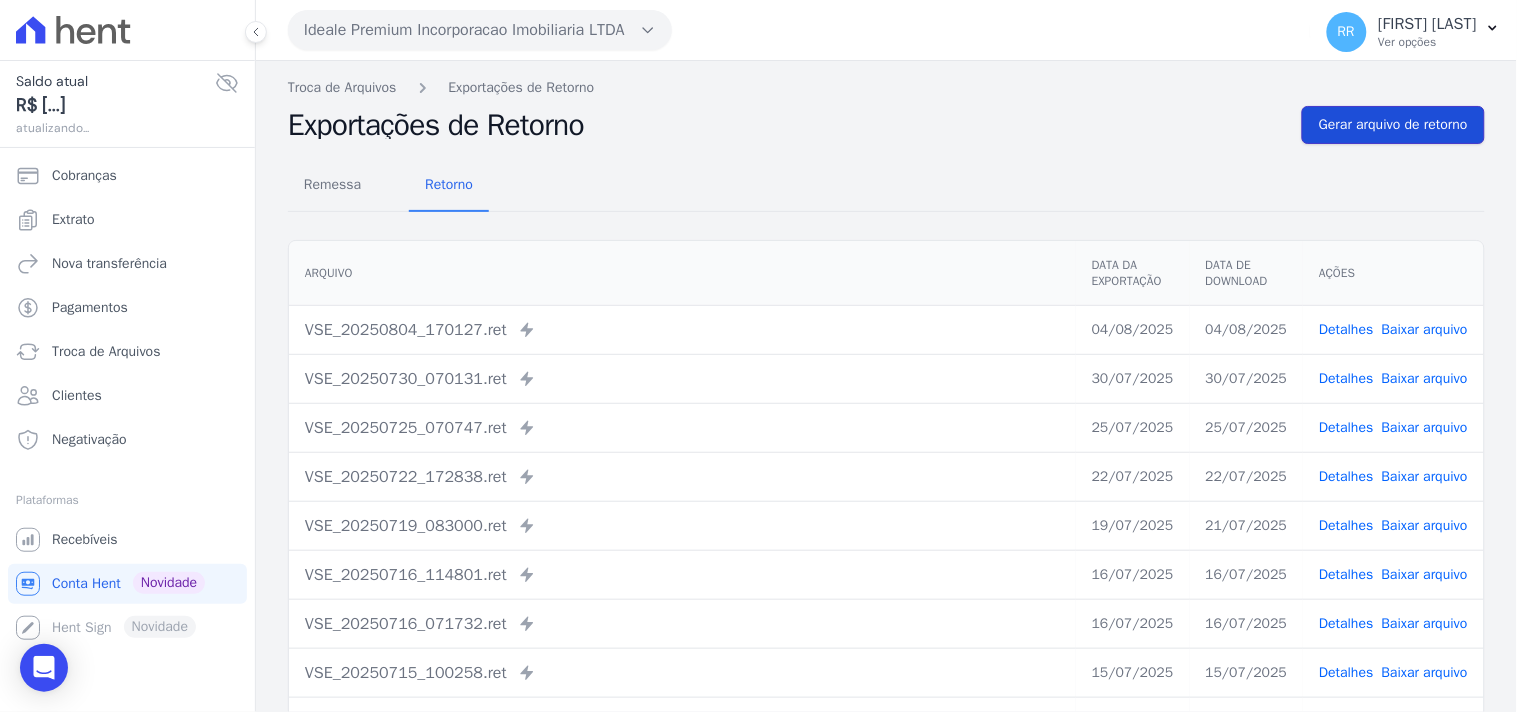 click on "Gerar arquivo de retorno" at bounding box center (1393, 125) 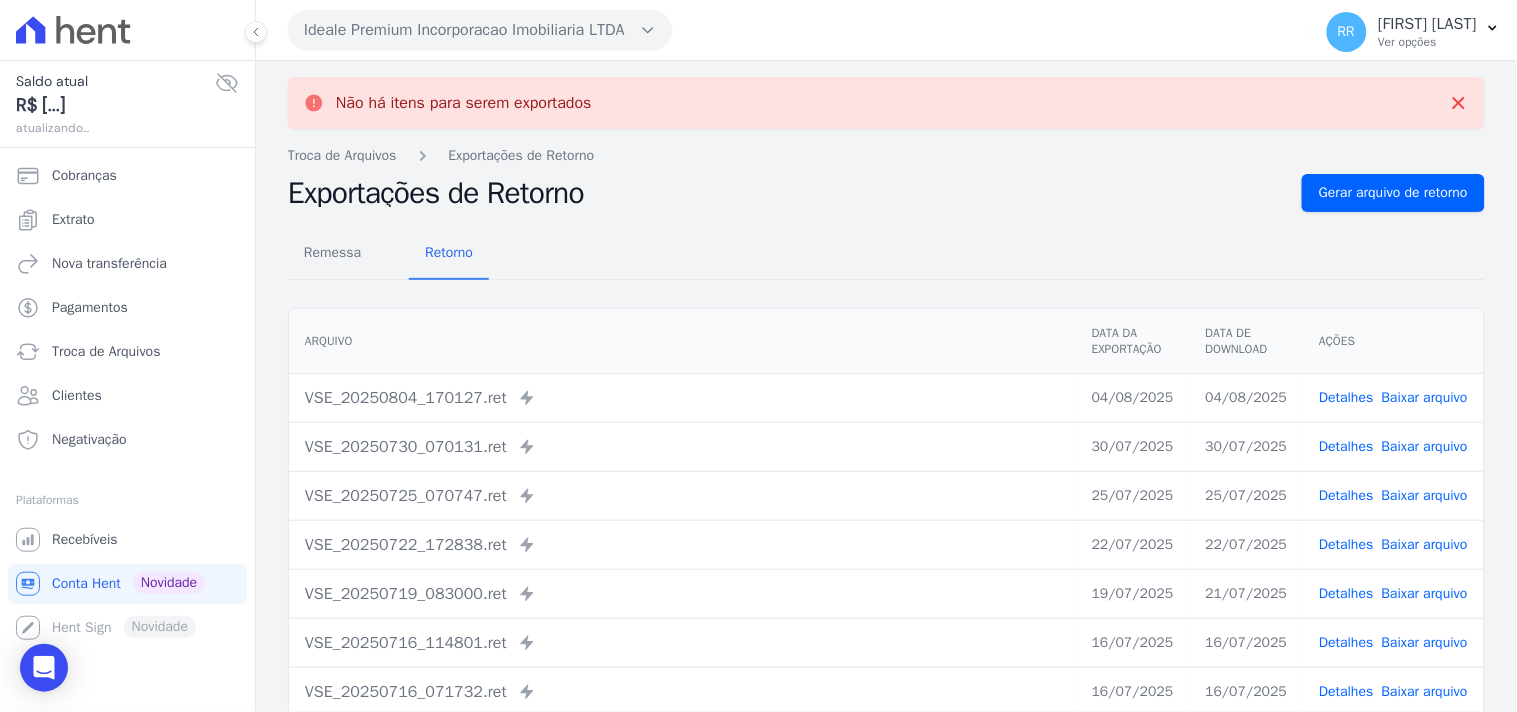 click on "Ideale Premium Incorporacao Imobiliaria LTDA
Via Sul Engenharia
AGUAS DE GUANABARA INCORPORACAO IMOBILIARIA SPE LTDA
AGUAS DO ALVORADA INCORPORACAO IMOBILIARIA SPE LTDA
ANANINDEUA 01 INCORPORACAO IMOBILIARIA SPE LTDA
AQUARELA CITY INCORPORACAO IMOBILIARIA LTDA" at bounding box center (795, 30) 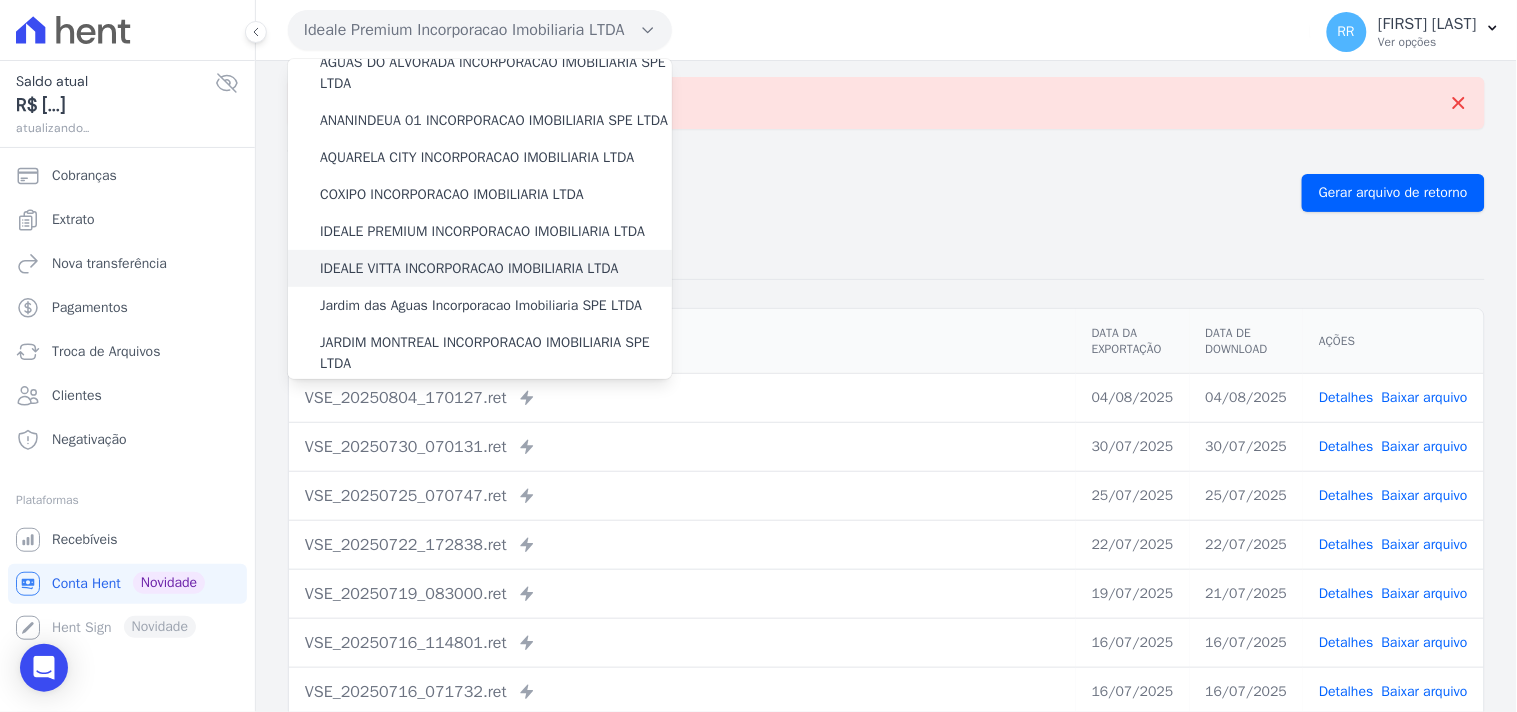 scroll, scrollTop: 111, scrollLeft: 0, axis: vertical 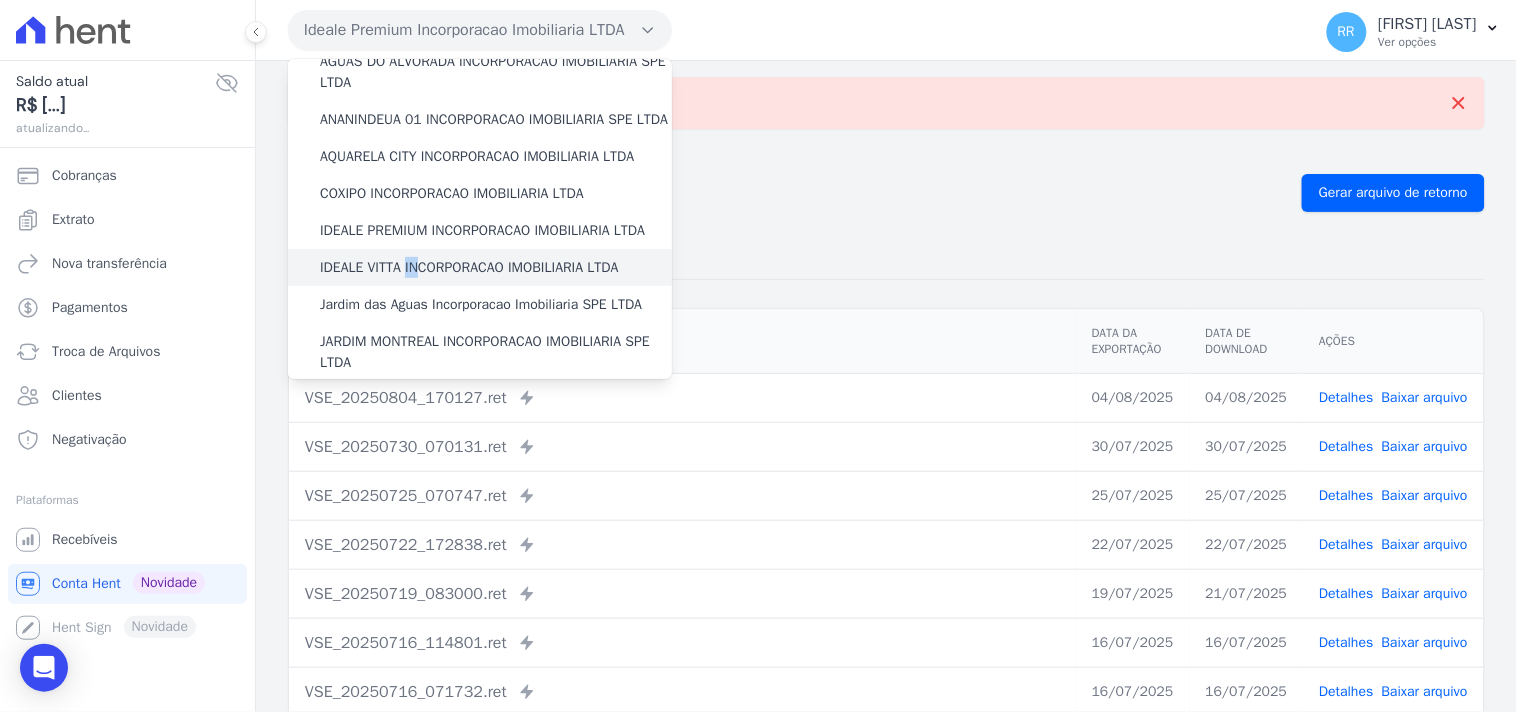 drag, startPoint x: 406, startPoint y: 307, endPoint x: 420, endPoint y: 290, distance: 22.022715 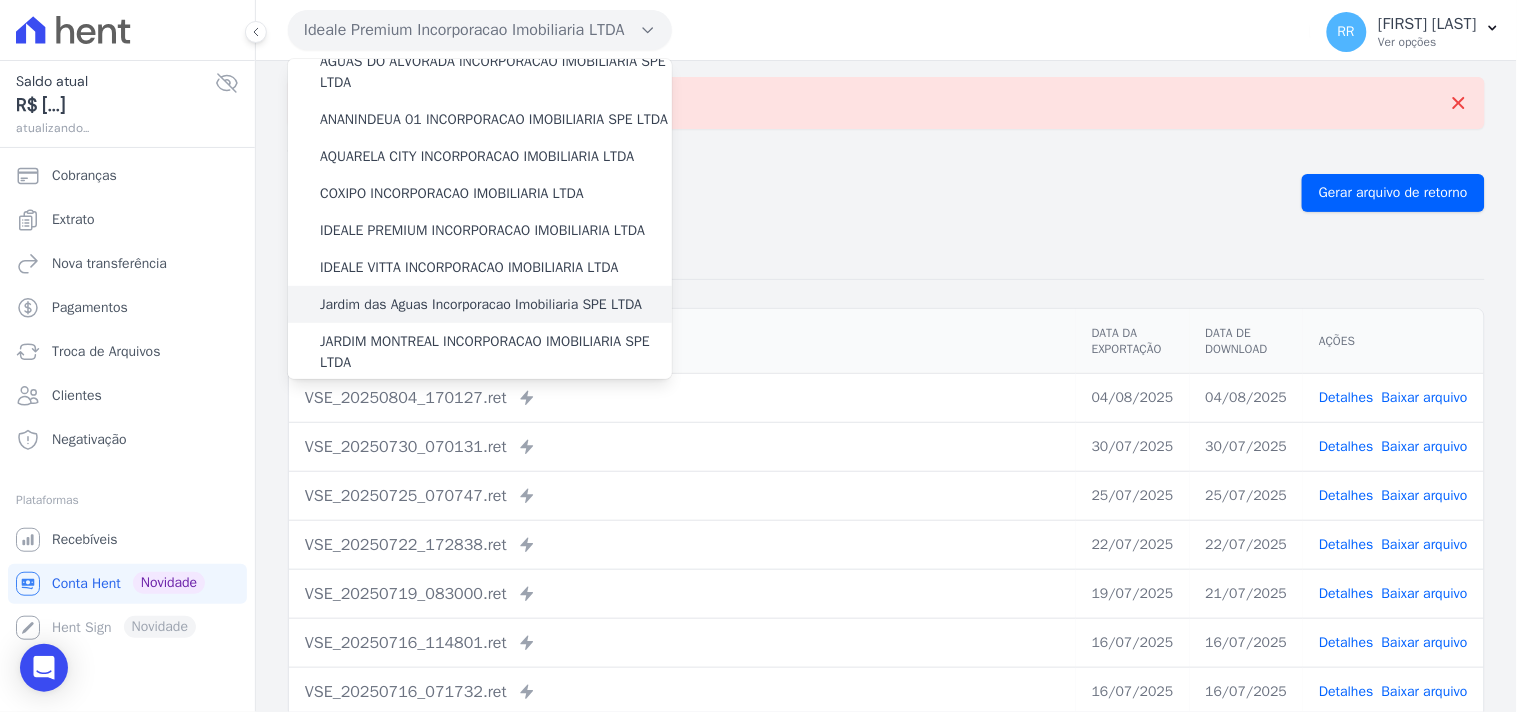 click on "Jardim das Aguas Incorporacao Imobiliaria SPE LTDA" at bounding box center (481, 304) 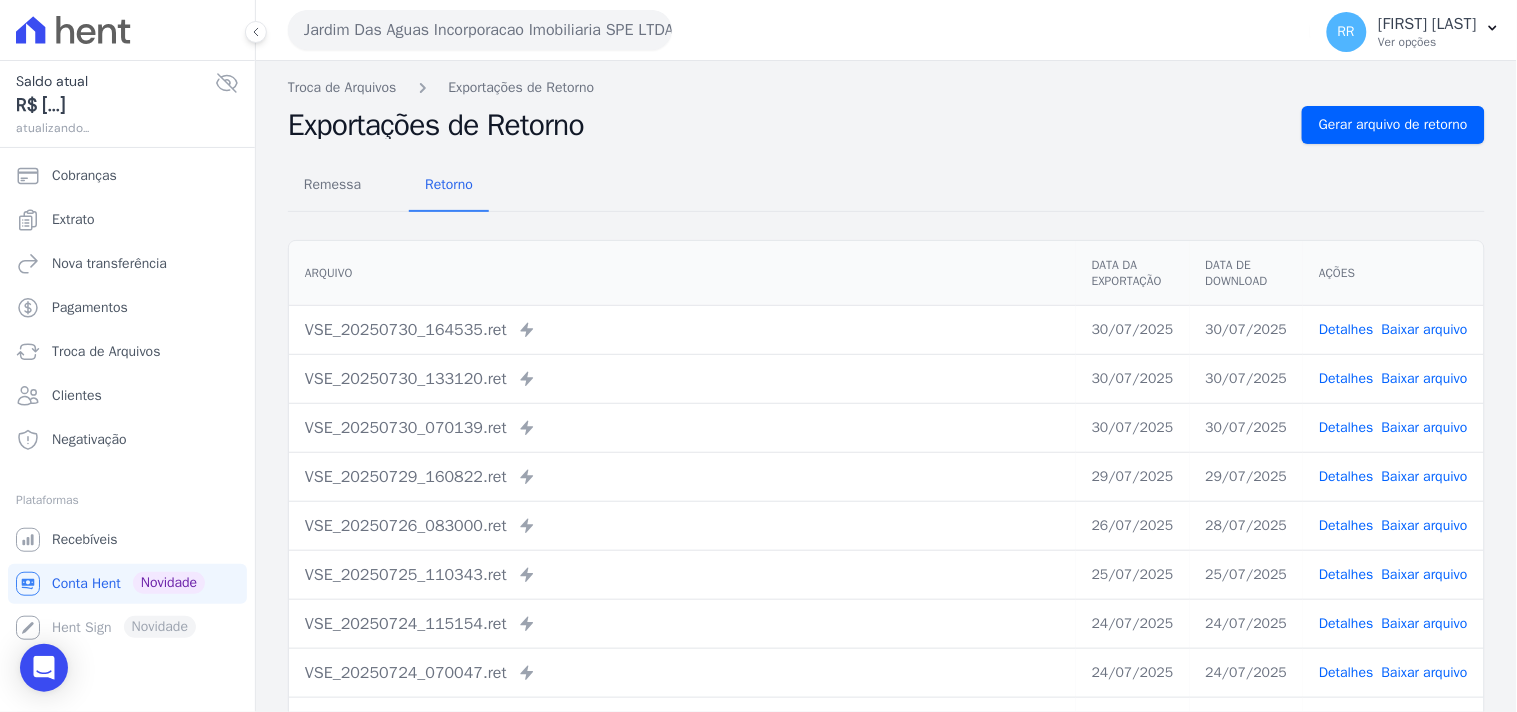 click on "Remessa
Retorno
Arquivo
Data da Exportação
Data de Download
Ações
VSE_[DATE]_[TIME].ret
Enviado para Nexxera em: [DATE], [TIME]
[DATE]
[DATE]
Detalhes" at bounding box center [886, 505] 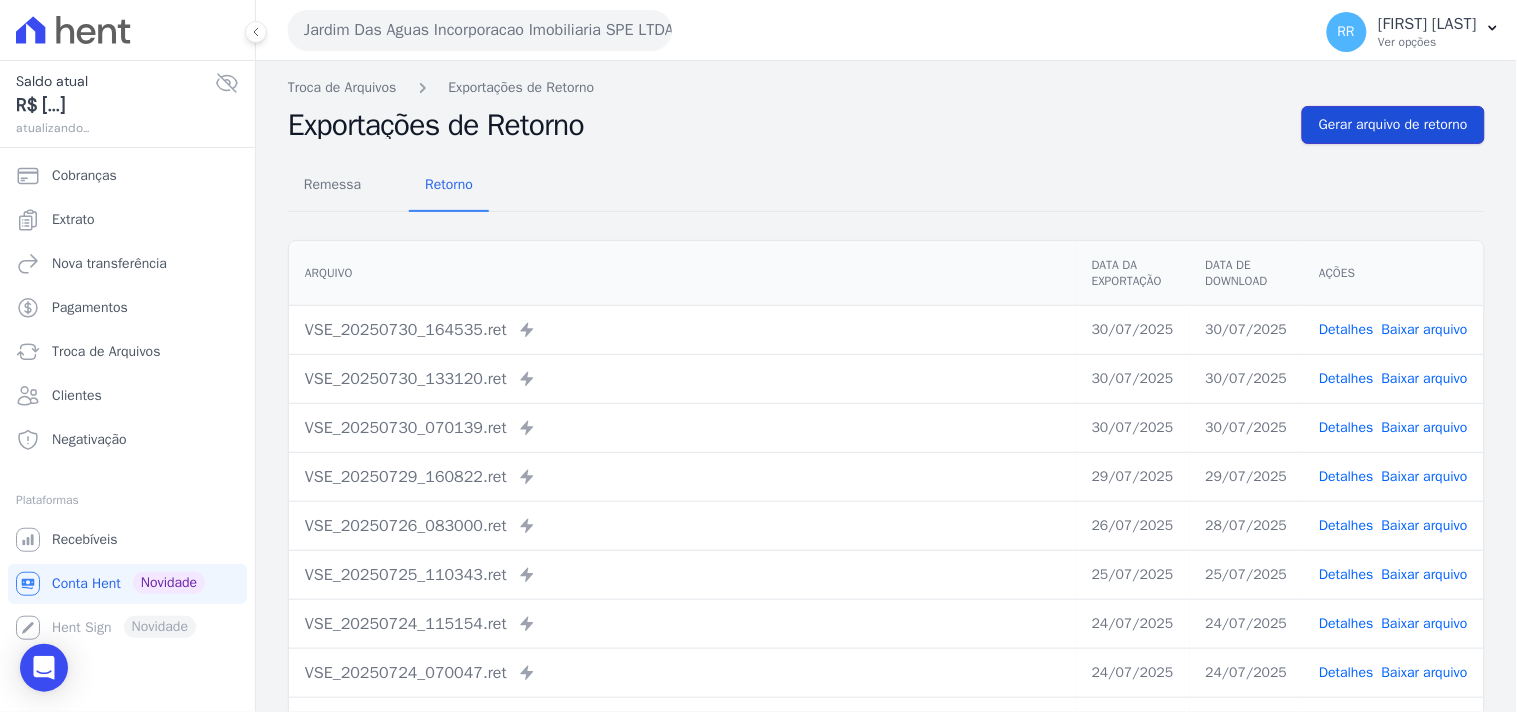 click on "Gerar arquivo de retorno" at bounding box center [1393, 125] 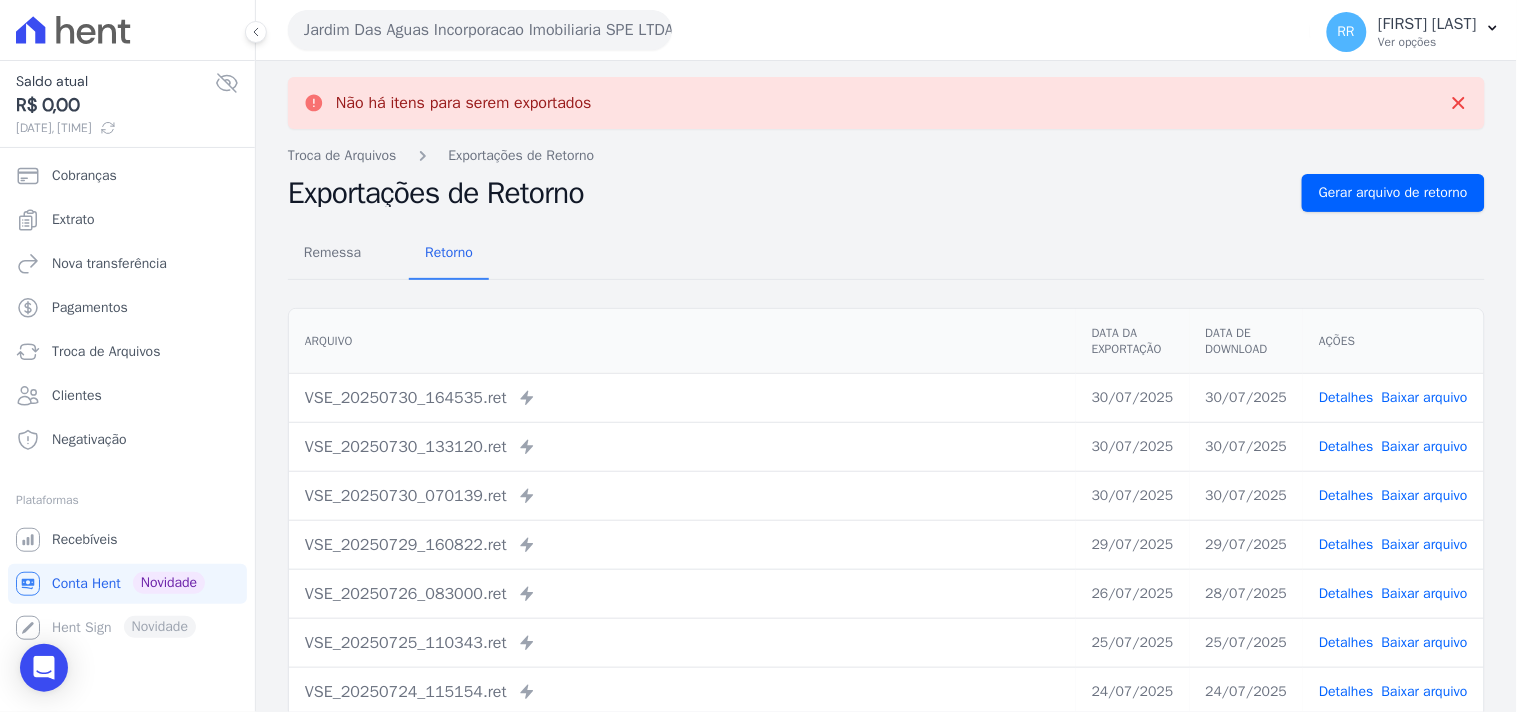 click on "Jardim Das Aguas Incorporacao Imobiliaria SPE LTDA" at bounding box center [480, 30] 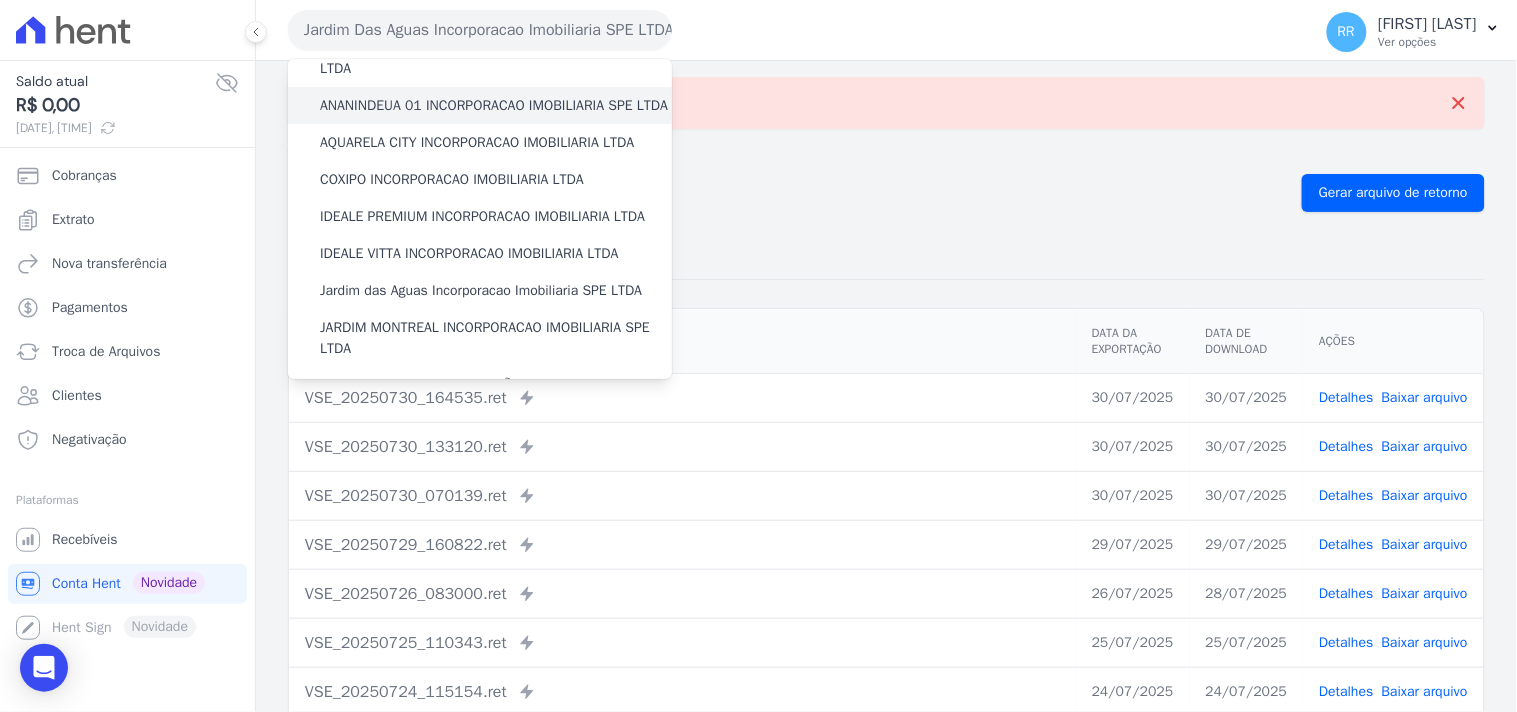 scroll, scrollTop: 147, scrollLeft: 0, axis: vertical 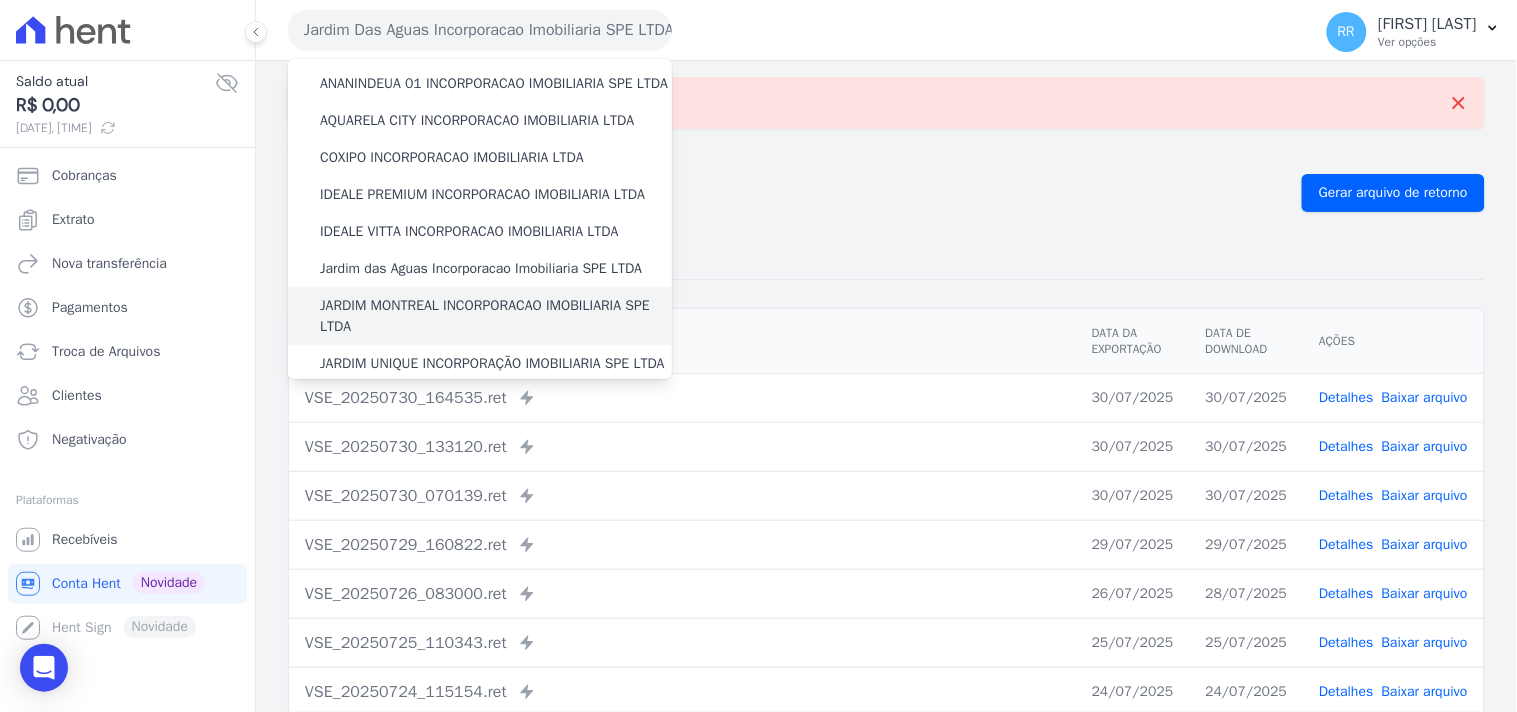 click on "JARDIM MONTREAL INCORPORACAO IMOBILIARIA SPE LTDA" at bounding box center [496, 316] 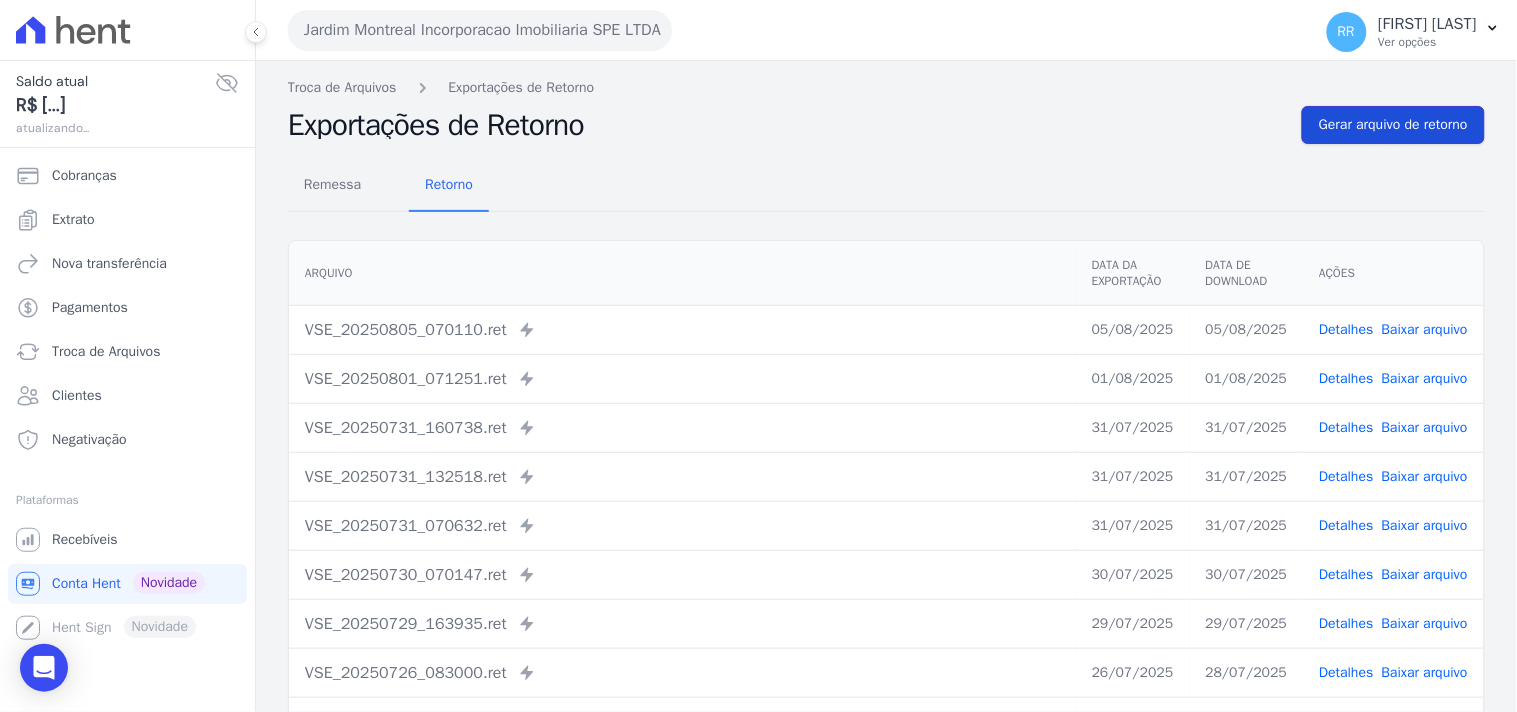 click on "Gerar arquivo de retorno" at bounding box center (1393, 125) 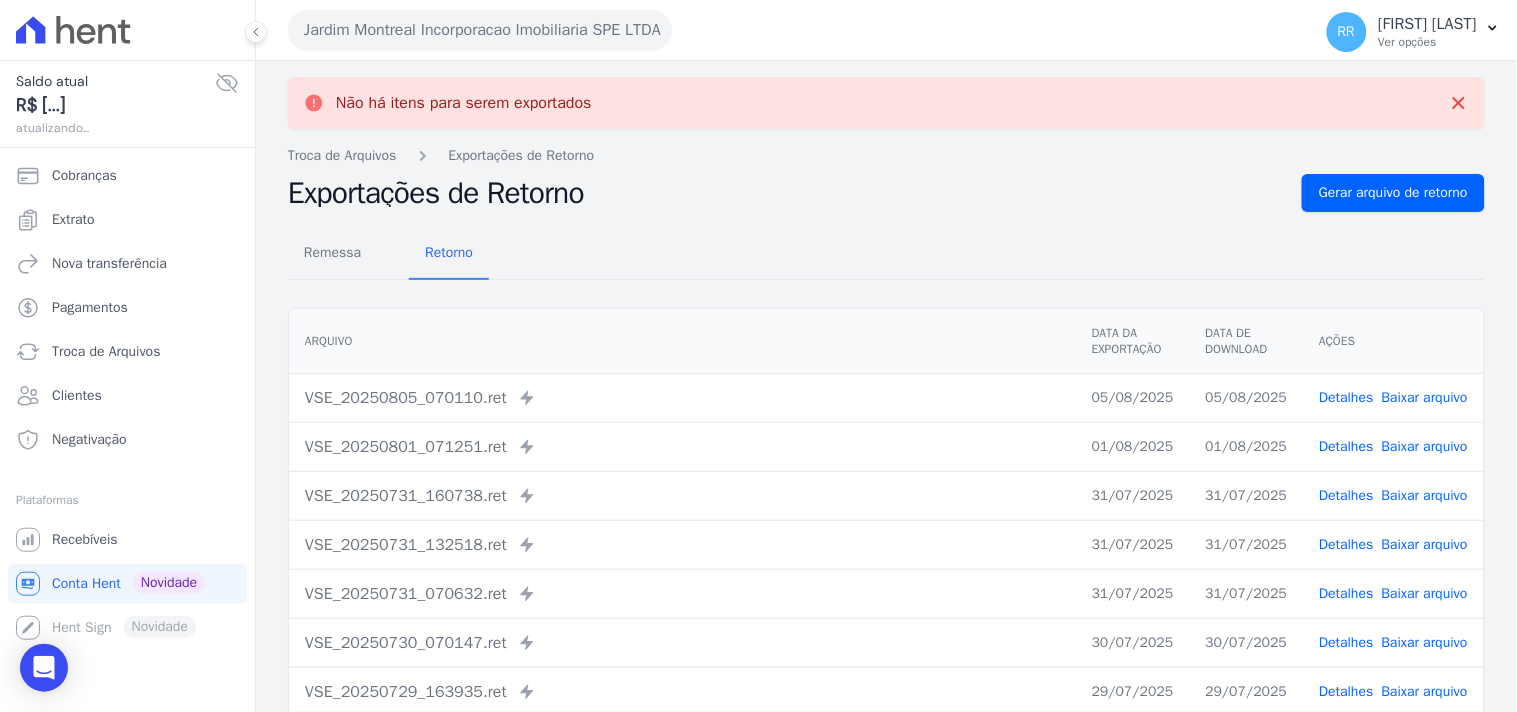 click on "Jardim Montreal Incorporacao Imobiliaria SPE LTDA" at bounding box center [480, 30] 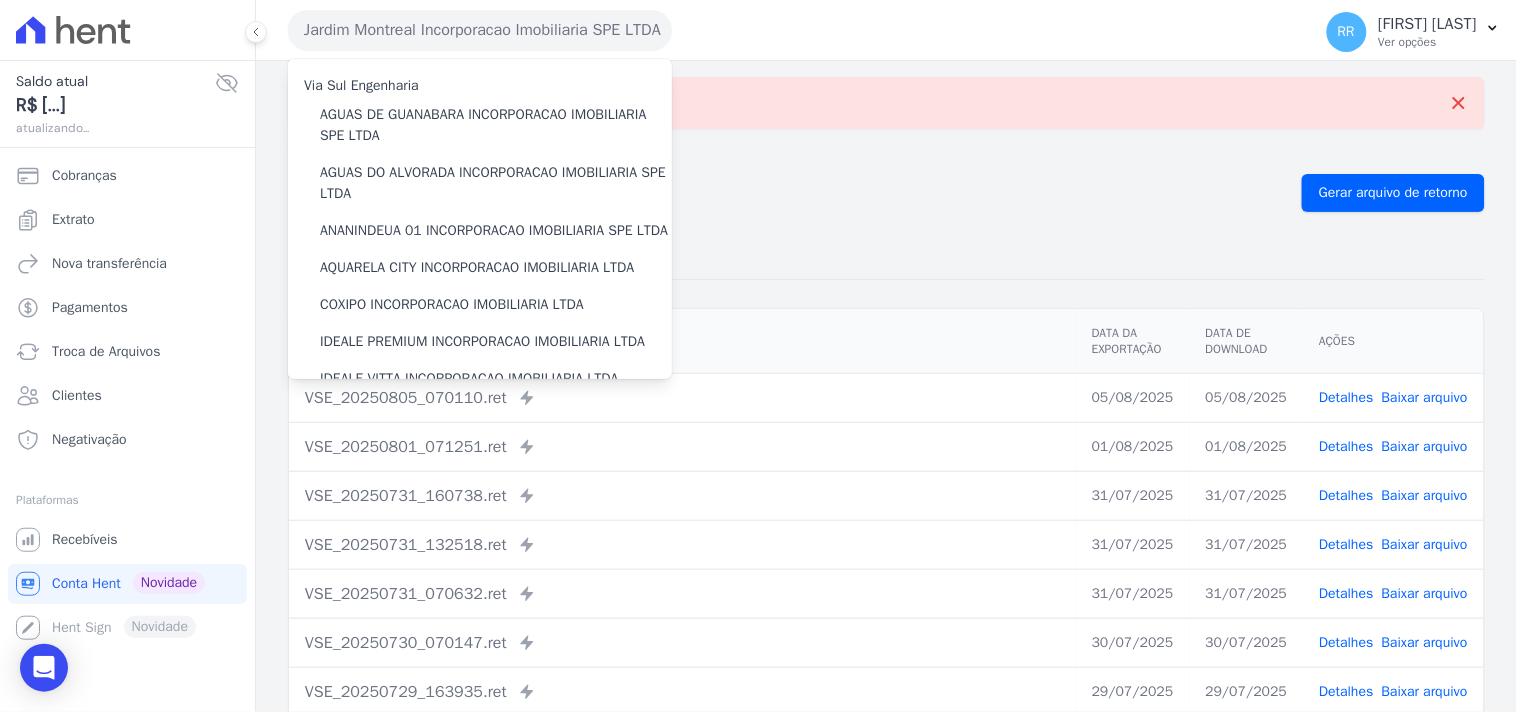 click on "Jardim Montreal Incorporacao Imobiliaria SPE LTDA" at bounding box center (480, 30) 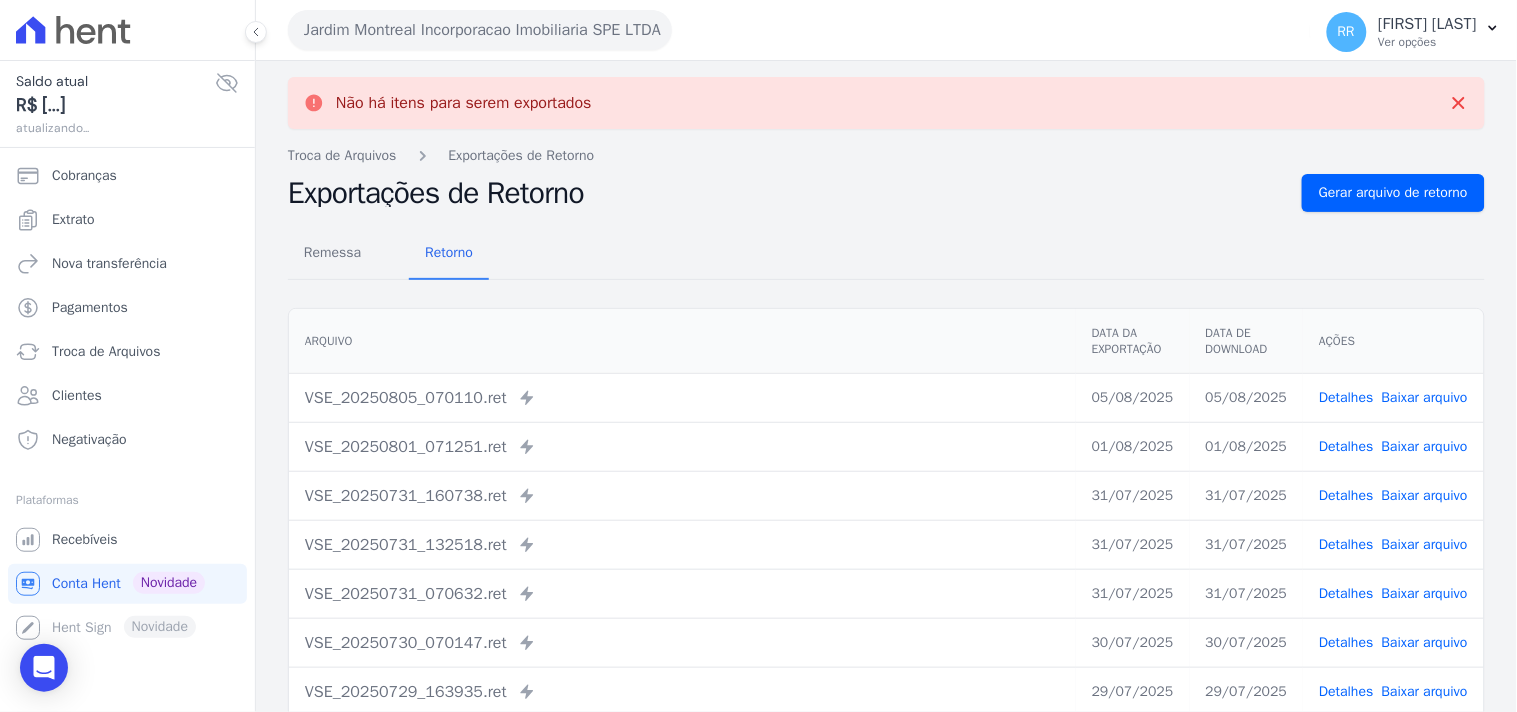 click on "Jardim Montreal Incorporacao Imobiliaria SPE LTDA" at bounding box center (480, 30) 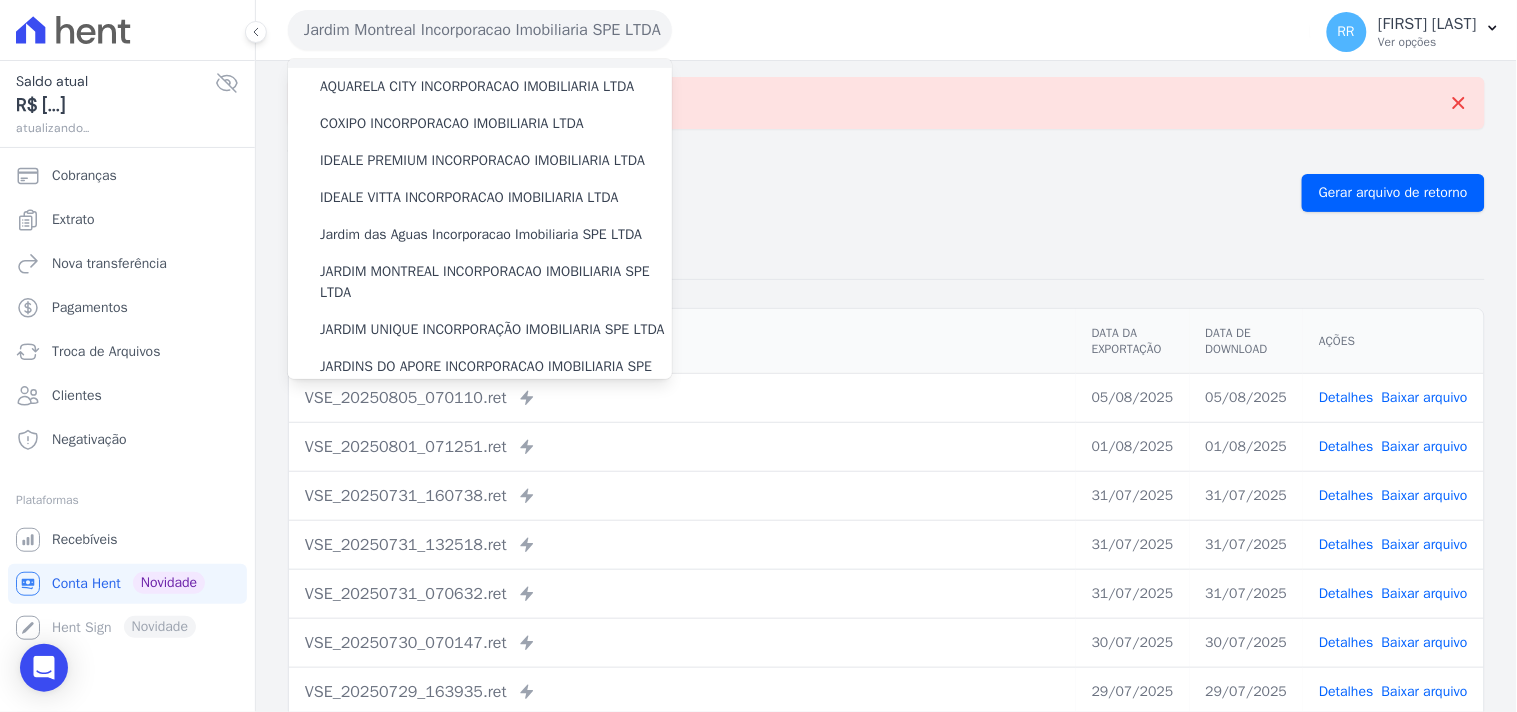 scroll, scrollTop: 185, scrollLeft: 0, axis: vertical 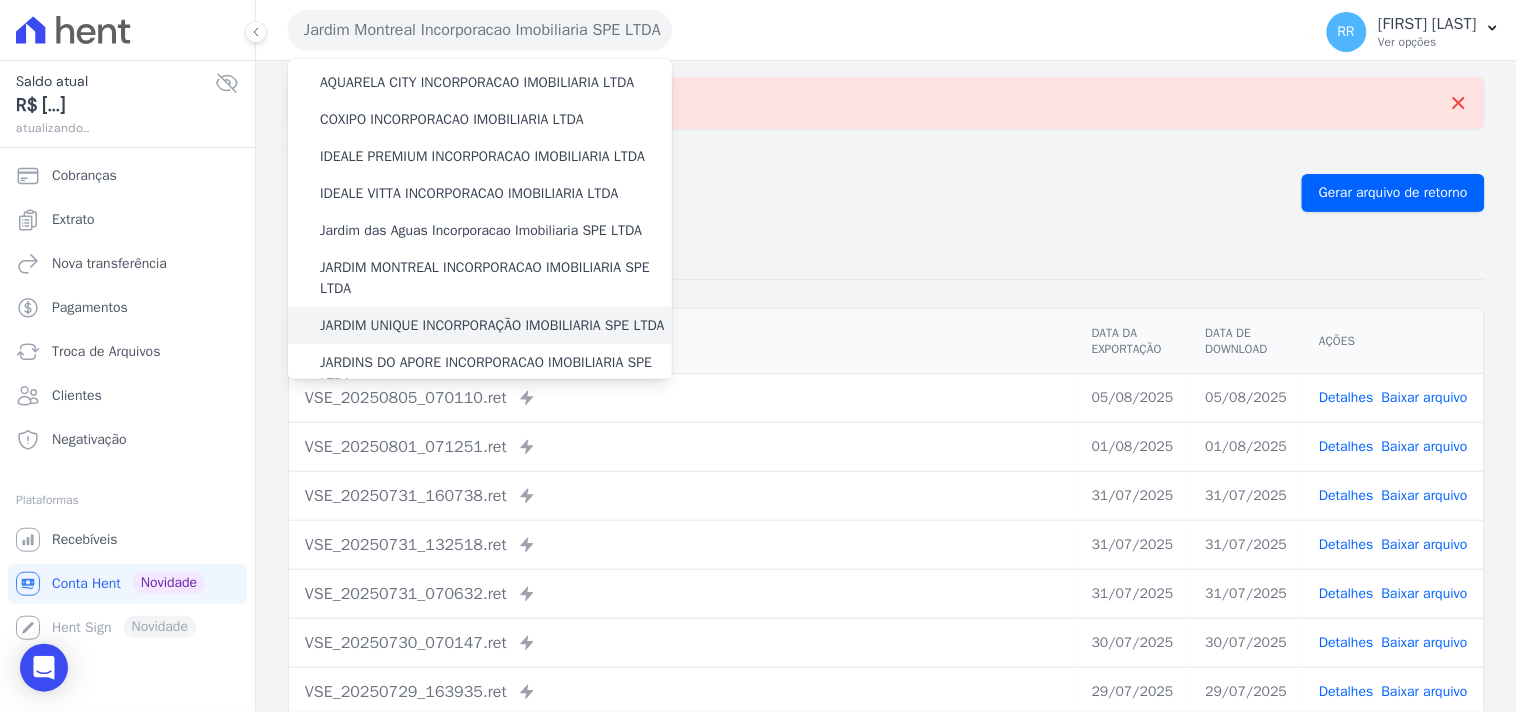 click on "JARDIM UNIQUE INCORPORAÇÃO IMOBILIARIA SPE LTDA" at bounding box center (492, 325) 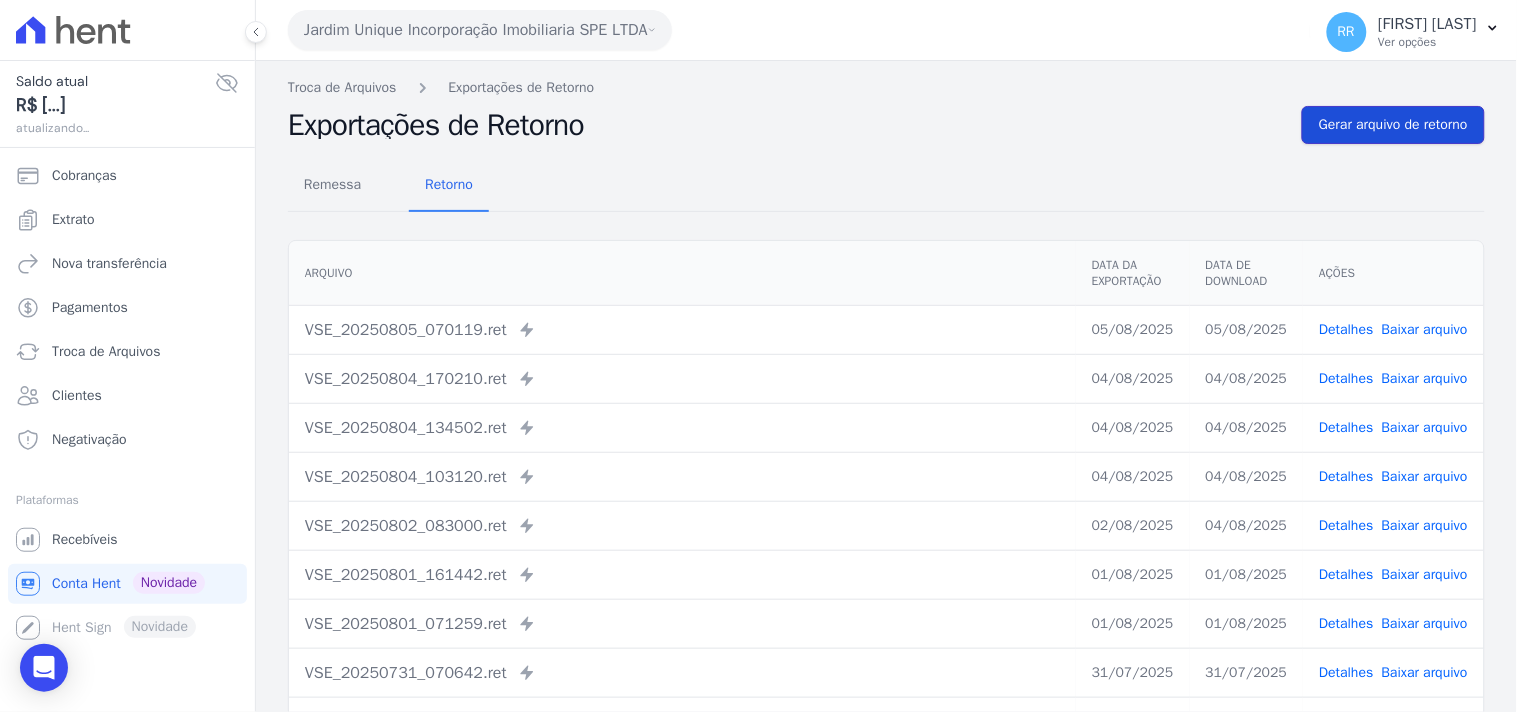 click on "Gerar arquivo de retorno" at bounding box center [1393, 125] 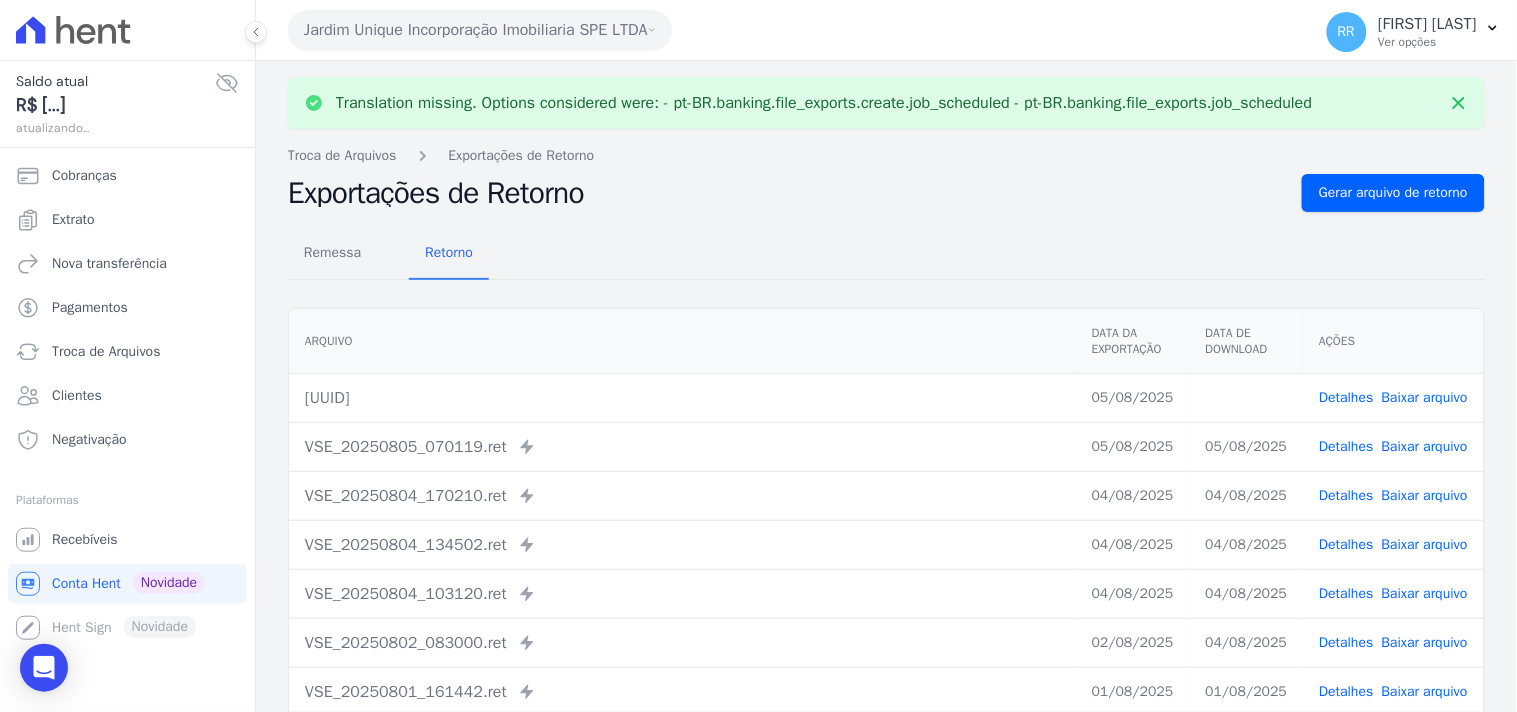 click on "Baixar arquivo" at bounding box center [1425, 397] 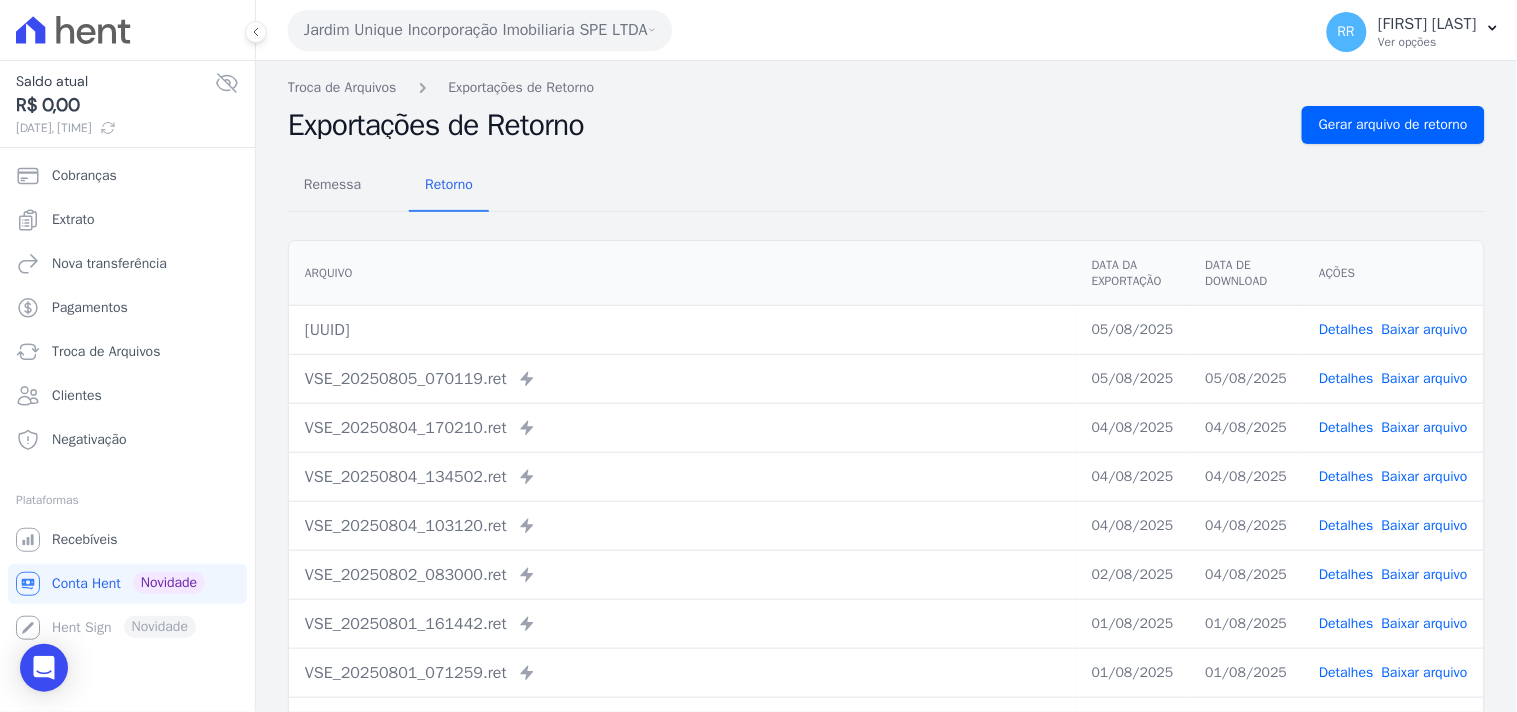 click on "Exportações de Retorno" at bounding box center [787, 125] 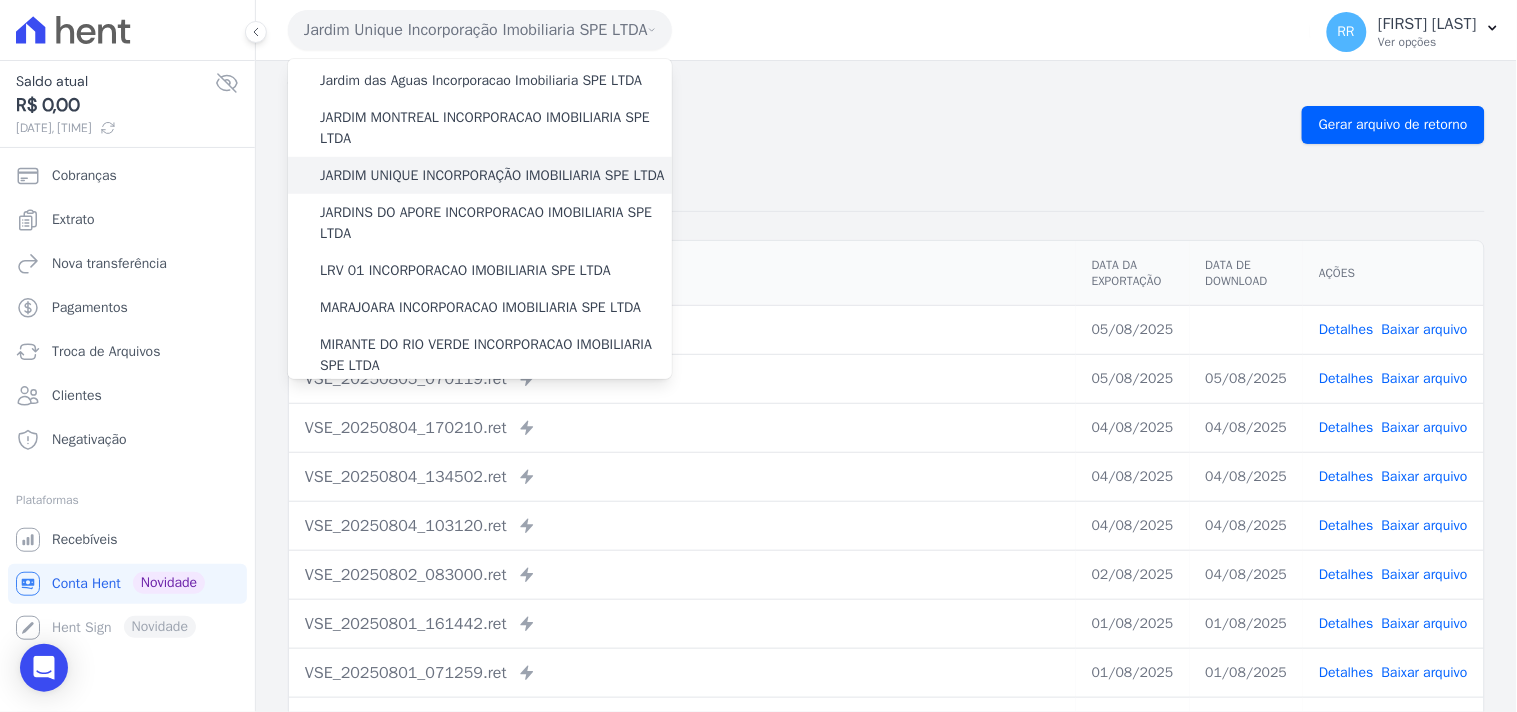 scroll, scrollTop: 370, scrollLeft: 0, axis: vertical 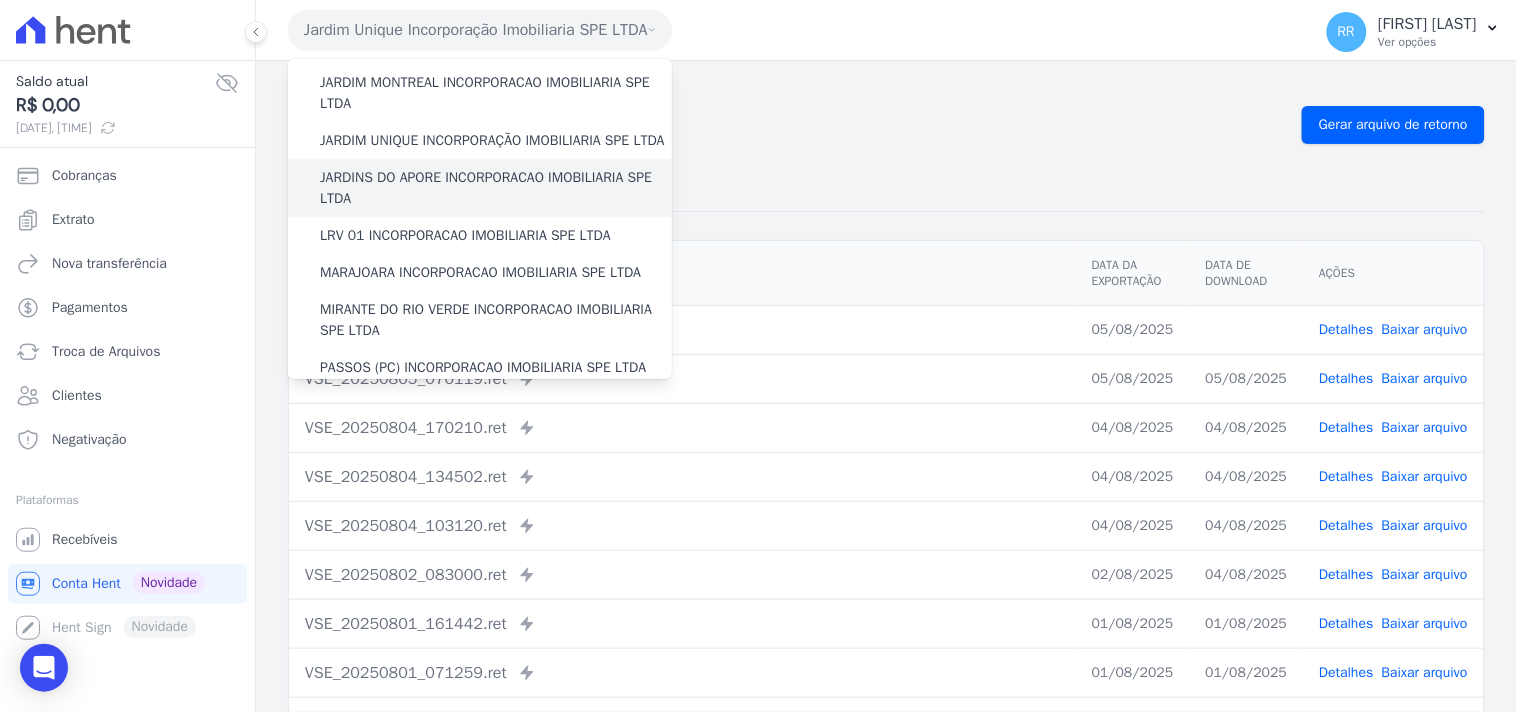 click on "JARDINS DO APORE INCORPORACAO IMOBILIARIA SPE LTDA" at bounding box center [496, 188] 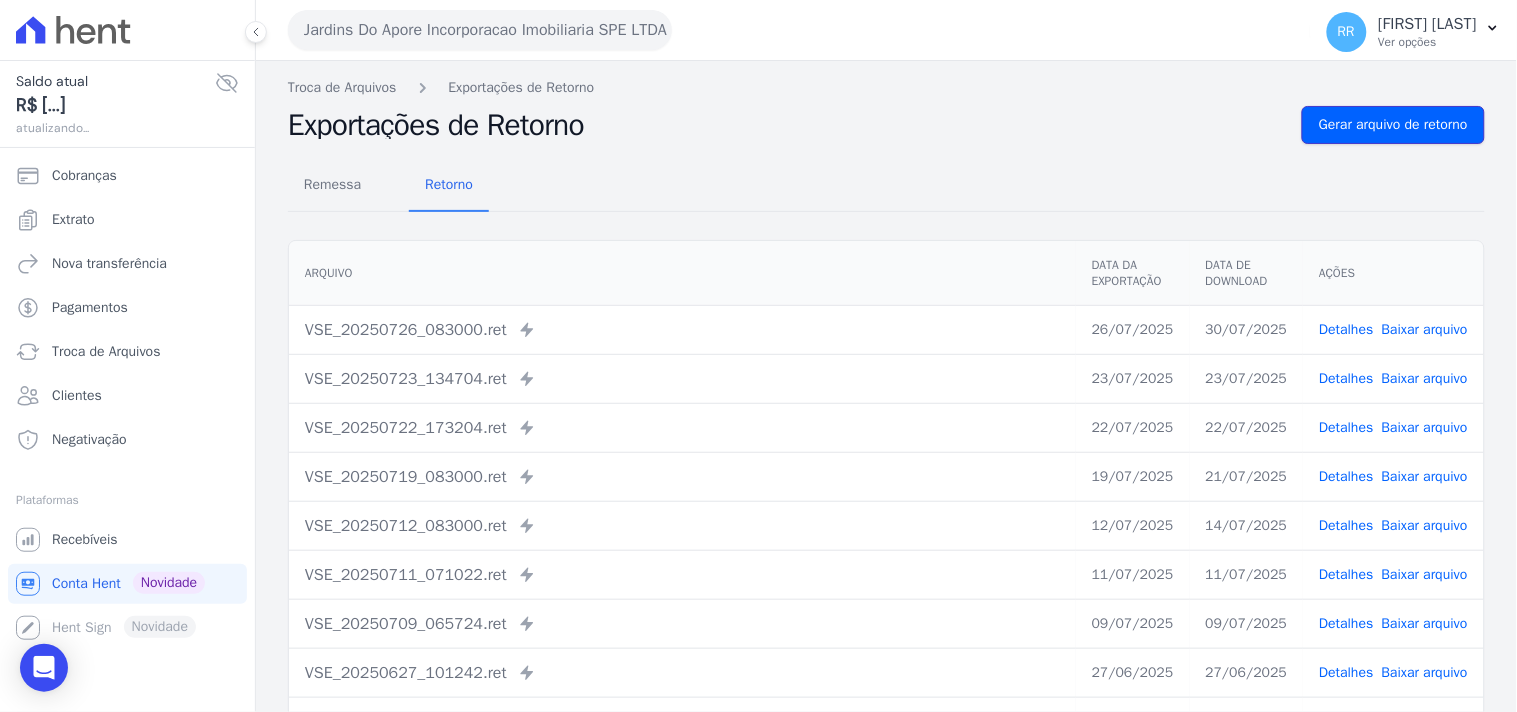 click on "Gerar arquivo de retorno" at bounding box center (1393, 125) 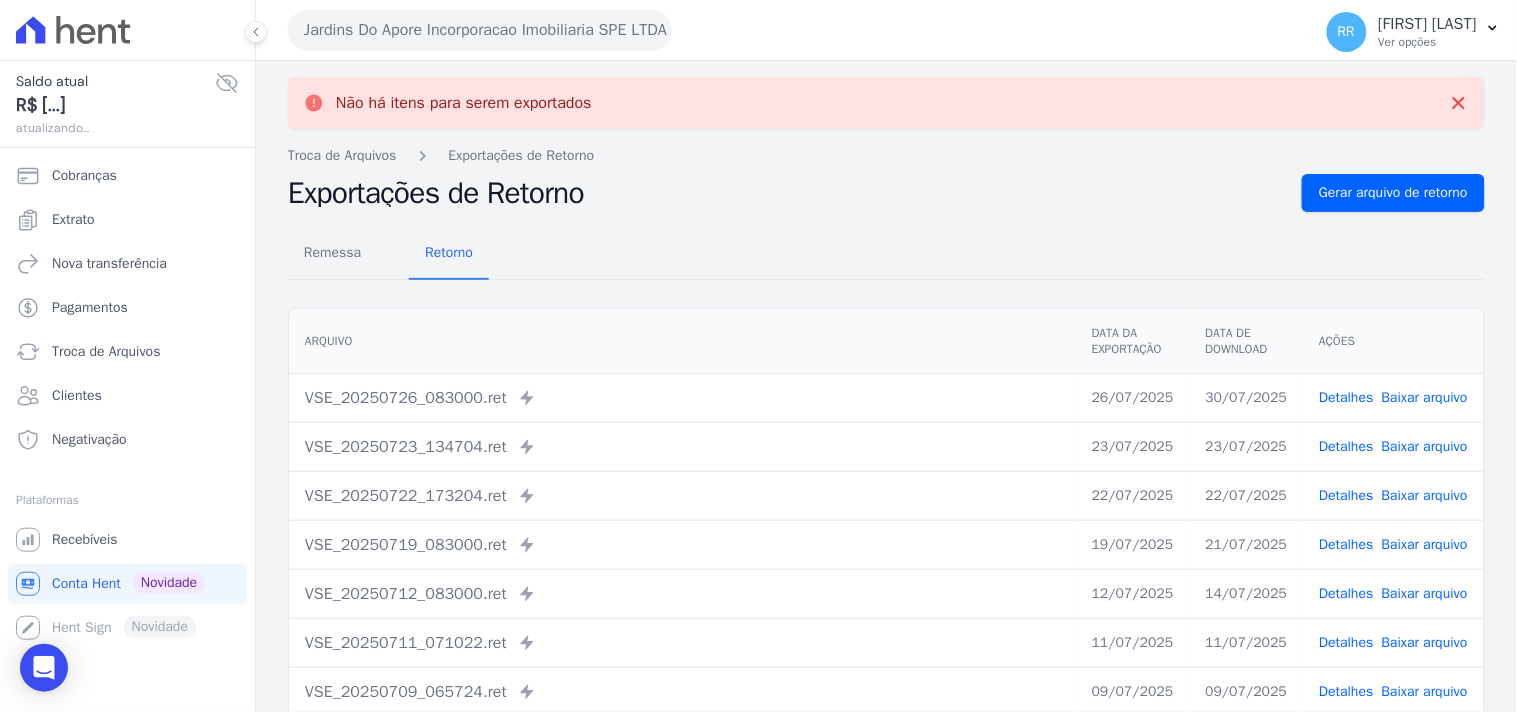 click on "Jardins Do Apore Incorporacao Imobiliaria SPE LTDA
Via Sul Engenharia
AGUAS DE GUANABARA INCORPORACAO IMOBILIARIA SPE LTDA
AGUAS DO ALVORADA INCORPORACAO IMOBILIARIA SPE LTDA
ANANINDEUA 01 INCORPORACAO IMOBILIARIA SPE LTDA
AQUARELA CITY INCORPORACAO IMOBILIARIA LTDA" at bounding box center (795, 30) 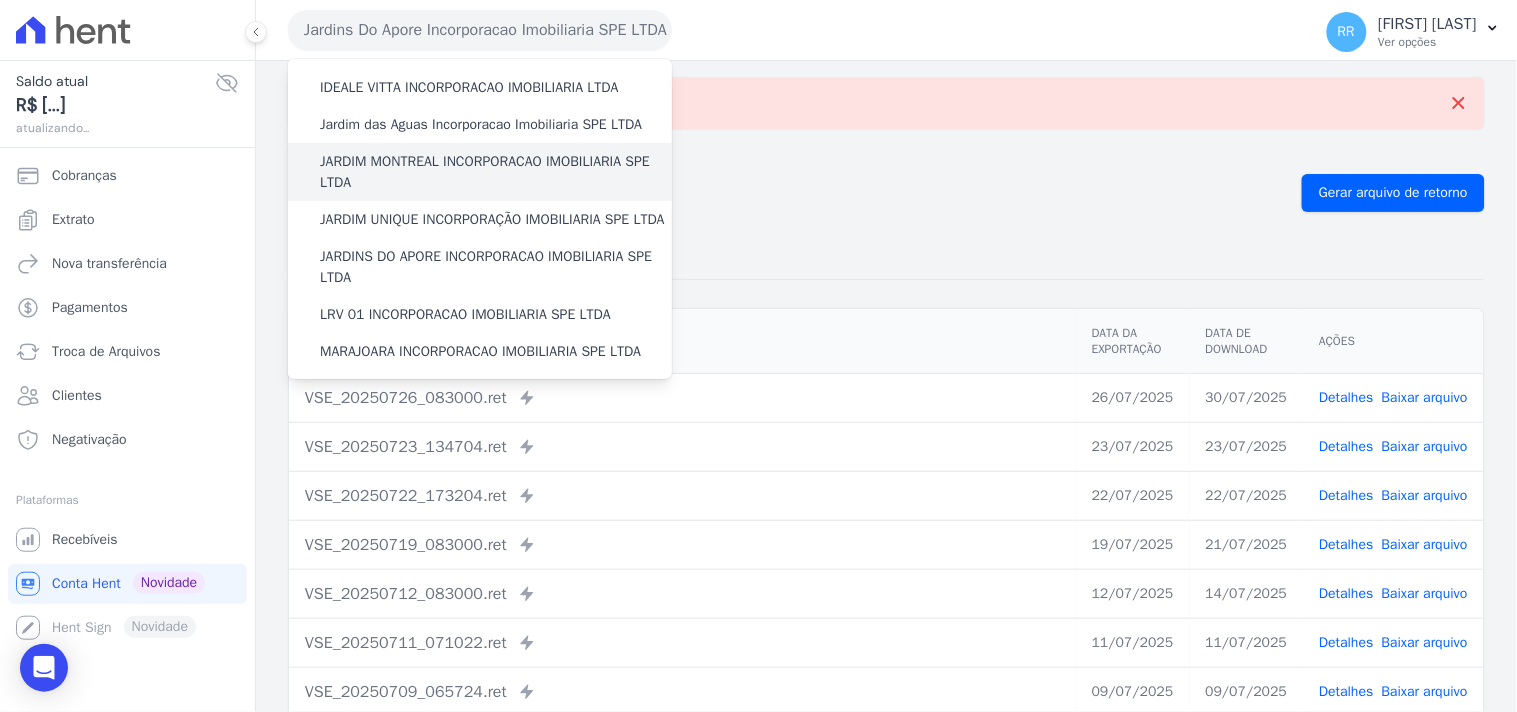 scroll, scrollTop: 333, scrollLeft: 0, axis: vertical 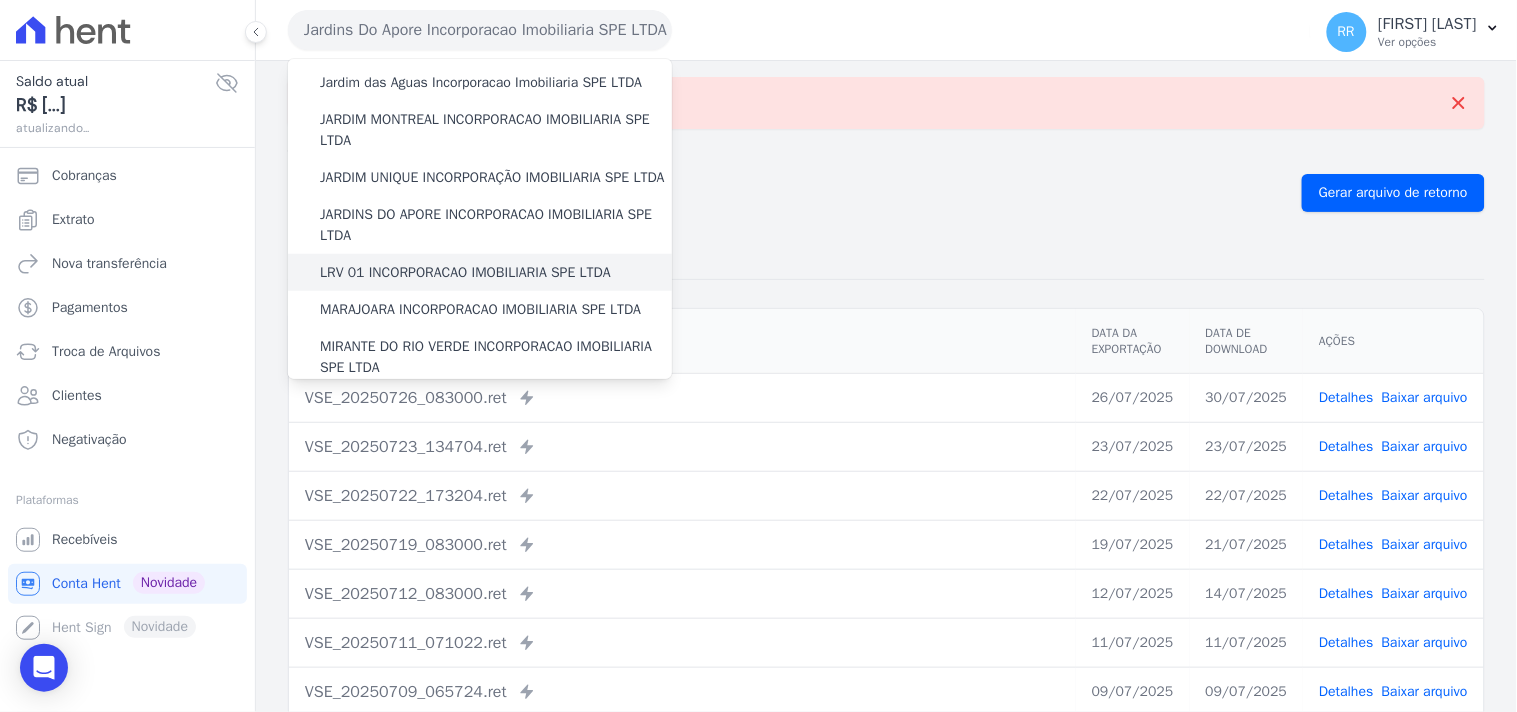 click on "LRV 01 INCORPORACAO IMOBILIARIA SPE LTDA" at bounding box center (465, 272) 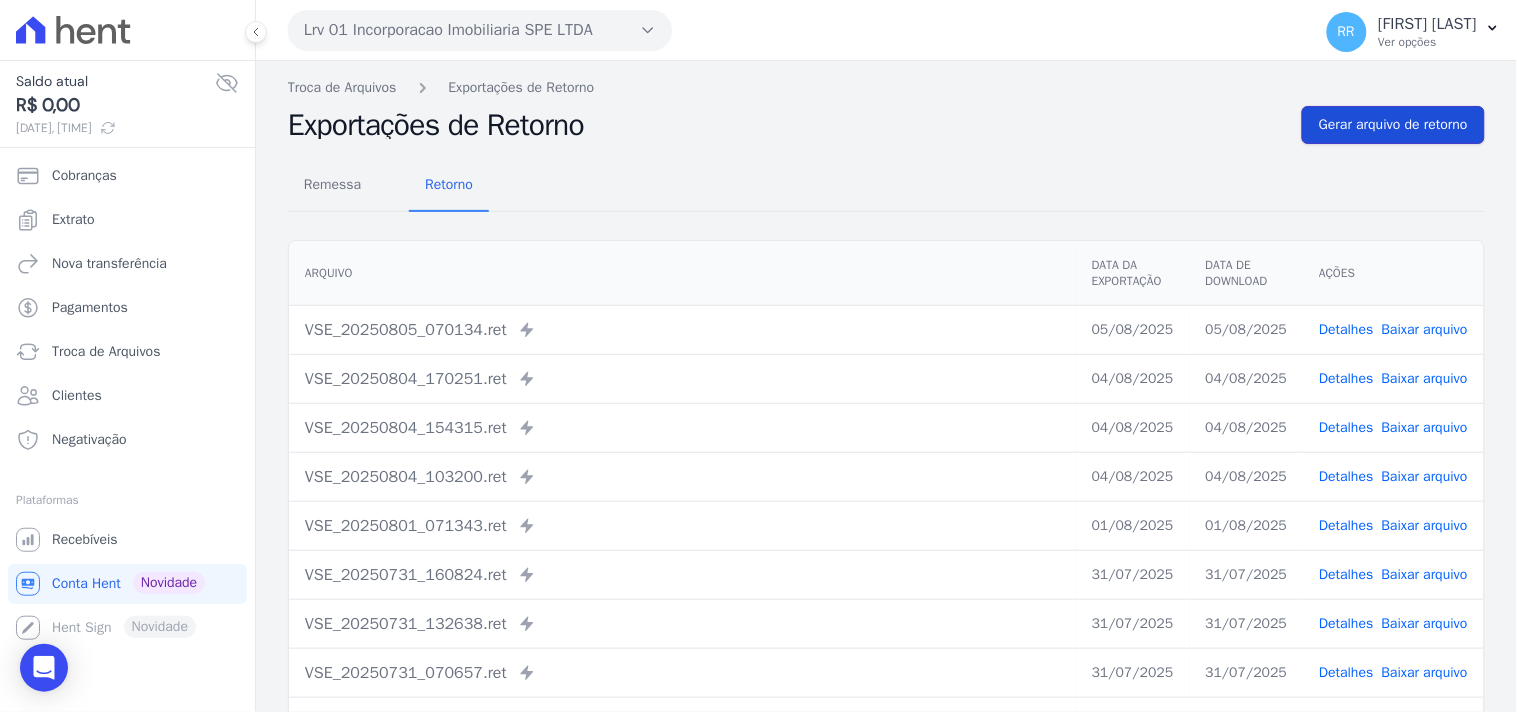 click on "Gerar arquivo de retorno" at bounding box center (1393, 125) 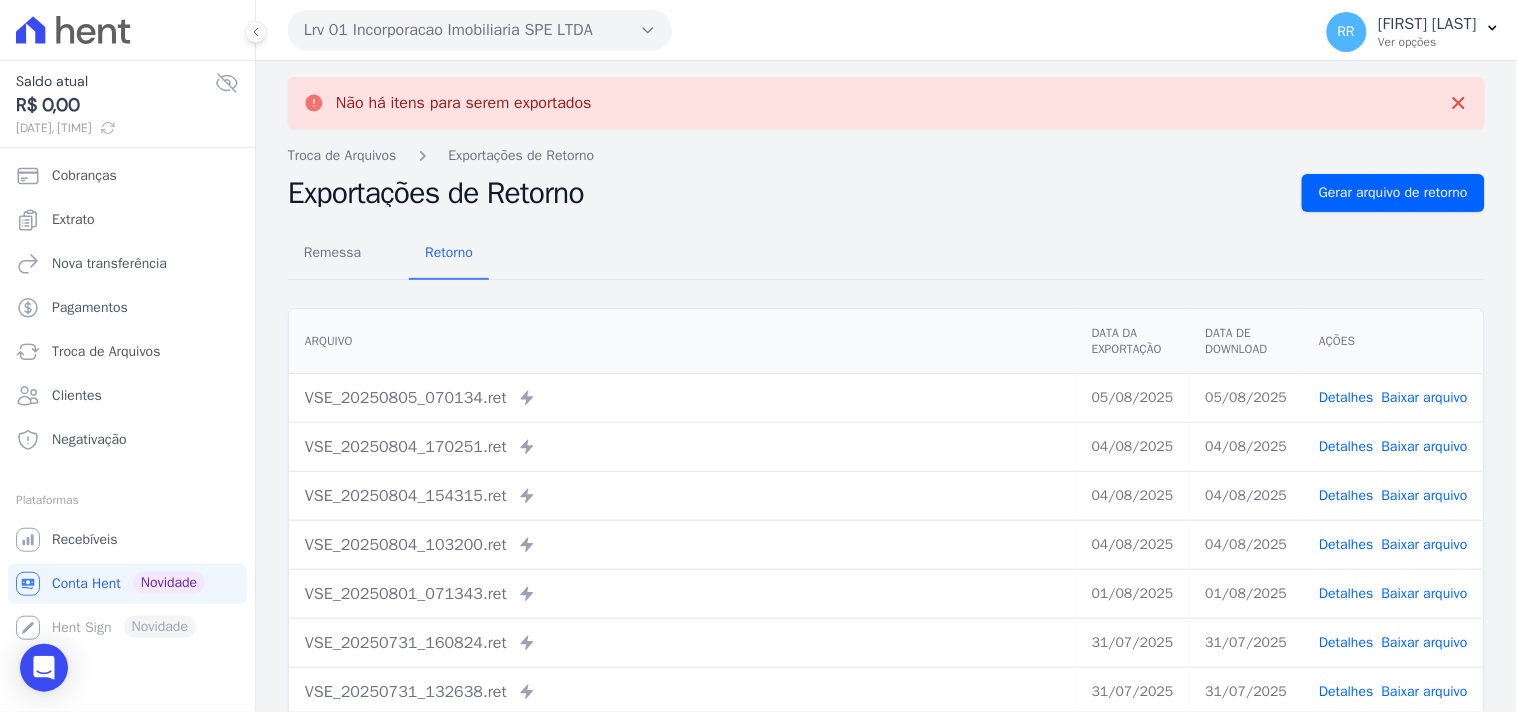 click on "Lrv 01 Incorporacao Imobiliaria SPE LTDA
Via Sul Engenharia
AGUAS DE GUANABARA INCORPORACAO IMOBILIARIA SPE LTDA
AGUAS DO ALVORADA INCORPORACAO IMOBILIARIA SPE LTDA
ANANINDEUA 01 INCORPORACAO IMOBILIARIA SPE LTDA
AQUARELA CITY INCORPORACAO IMOBILIARIA LTDA" at bounding box center [795, 30] 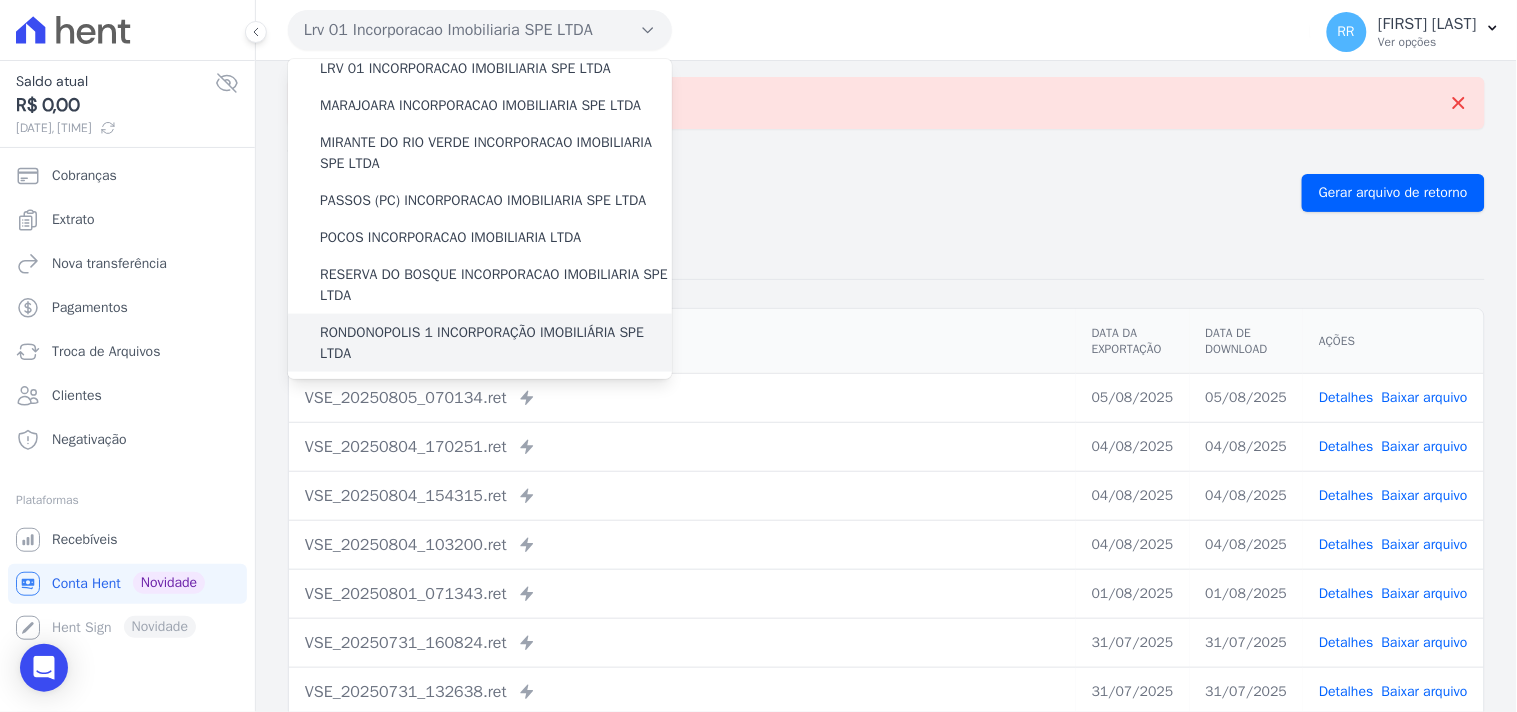 scroll, scrollTop: 518, scrollLeft: 0, axis: vertical 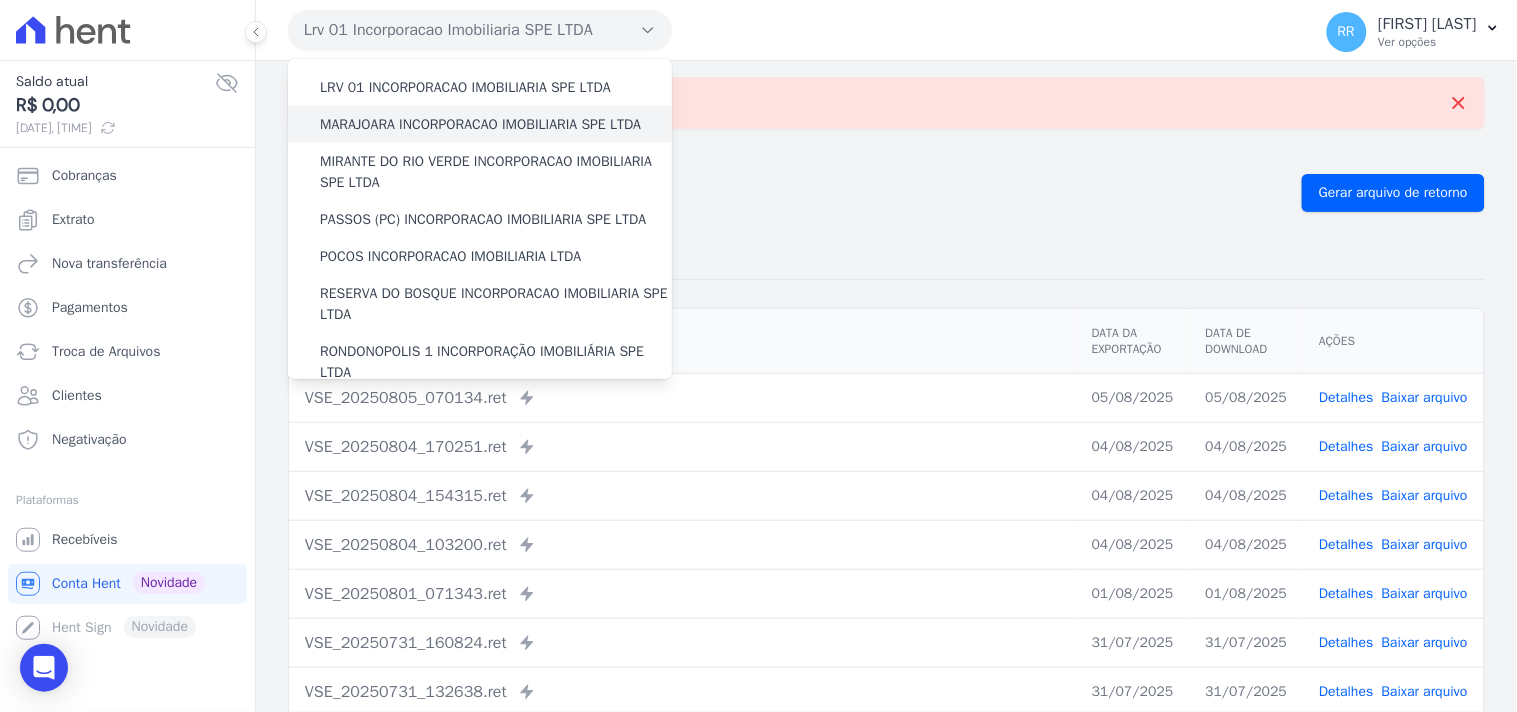 click on "MARAJOARA INCORPORACAO IMOBILIARIA SPE LTDA" at bounding box center (480, 124) 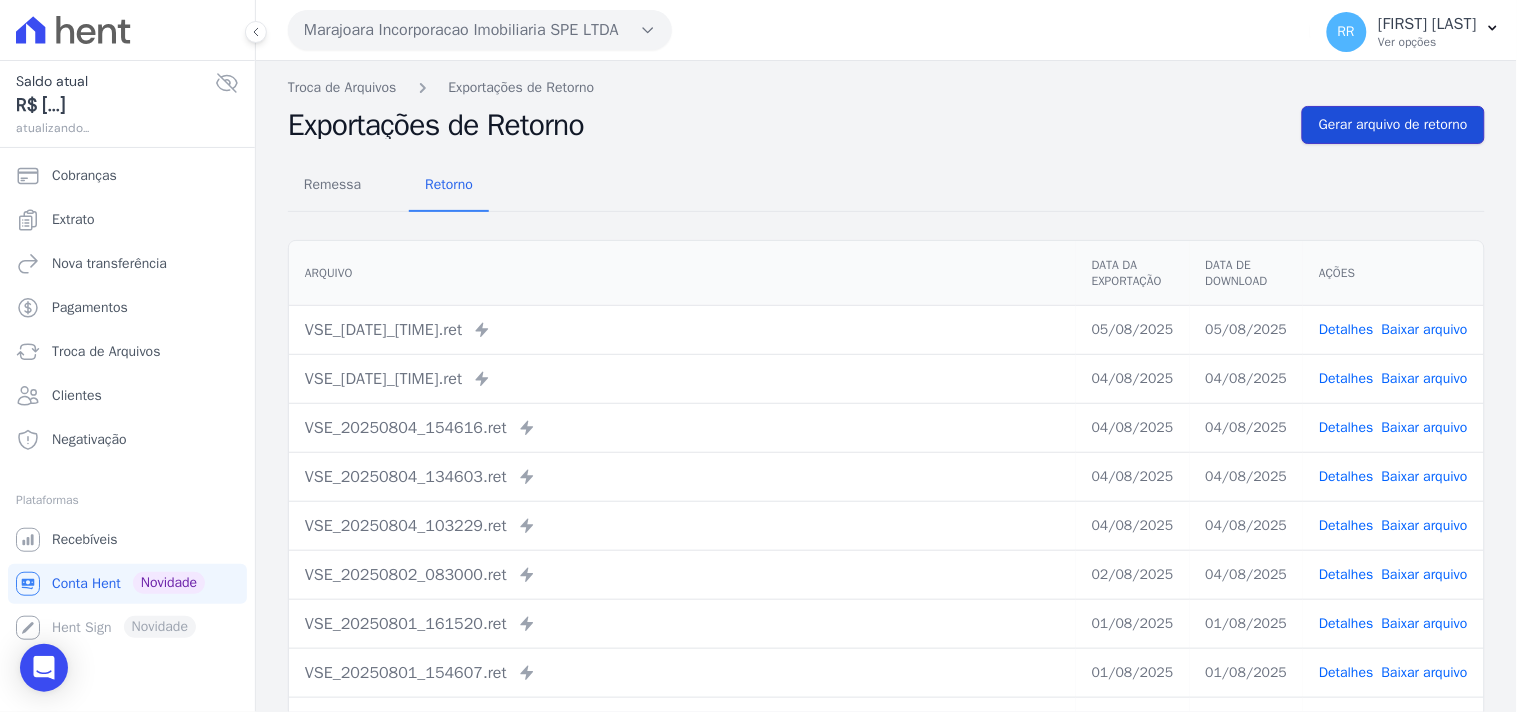 click on "Gerar arquivo de retorno" at bounding box center [1393, 125] 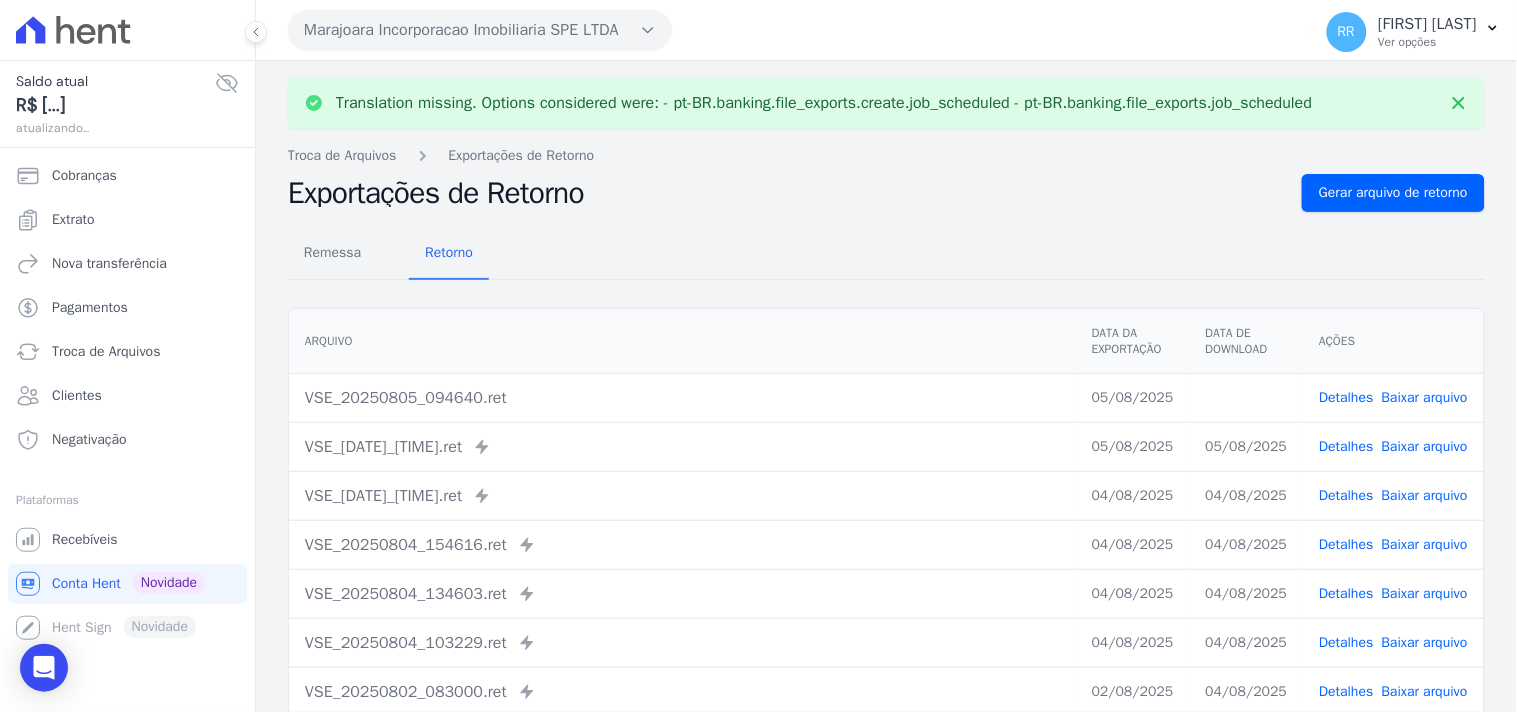 click on "Baixar arquivo" at bounding box center (1425, 397) 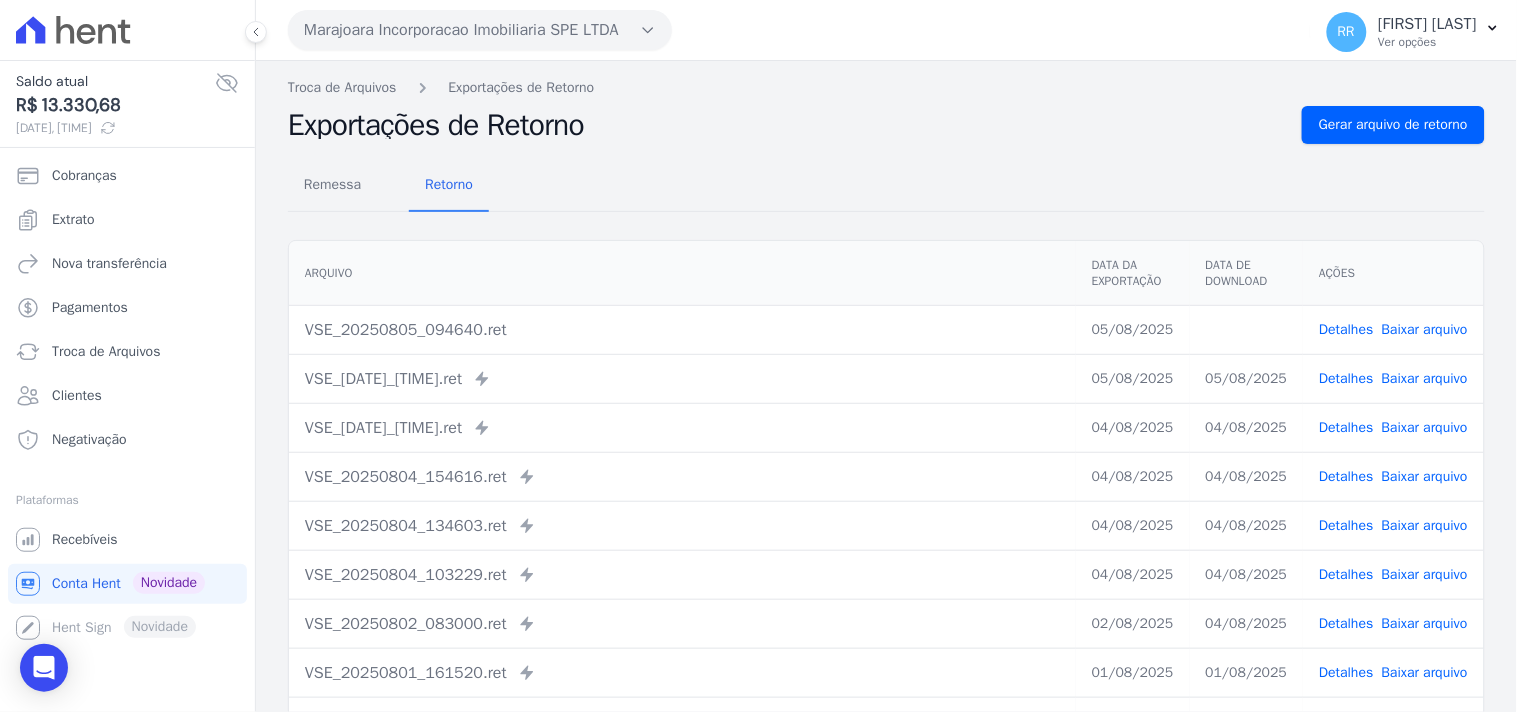 click on "Remessa
Retorno
Arquivo
Data da Exportação
Data de Download
Ações
VSE_[DATE]_[TIME].ret
[DATE]
Detalhes
Baixar arquivo" at bounding box center [886, 505] 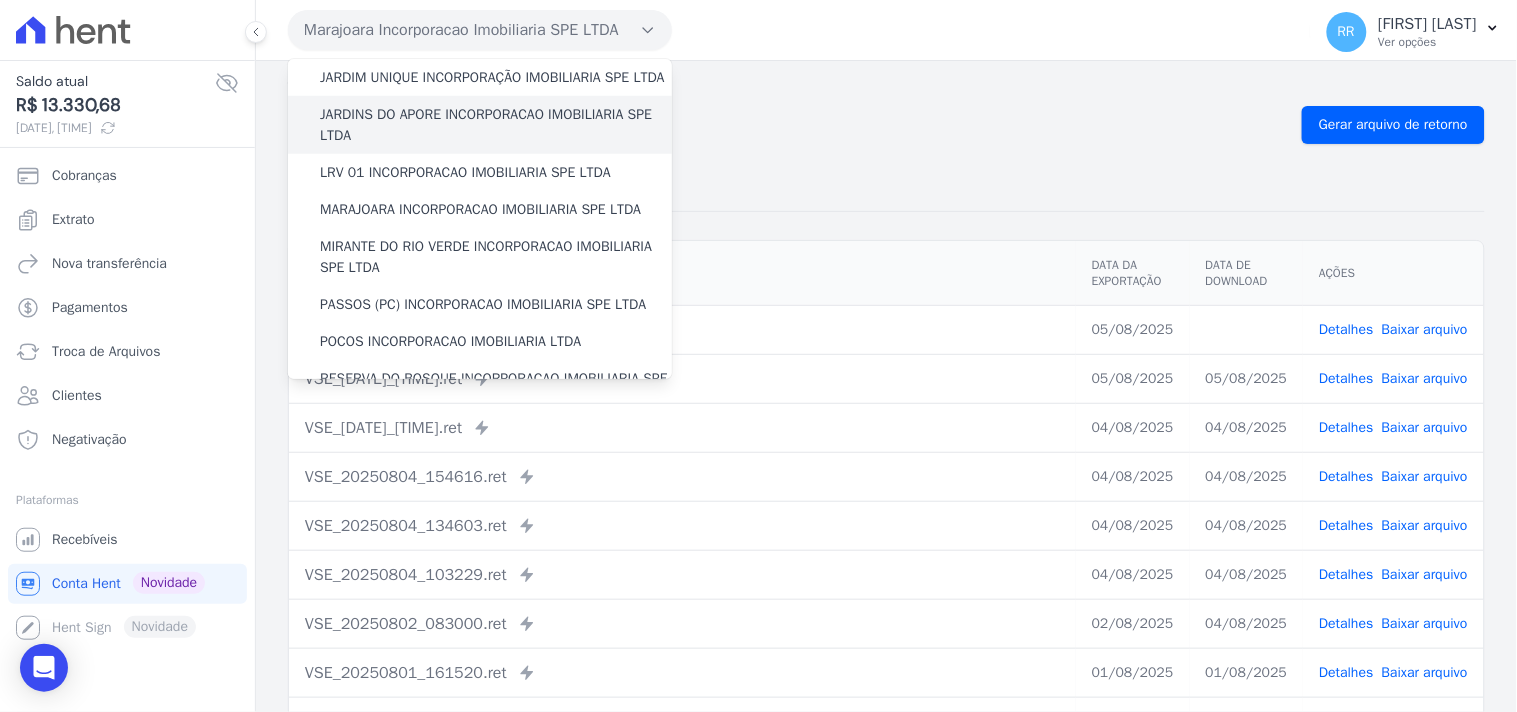 scroll, scrollTop: 444, scrollLeft: 0, axis: vertical 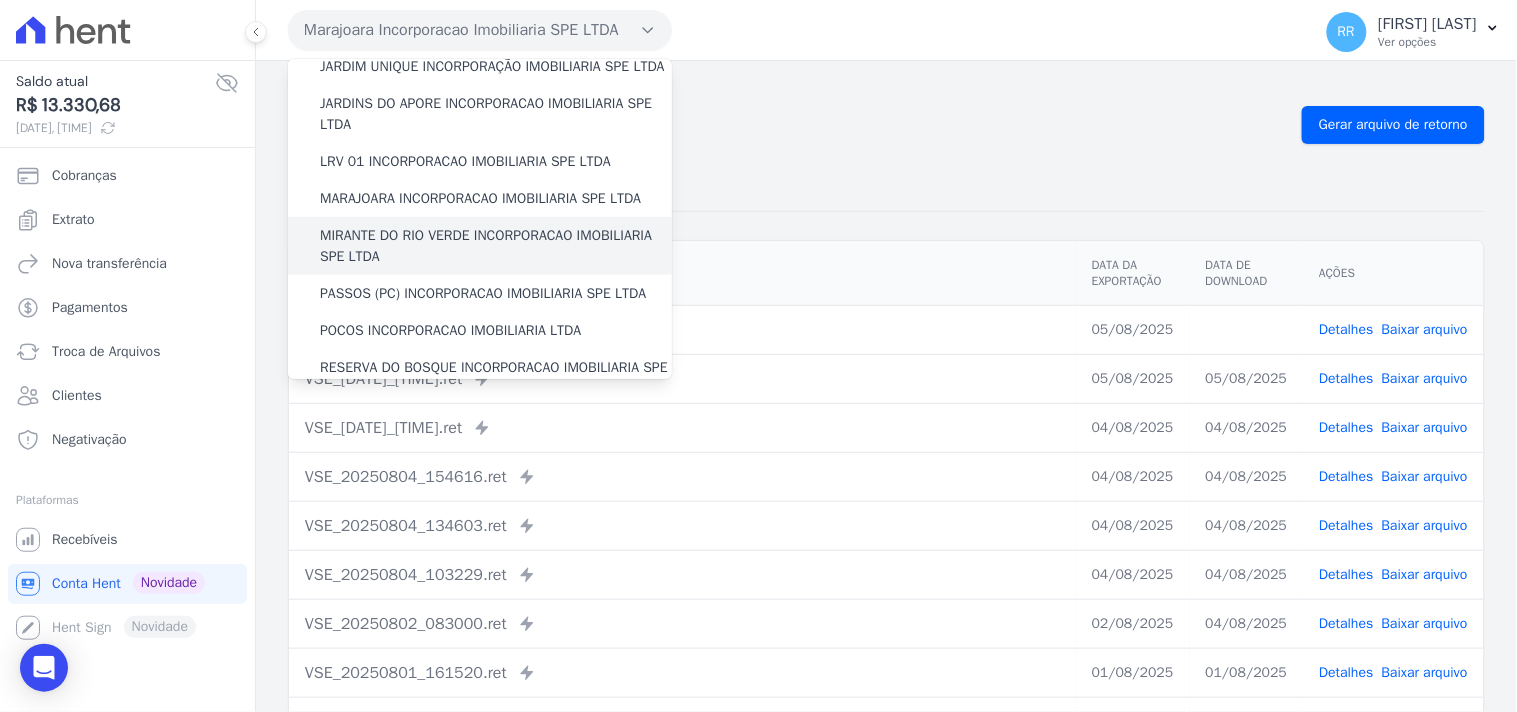 click on "MIRANTE DO RIO VERDE INCORPORACAO IMOBILIARIA SPE LTDA" at bounding box center [496, 246] 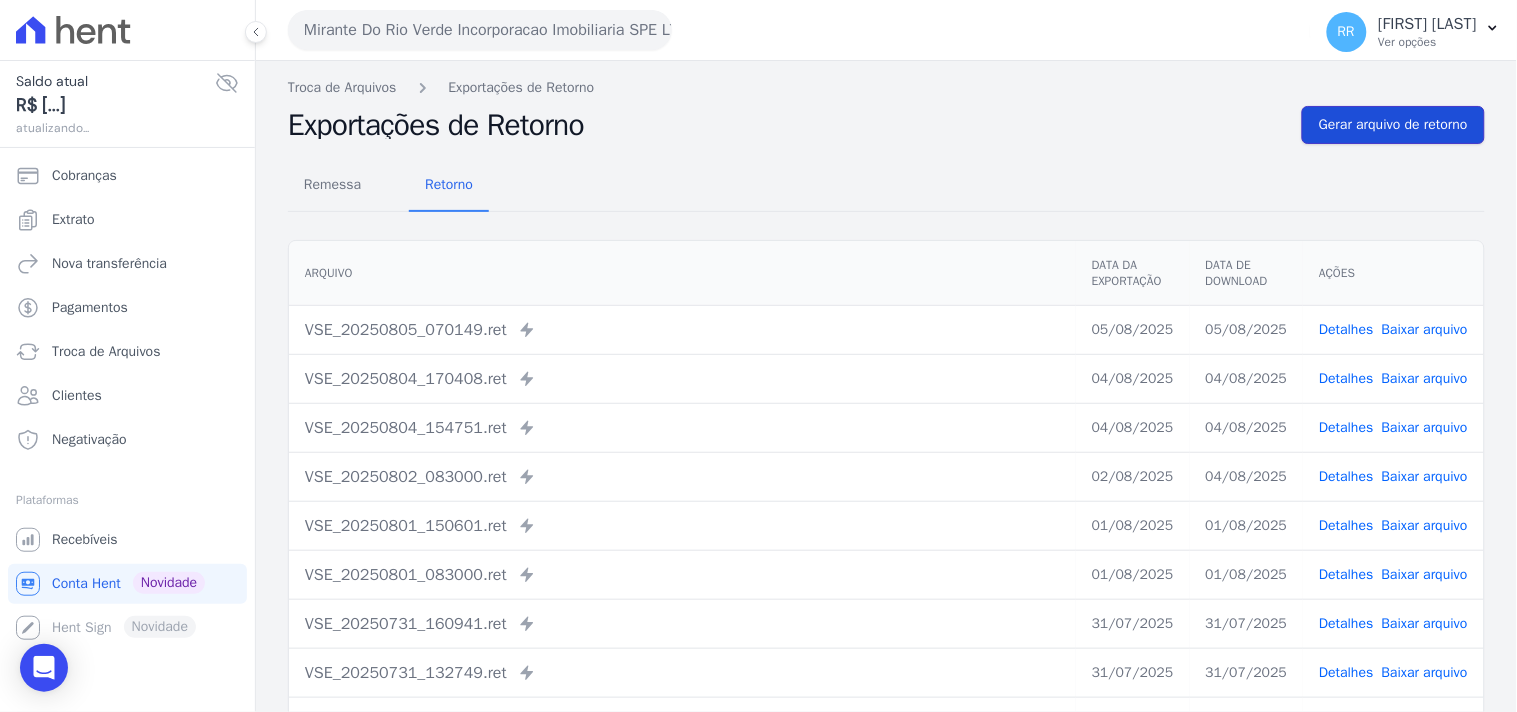 click on "Gerar arquivo de retorno" at bounding box center [1393, 125] 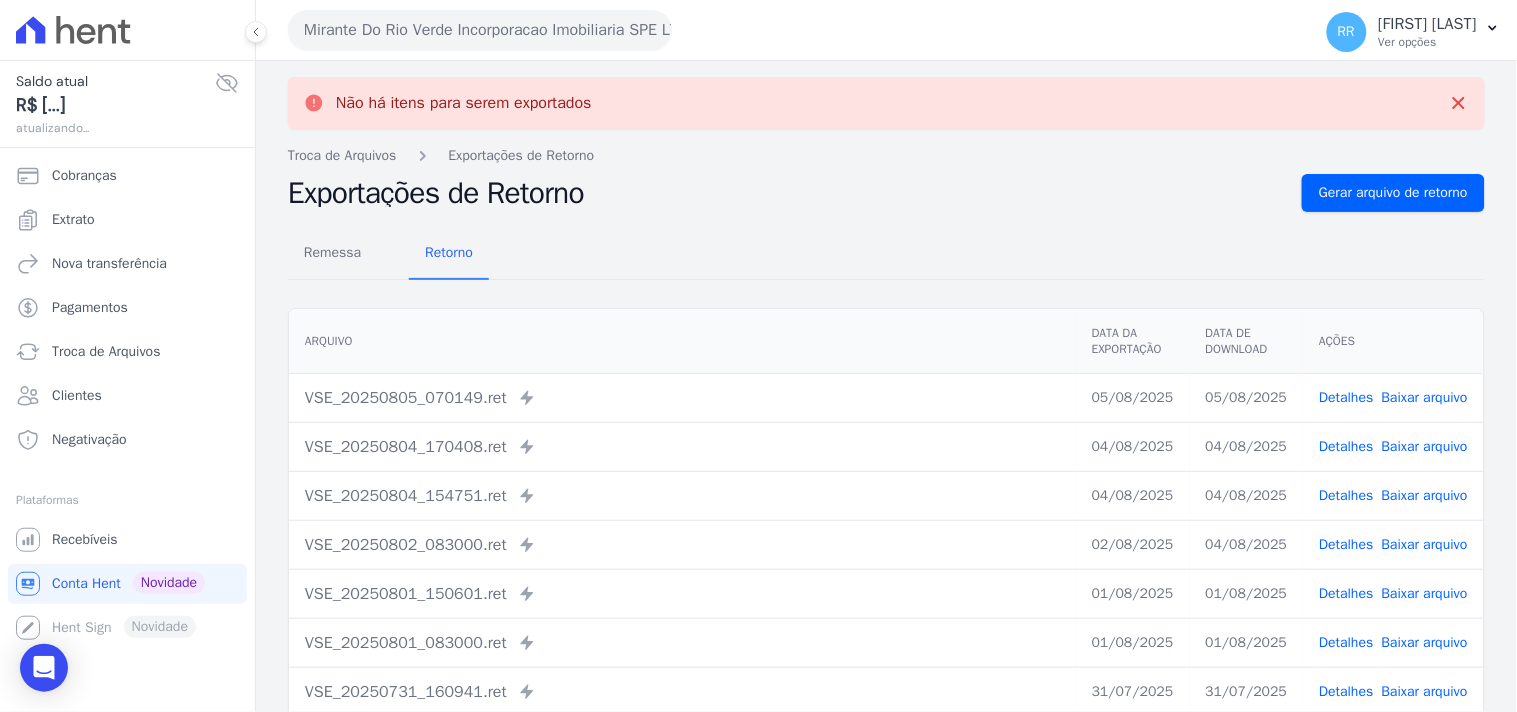 click on "Mirante Do Rio Verde Incorporacao Imobiliaria SPE LTDA" at bounding box center [480, 30] 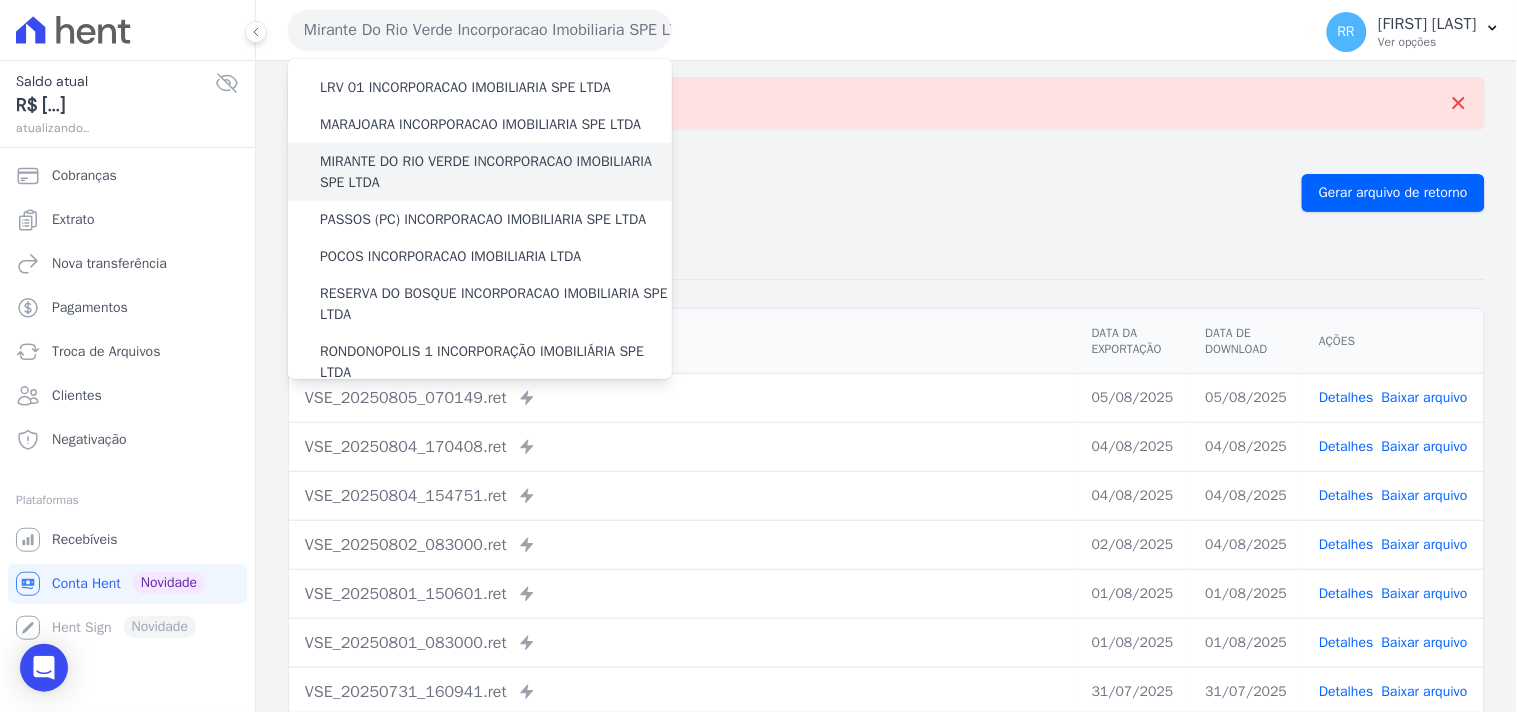 scroll, scrollTop: 555, scrollLeft: 0, axis: vertical 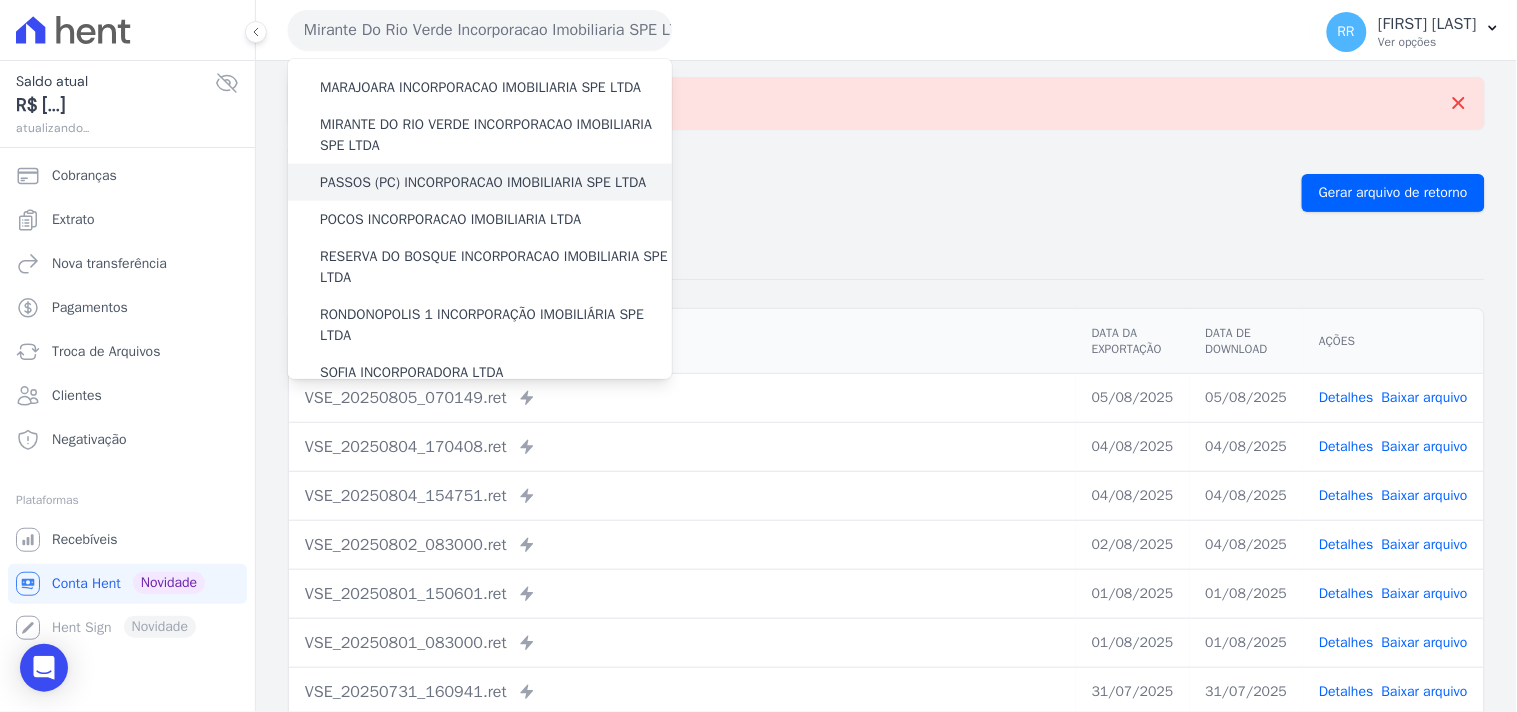 click on "PASSOS (PC) INCORPORACAO IMOBILIARIA SPE LTDA" at bounding box center [483, 182] 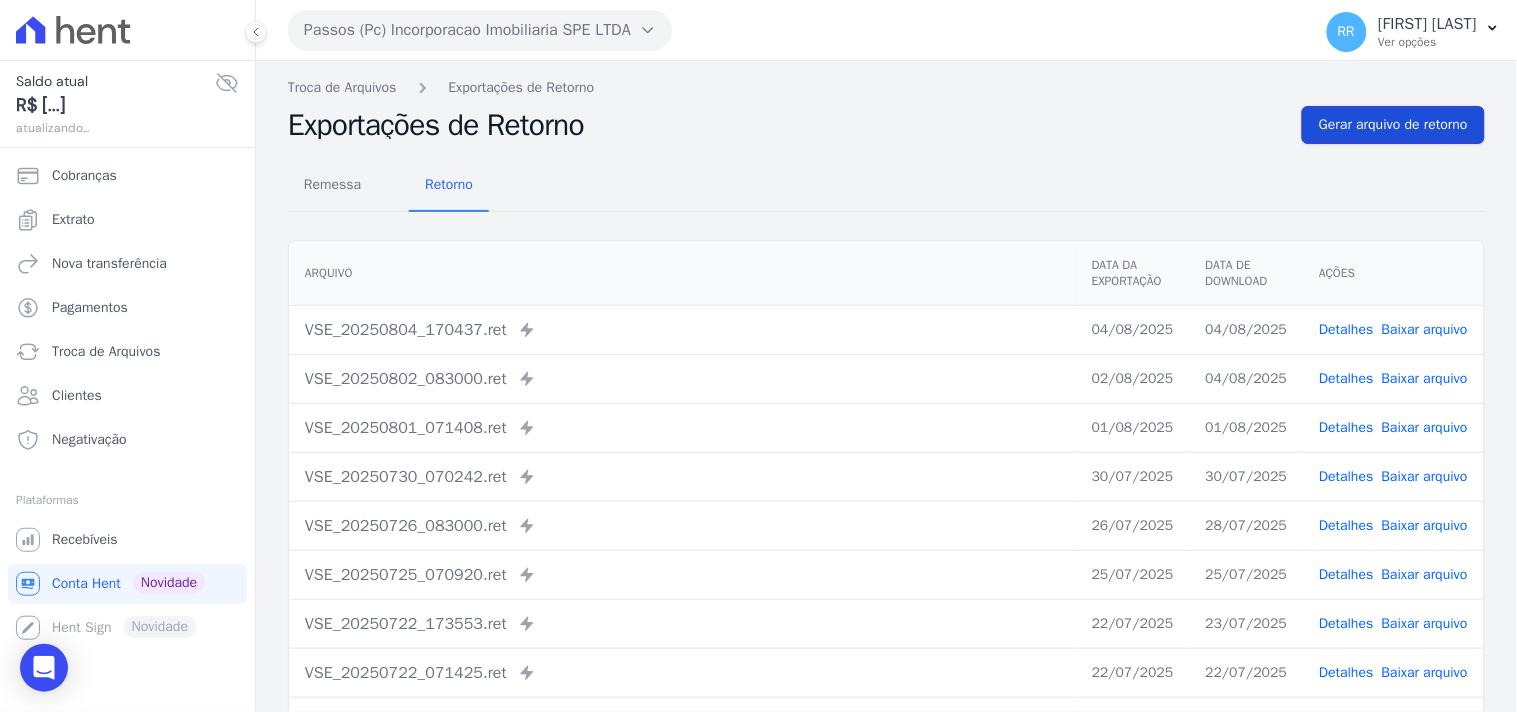 click on "Gerar arquivo de retorno" at bounding box center (1393, 125) 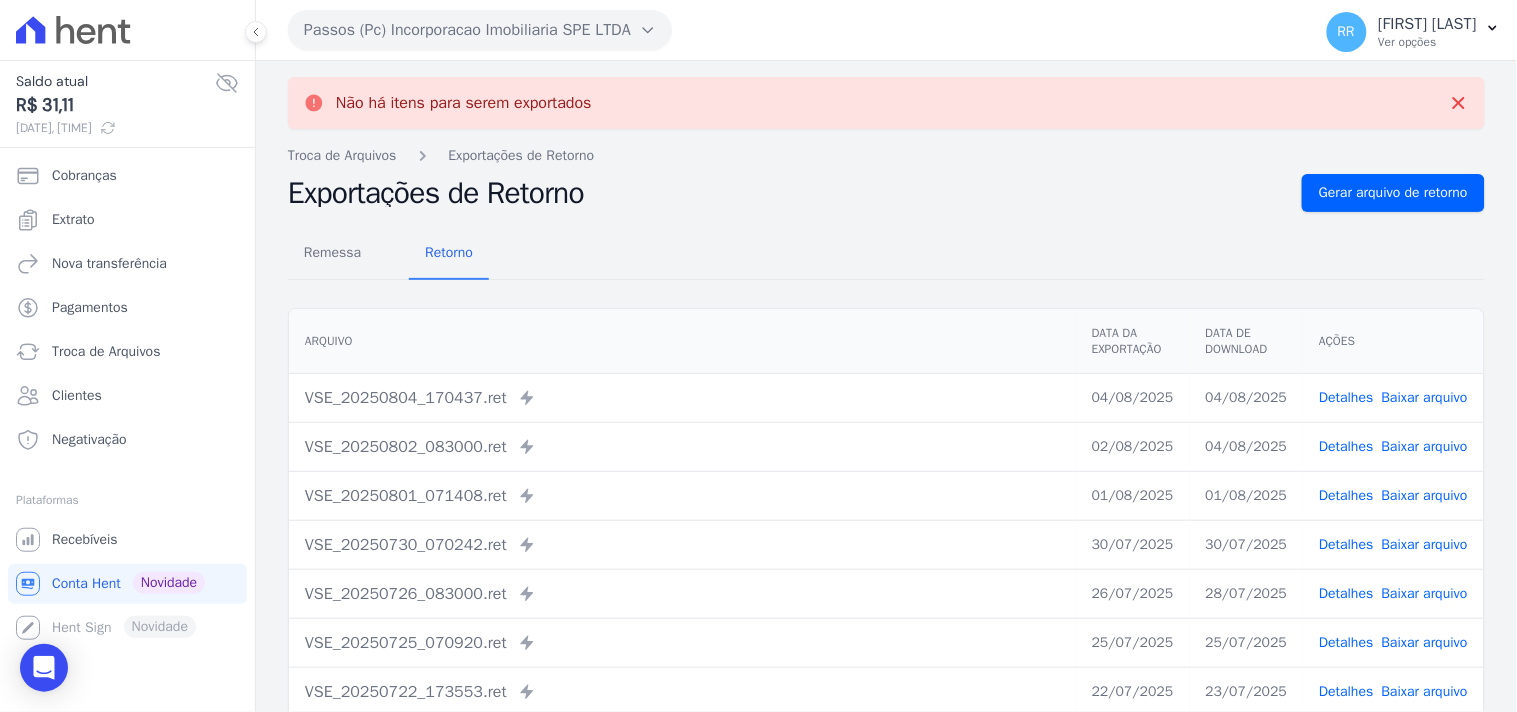 click on "Passos (Pc) Incorporacao Imobiliaria SPE LTDA" at bounding box center (480, 30) 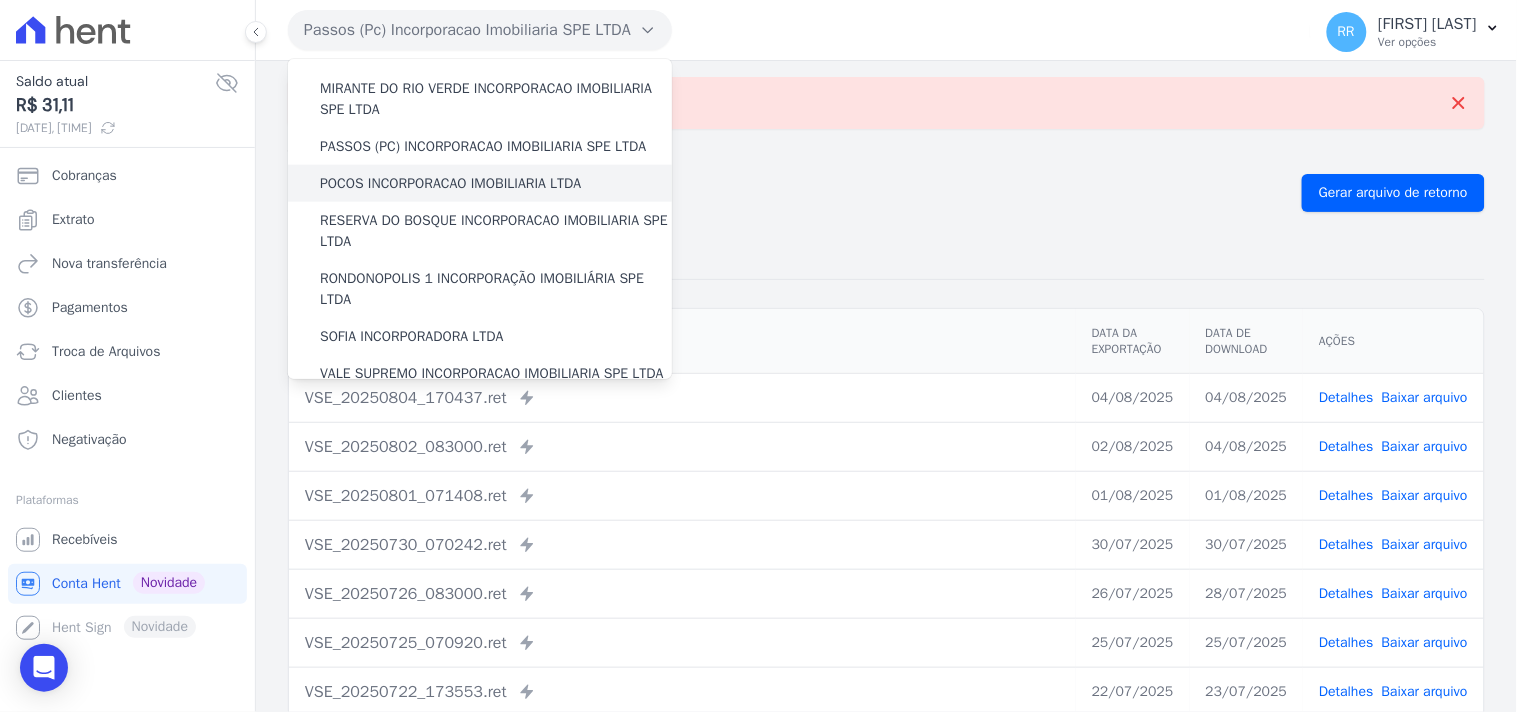 scroll, scrollTop: 592, scrollLeft: 0, axis: vertical 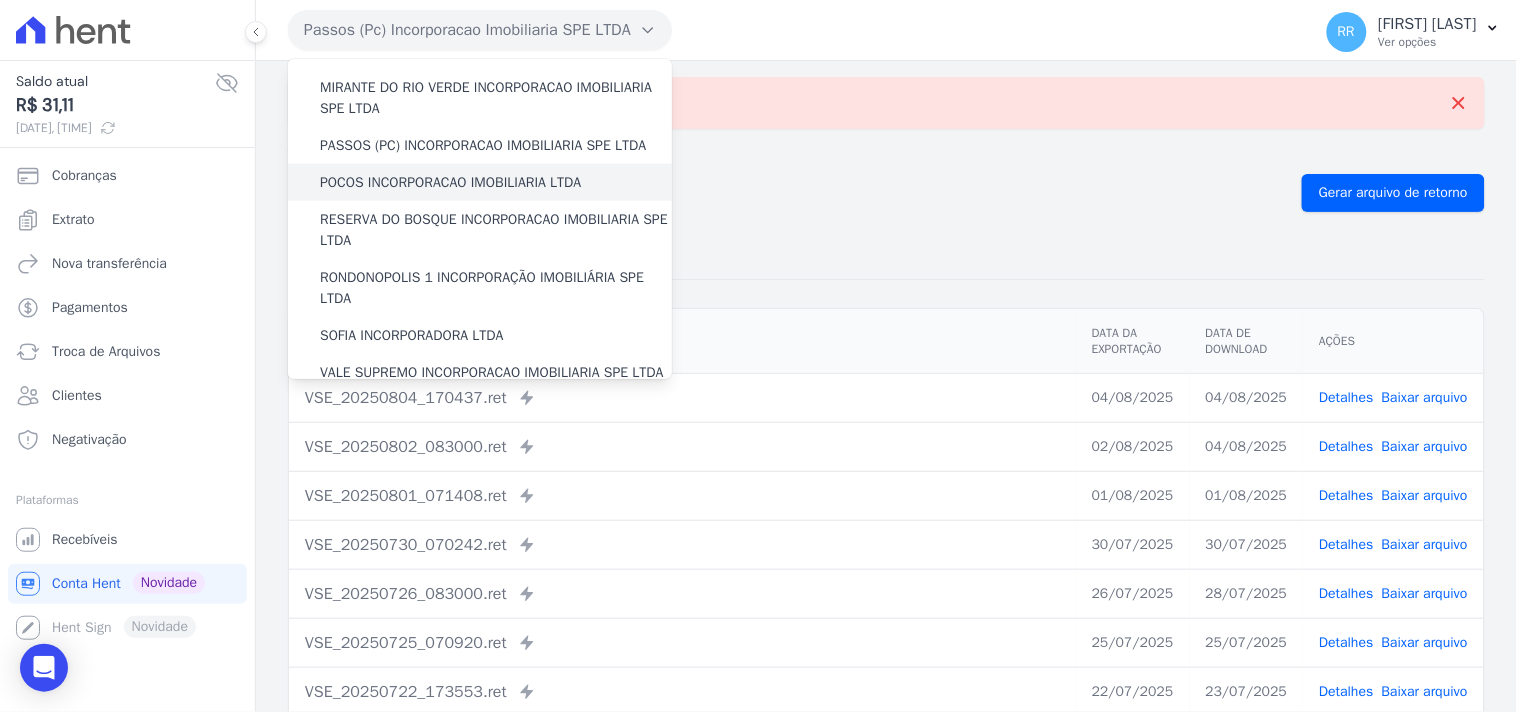 click on "POCOS INCORPORACAO IMOBILIARIA LTDA" at bounding box center [450, 182] 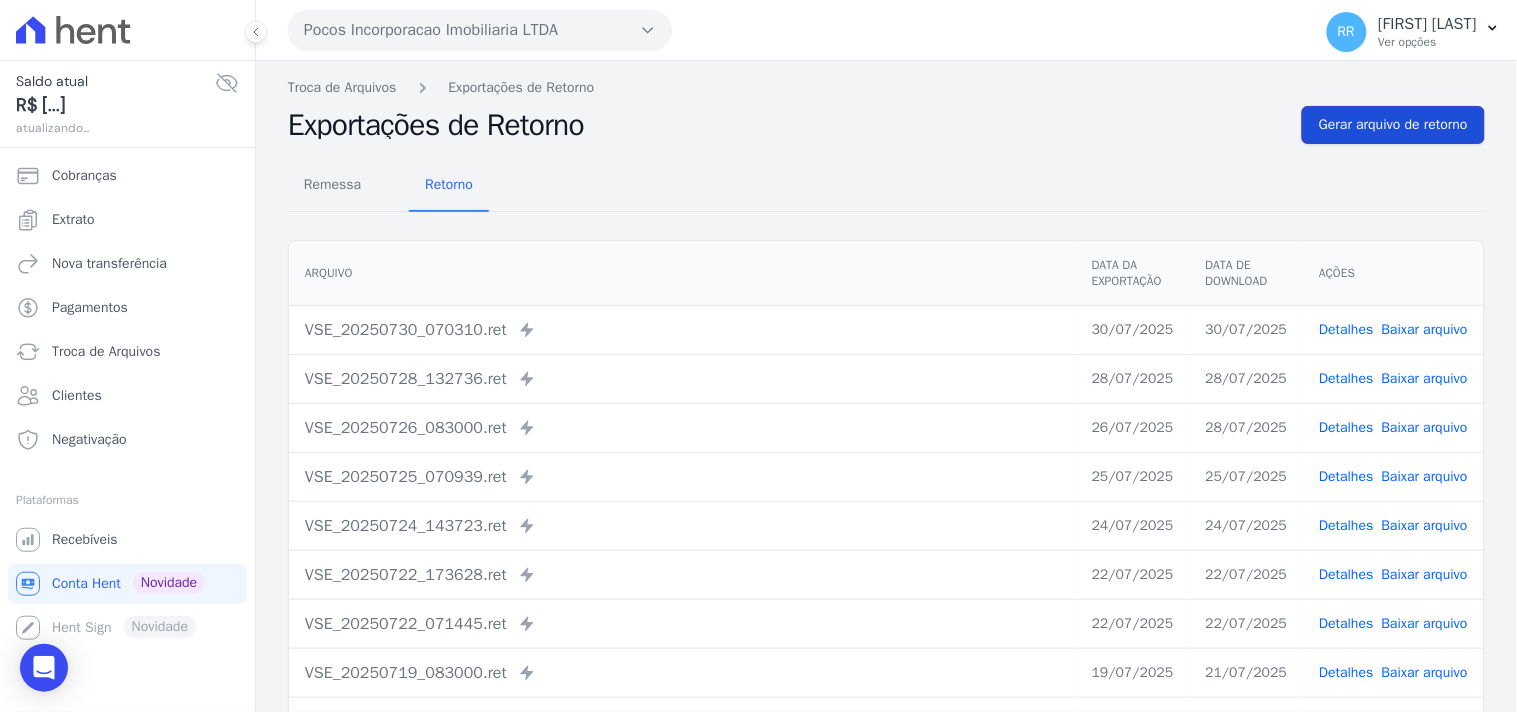 click on "Gerar arquivo de retorno" at bounding box center (1393, 125) 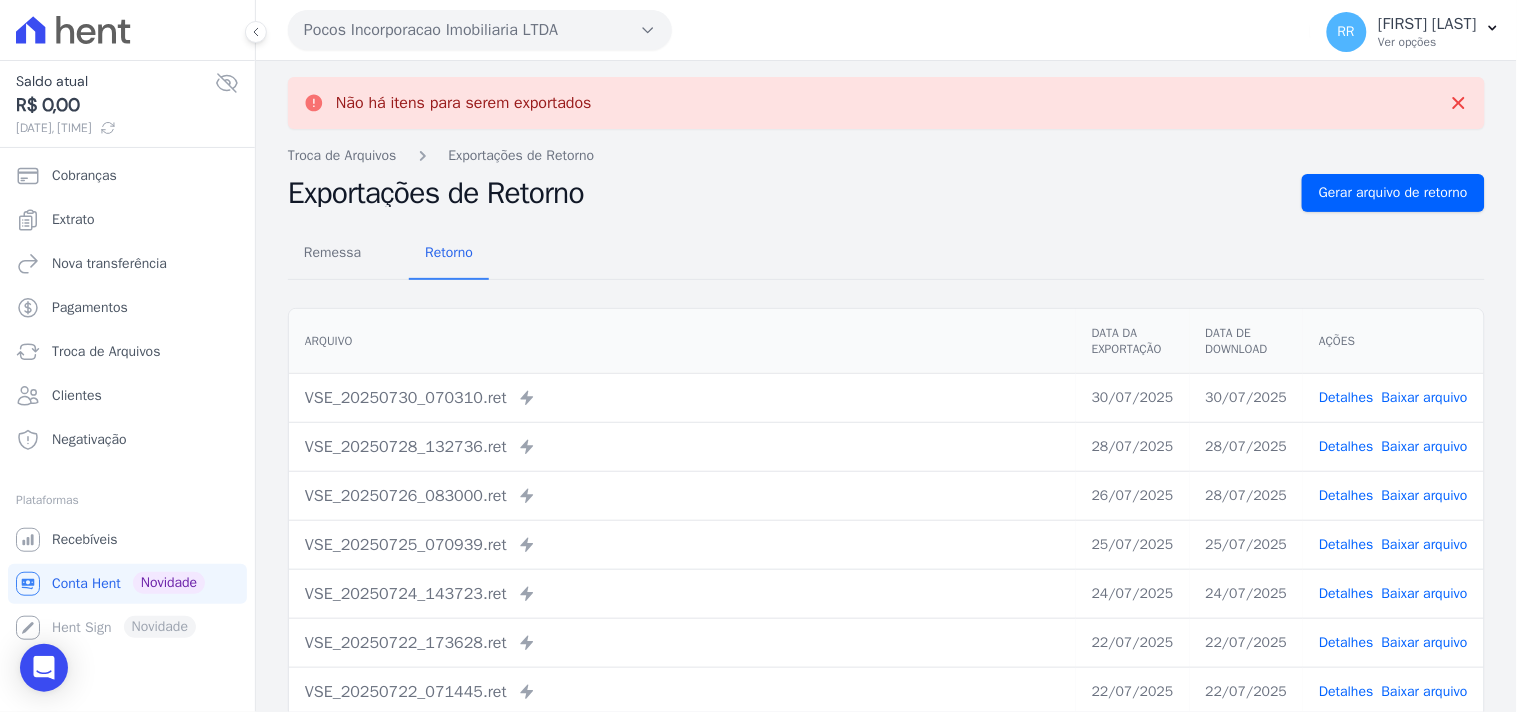 click on "Pocos Incorporacao Imobiliaria LTDA" at bounding box center (480, 30) 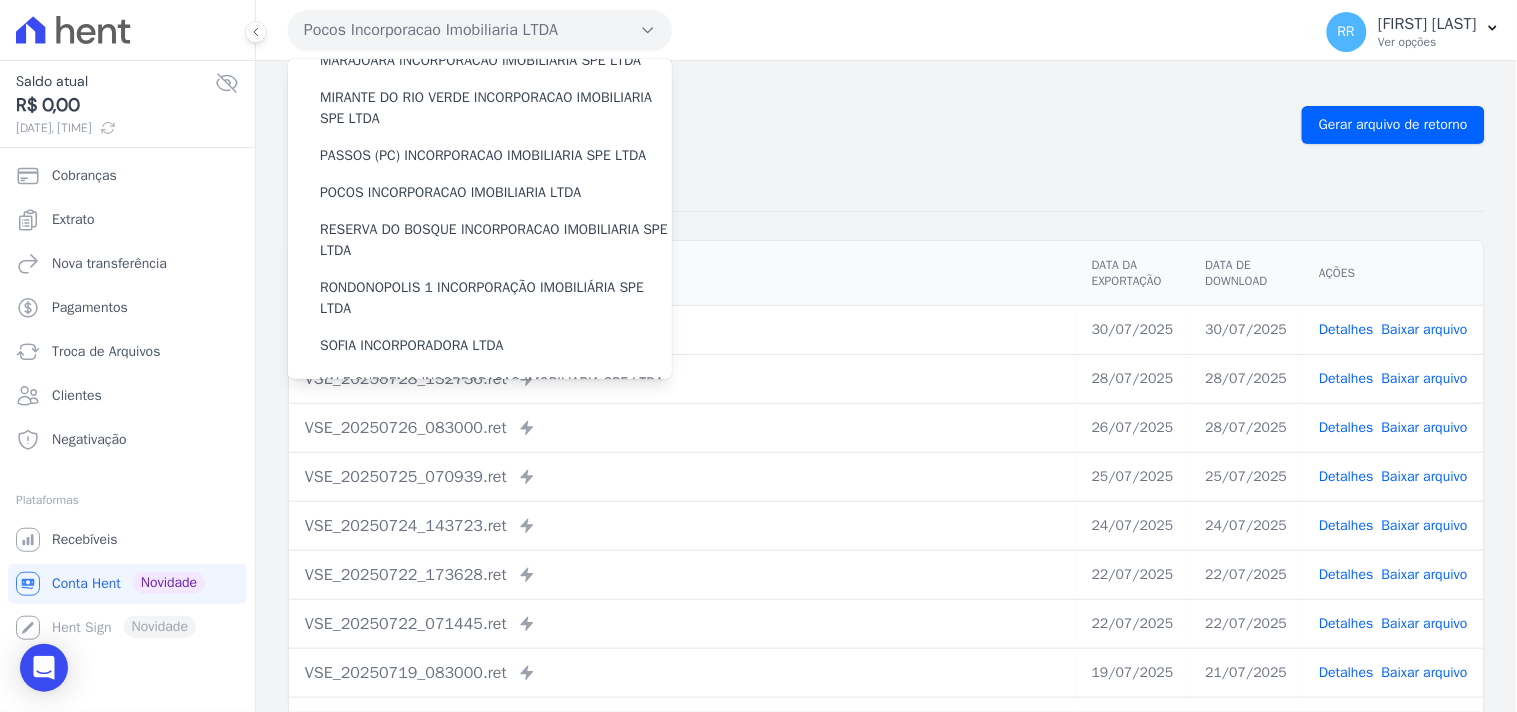 scroll, scrollTop: 592, scrollLeft: 0, axis: vertical 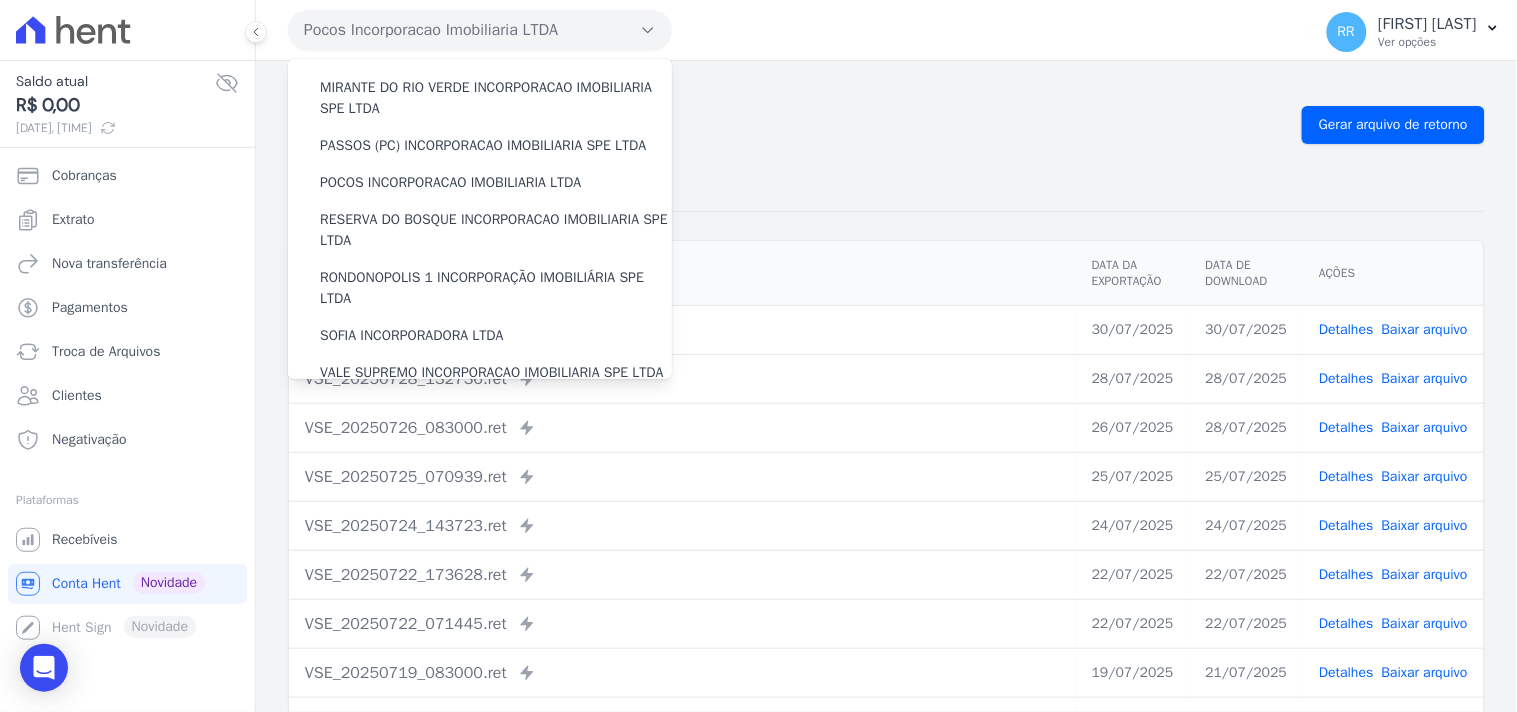 click on "Exportações de Retorno" at bounding box center [787, 125] 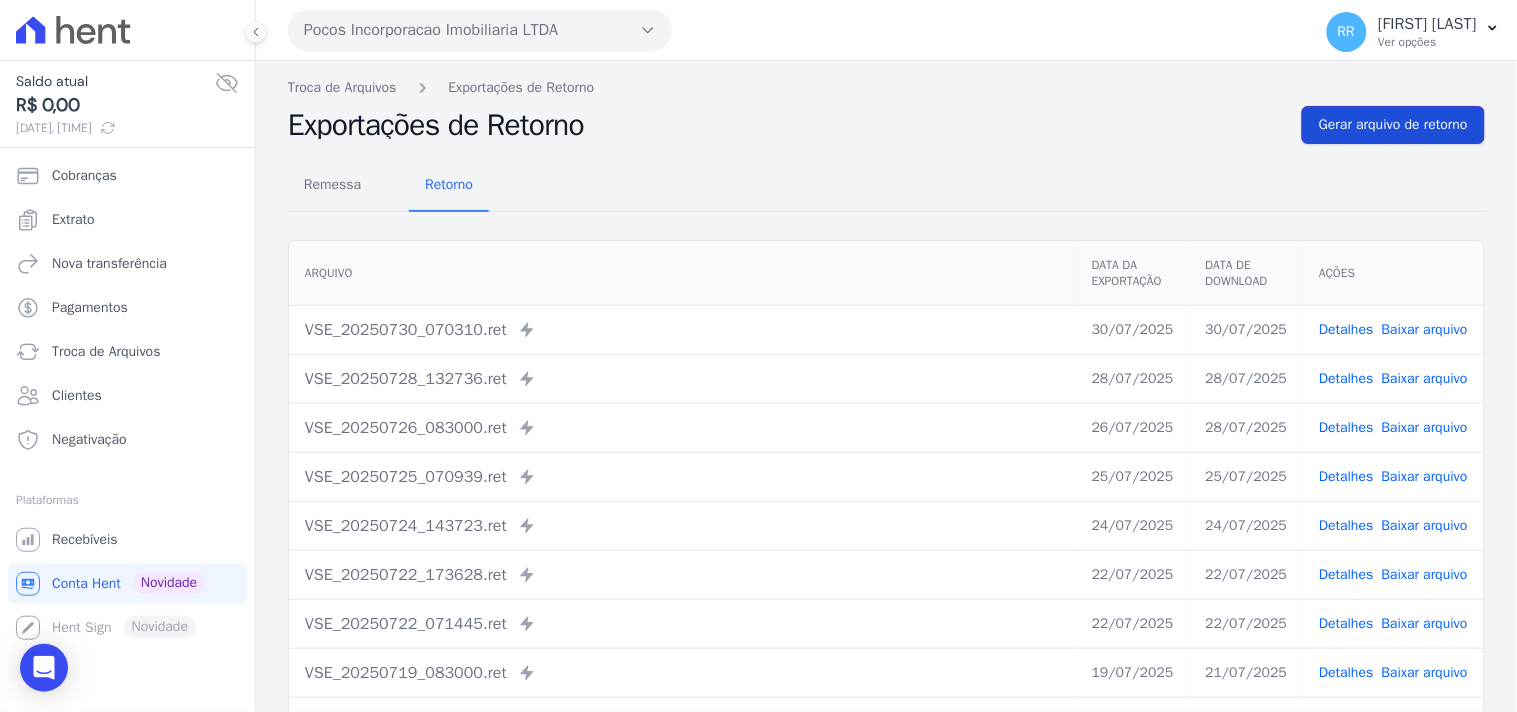 click on "Gerar arquivo de retorno" at bounding box center [1393, 125] 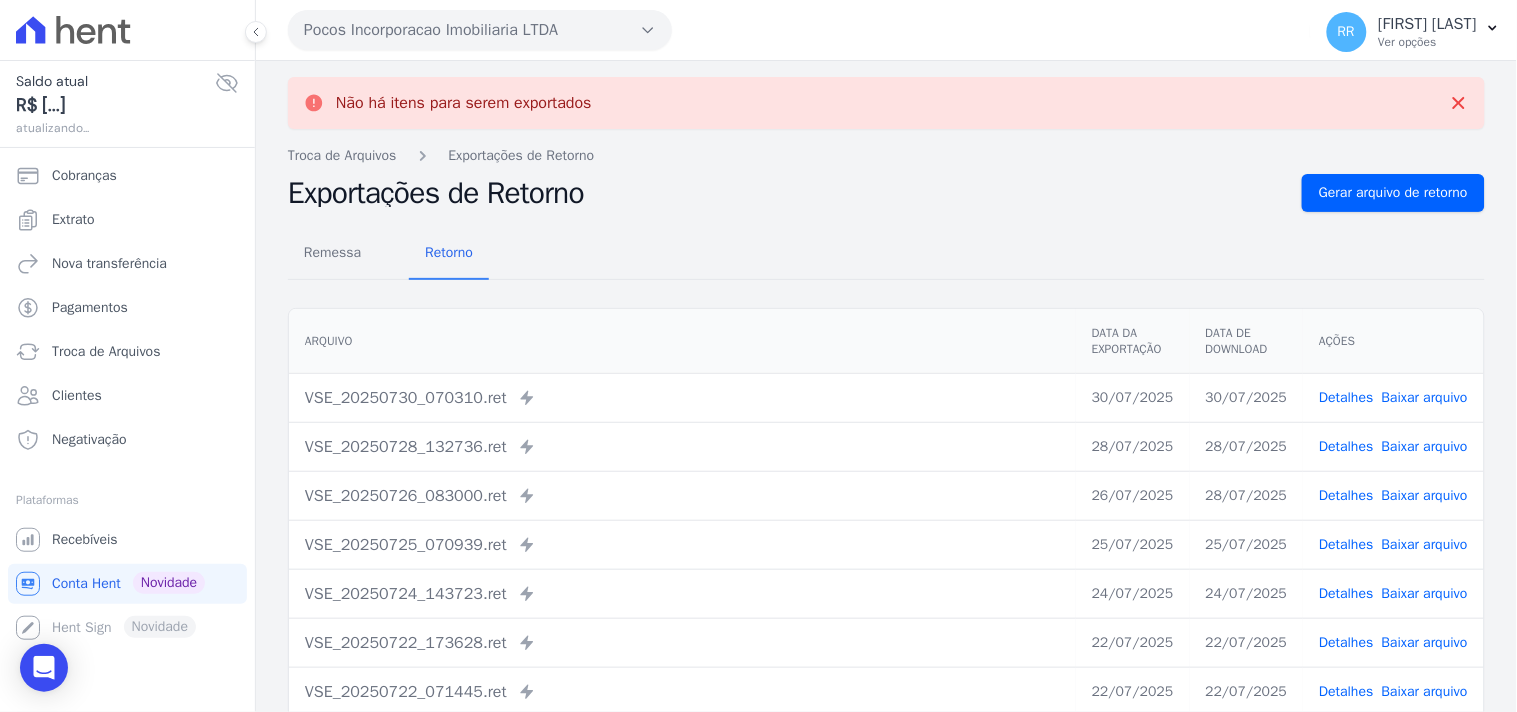 click on "Pocos Incorporacao Imobiliaria LTDA" at bounding box center [480, 30] 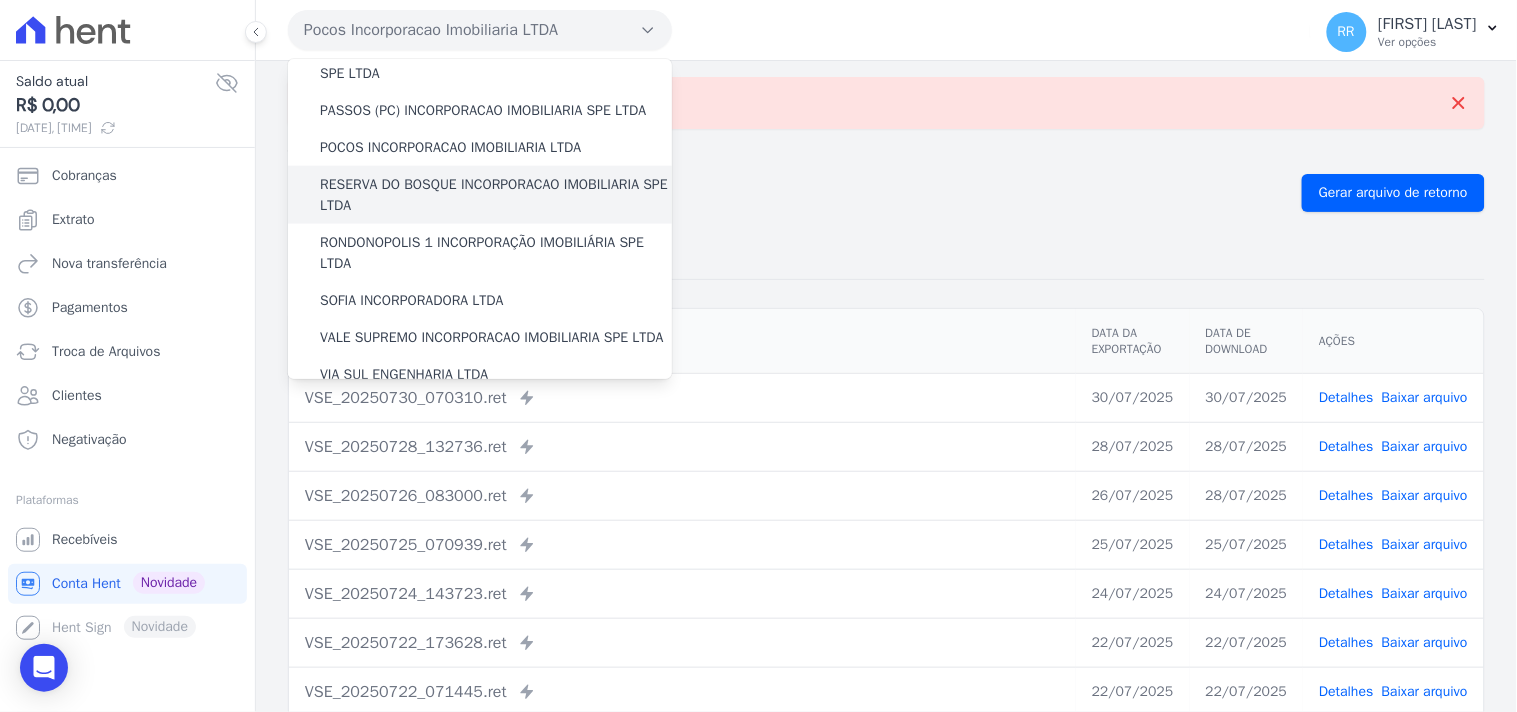 scroll, scrollTop: 630, scrollLeft: 0, axis: vertical 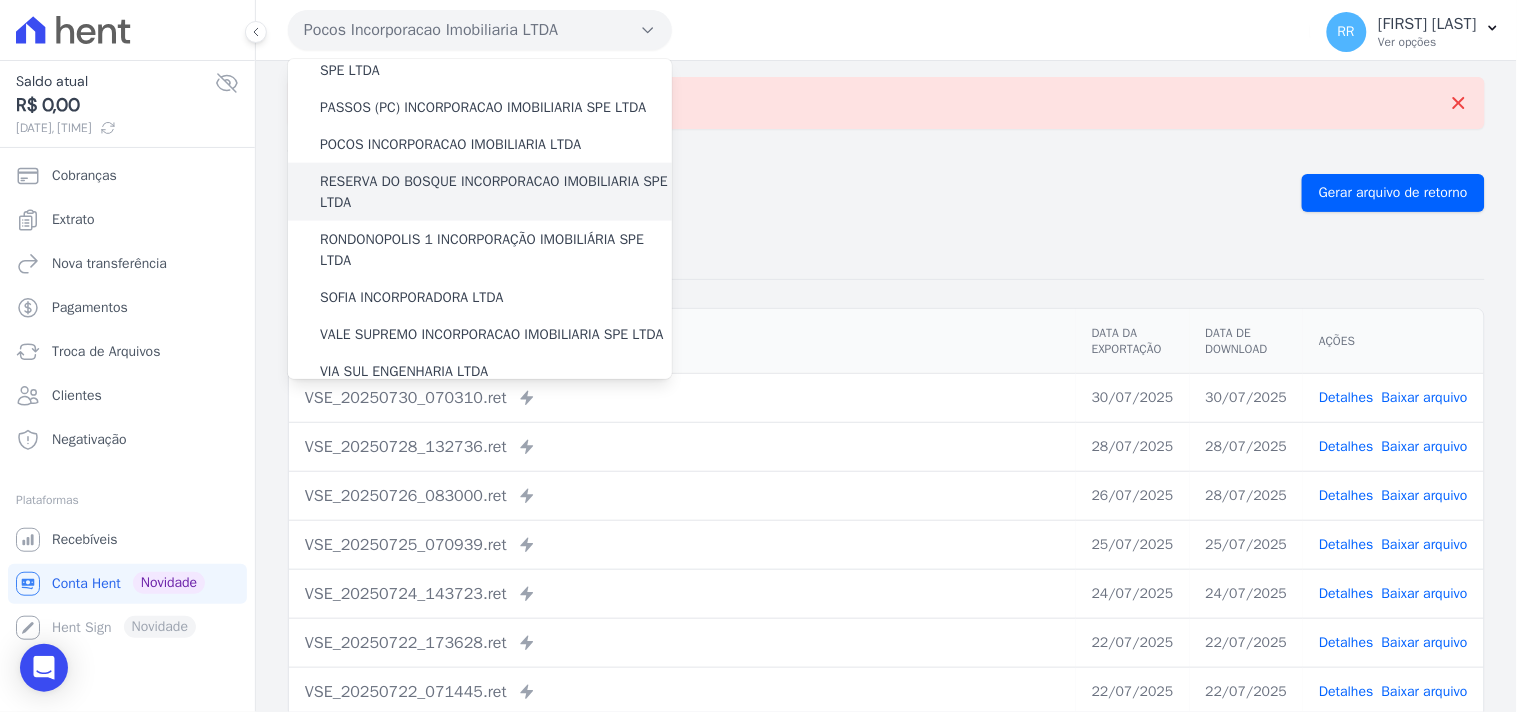 click on "RESERVA DO BOSQUE INCORPORACAO IMOBILIARIA SPE LTDA" at bounding box center (496, 192) 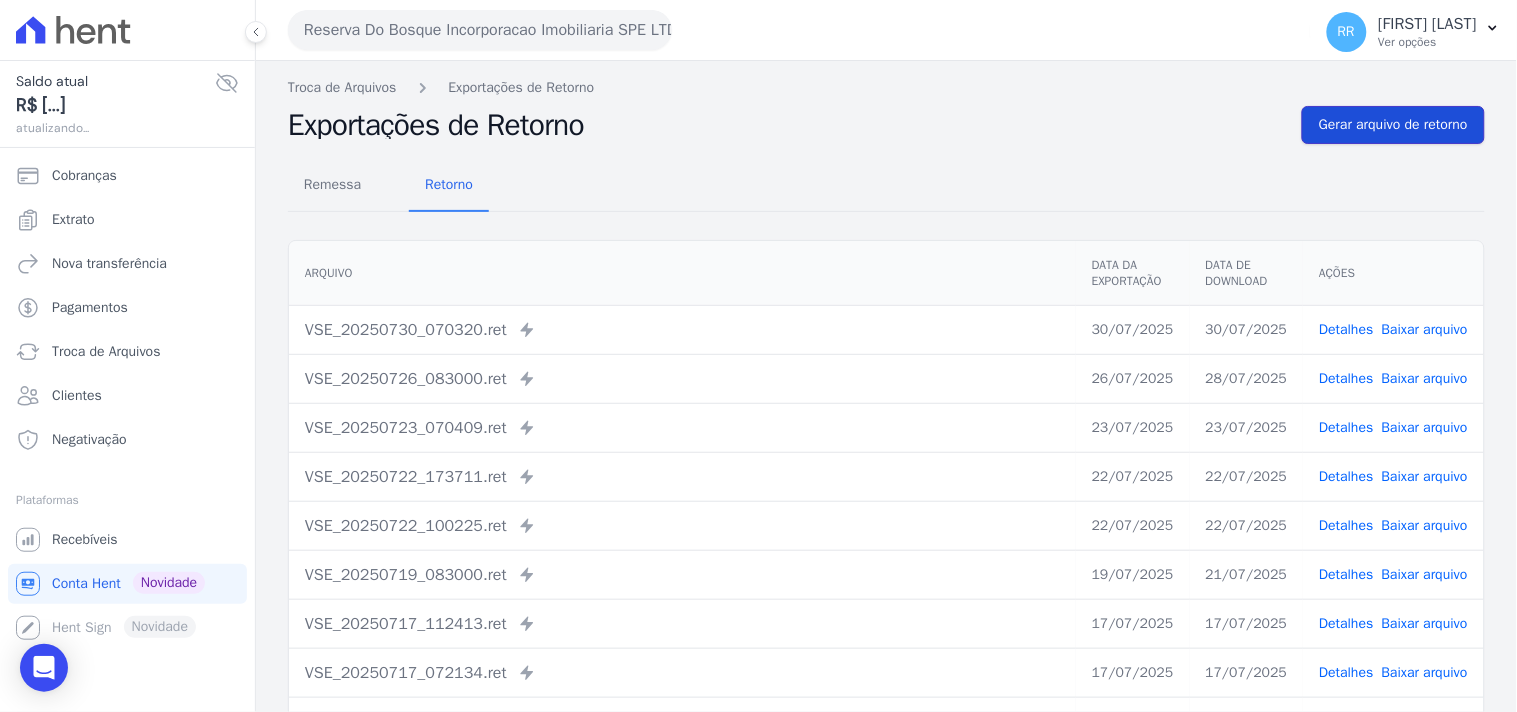 click on "Gerar arquivo de retorno" at bounding box center [1393, 125] 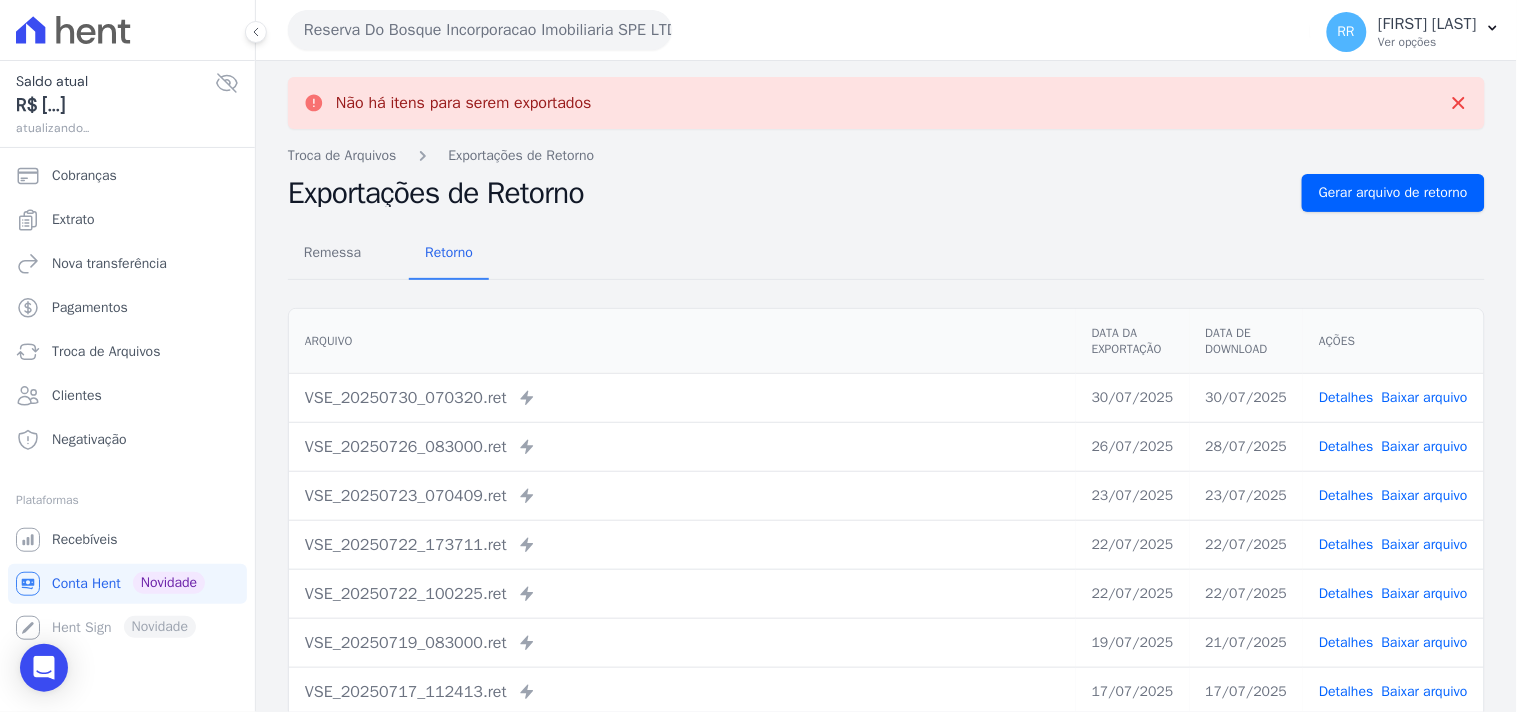 click on "Reserva Do Bosque Incorporacao Imobiliaria SPE LTDA" at bounding box center [480, 30] 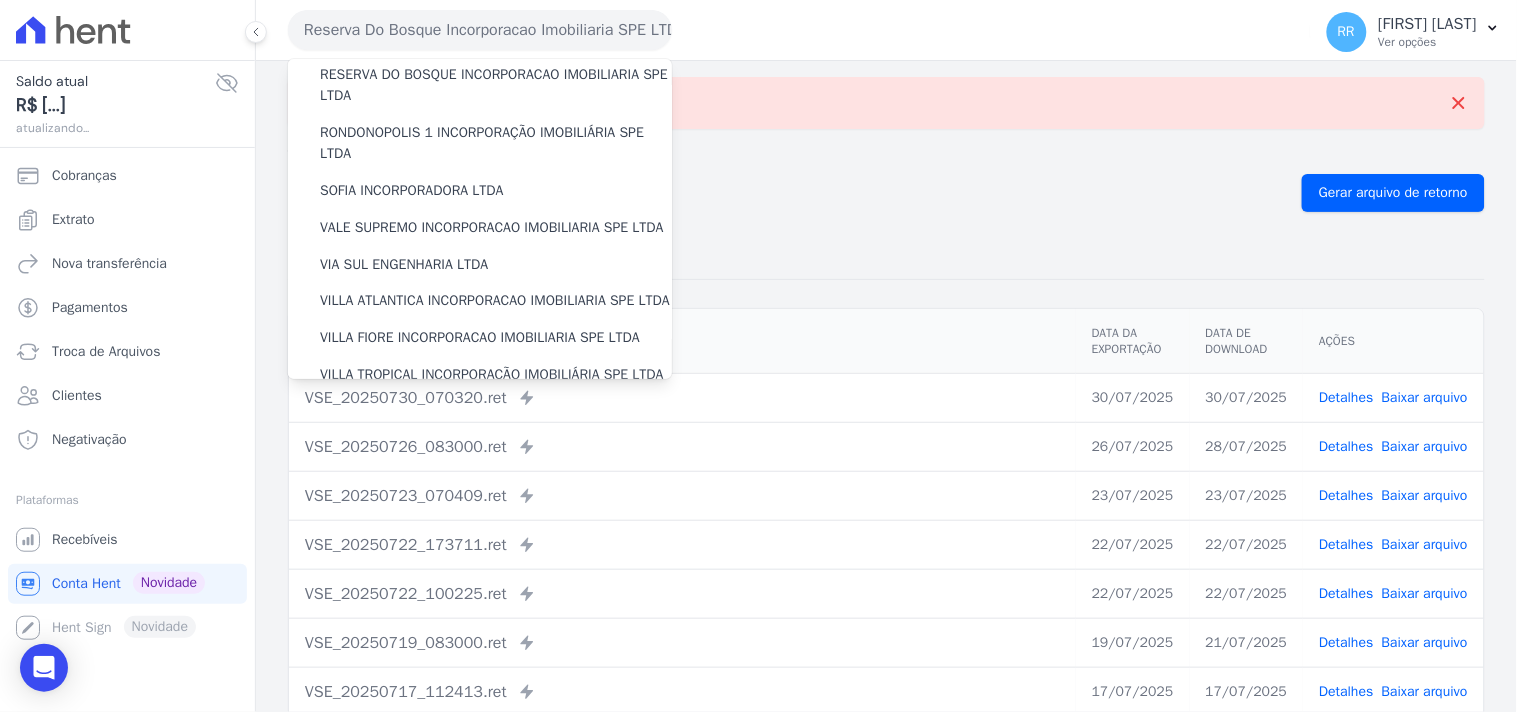 scroll, scrollTop: 741, scrollLeft: 0, axis: vertical 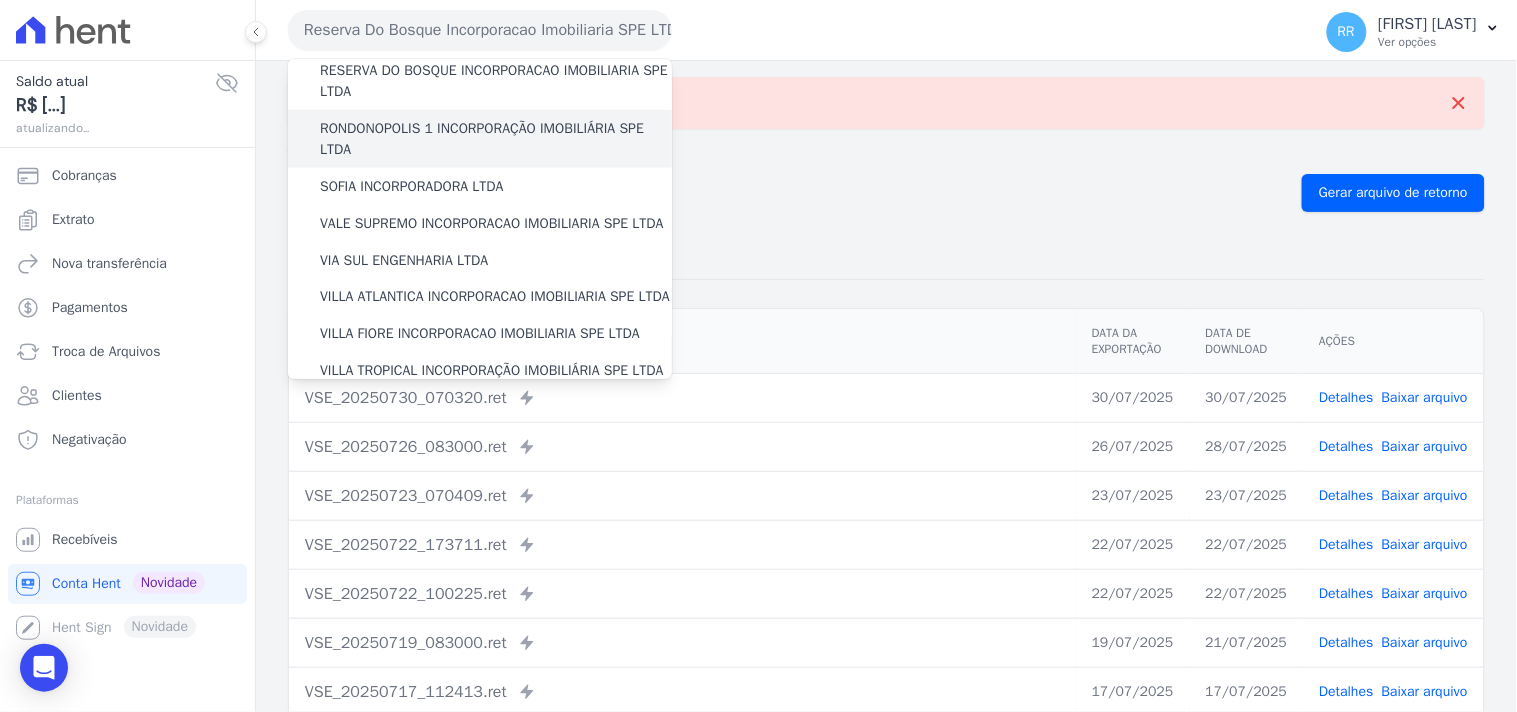 click on "RONDONOPOLIS 1 INCORPORAÇÃO IMOBILIÁRIA SPE LTDA" at bounding box center [496, 139] 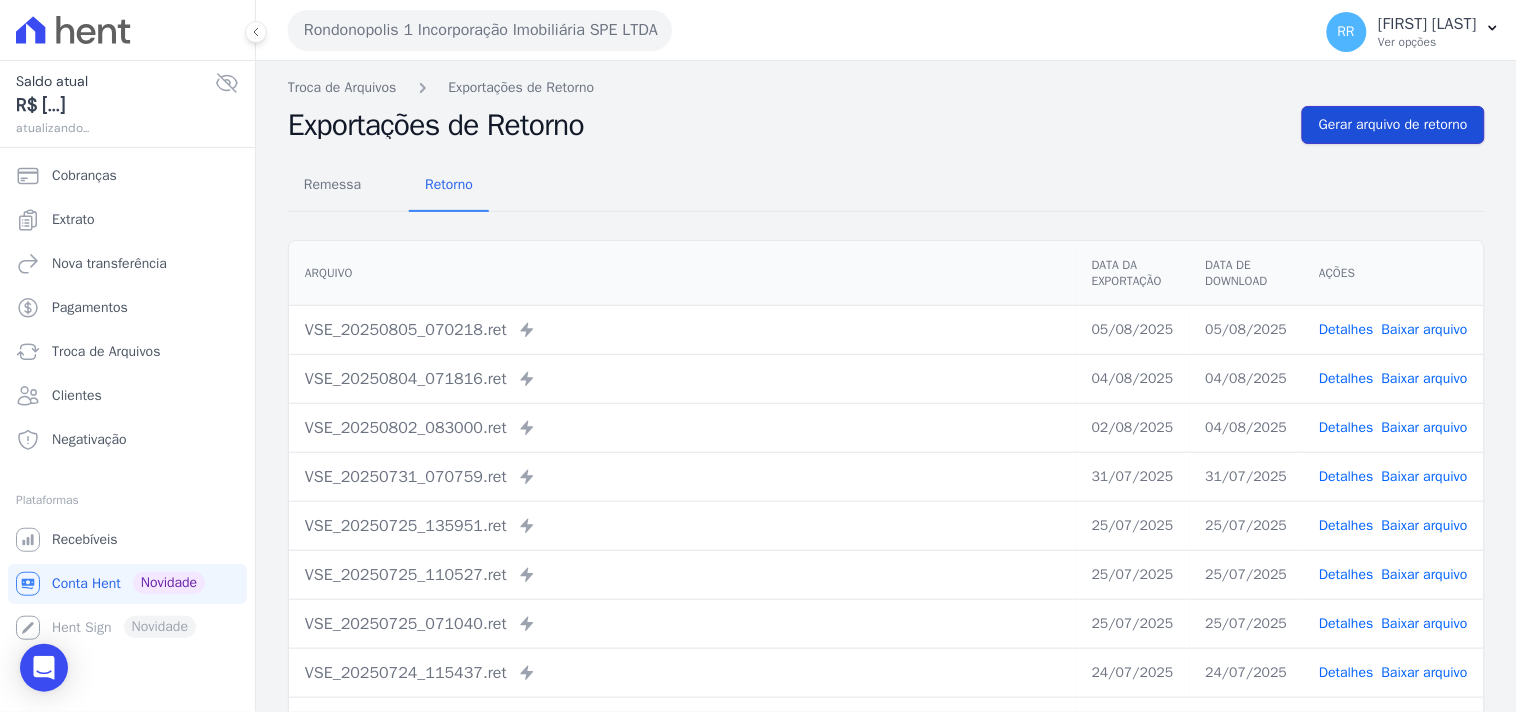click on "Gerar arquivo de retorno" at bounding box center (1393, 125) 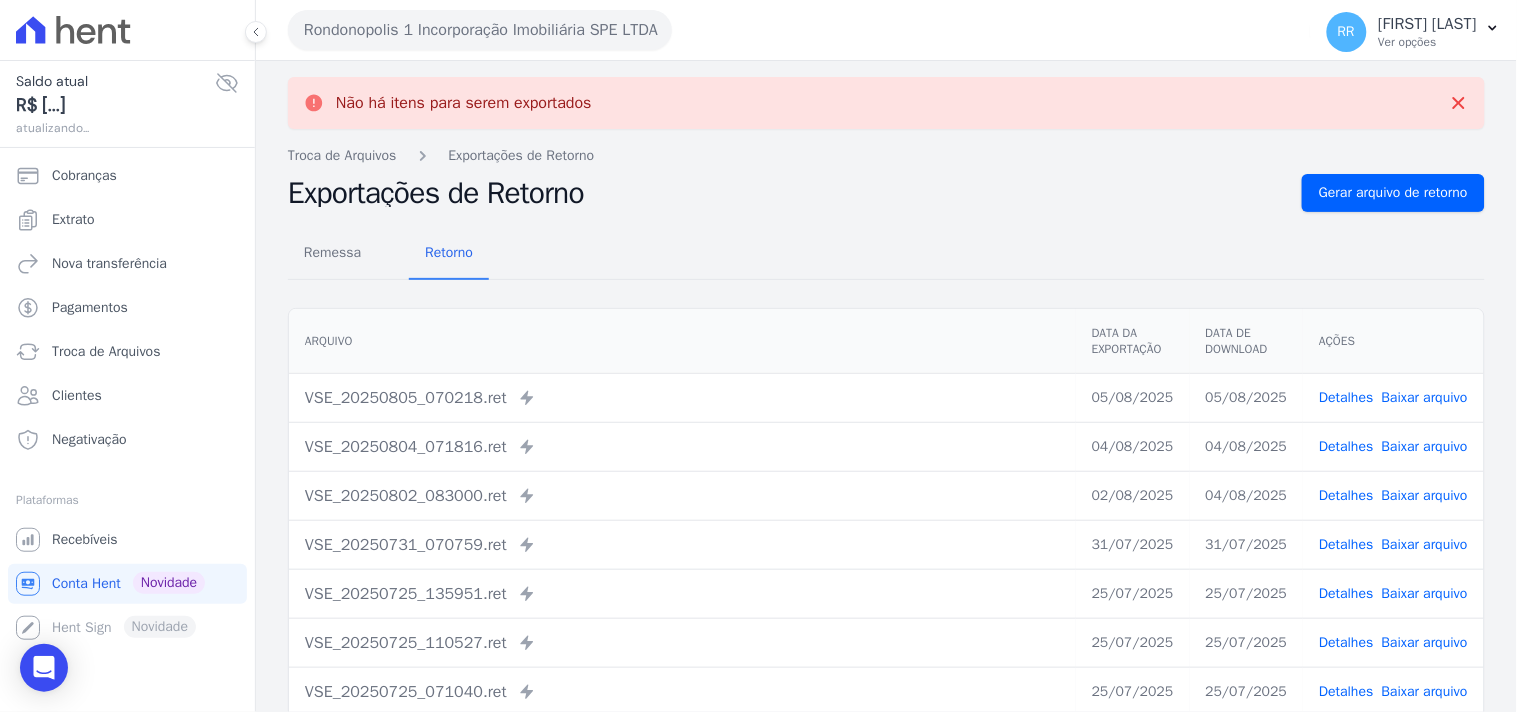 click on "Rondonopolis 1 Incorporação Imobiliária SPE LTDA" at bounding box center [480, 30] 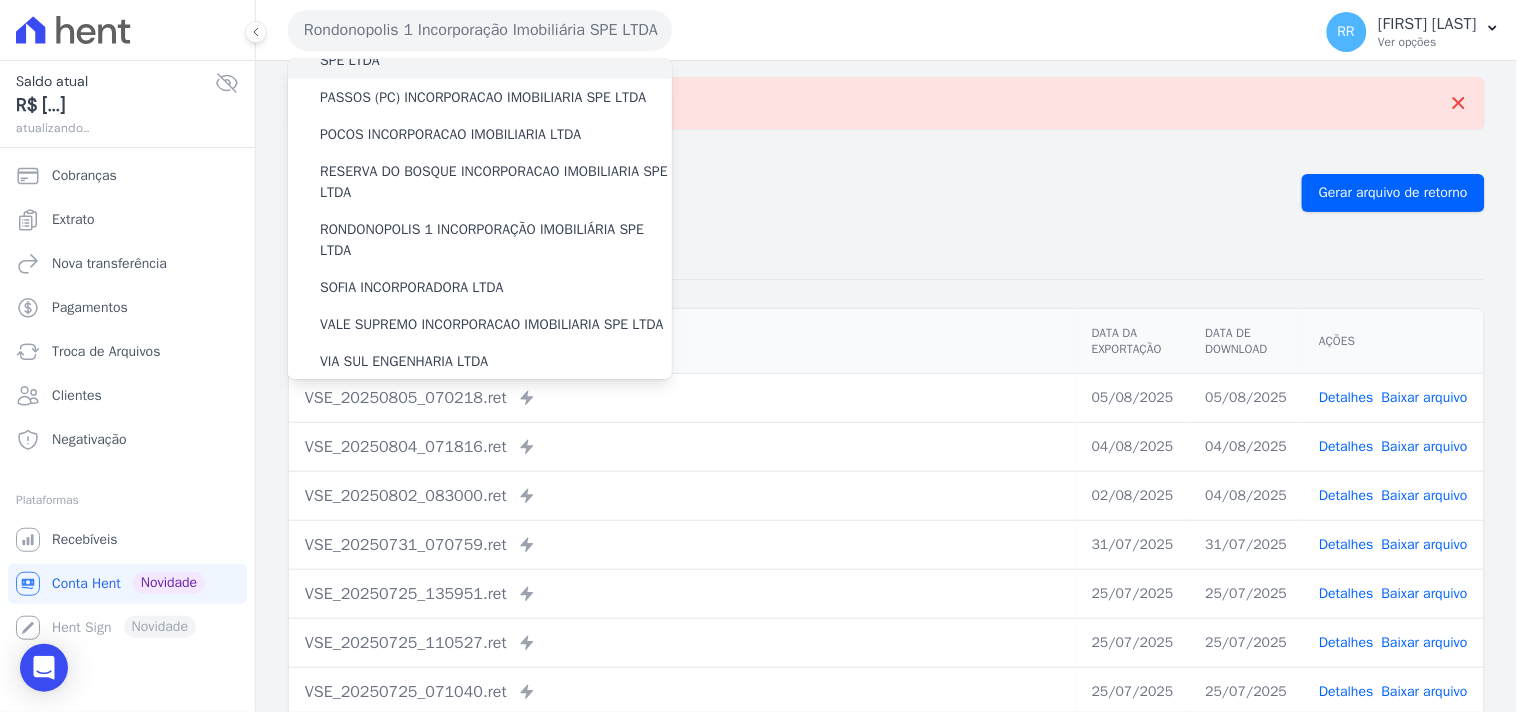 scroll, scrollTop: 666, scrollLeft: 0, axis: vertical 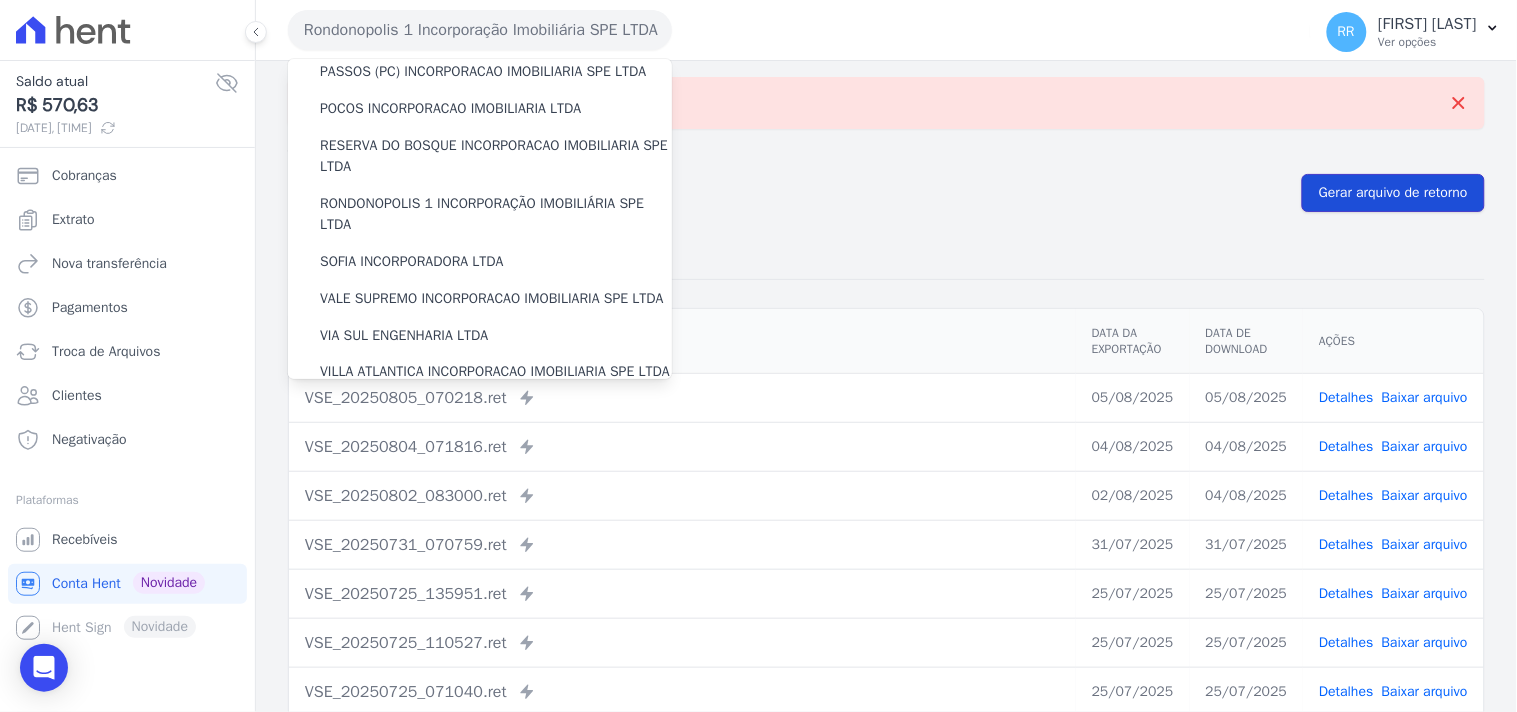 click on "Gerar arquivo de retorno" at bounding box center [1393, 193] 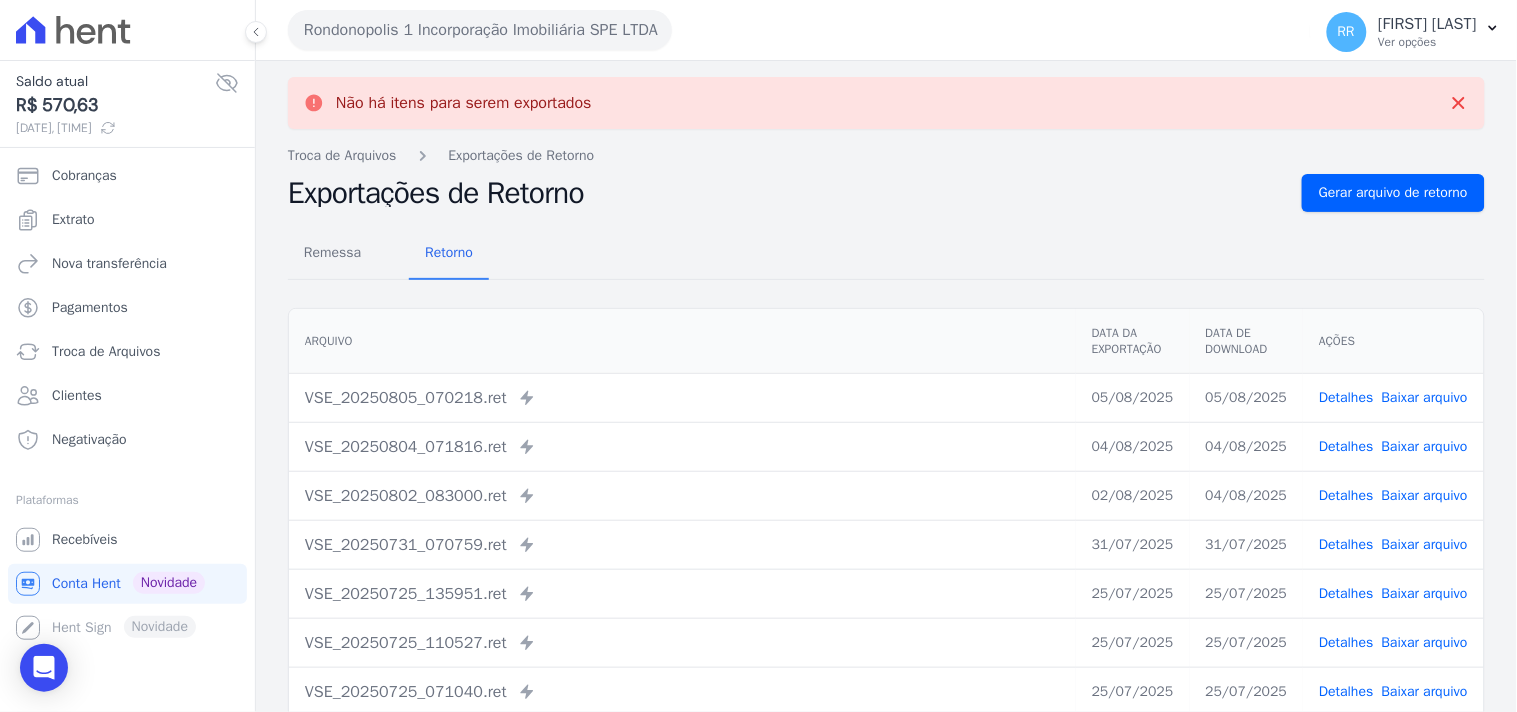 click on "Rondonopolis 1 Incorporação Imobiliária SPE LTDA" at bounding box center [480, 30] 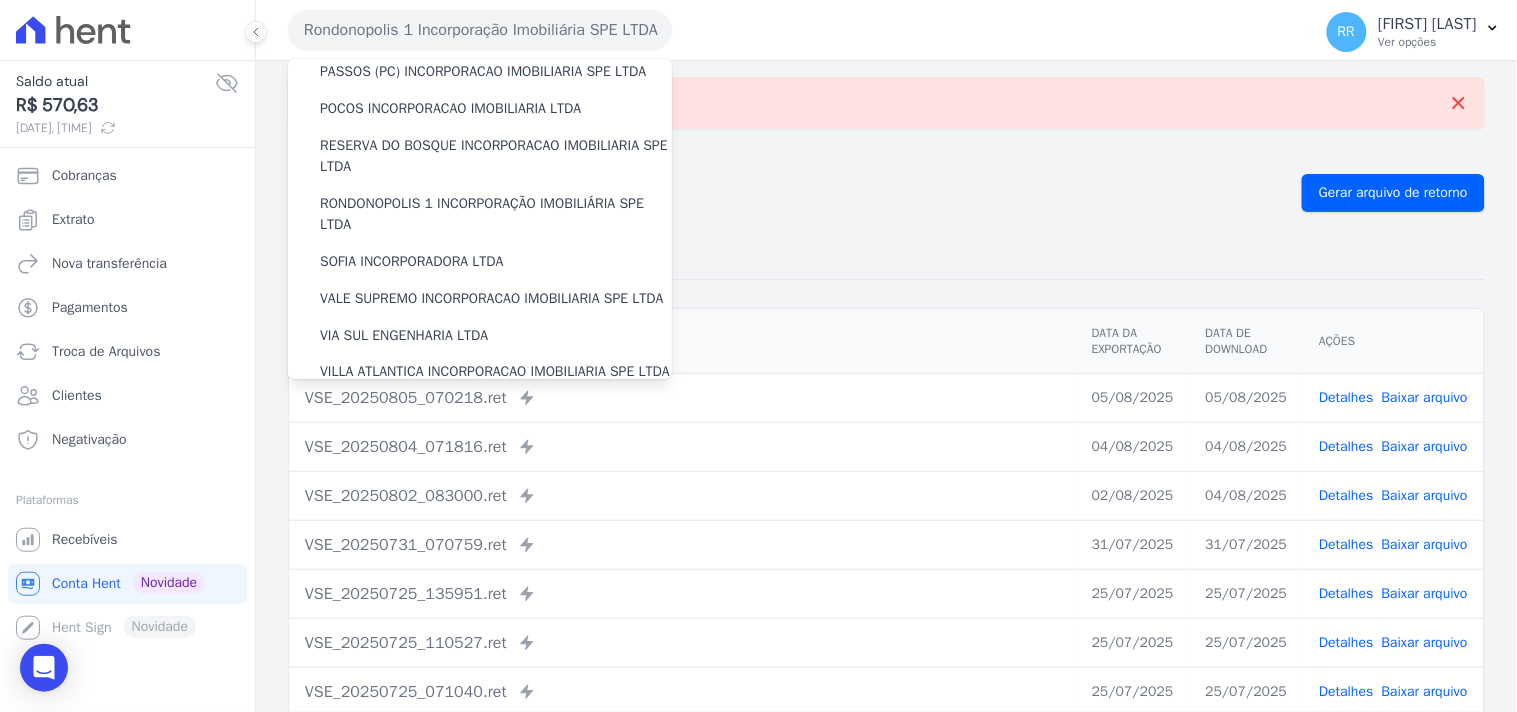 scroll, scrollTop: 687, scrollLeft: 0, axis: vertical 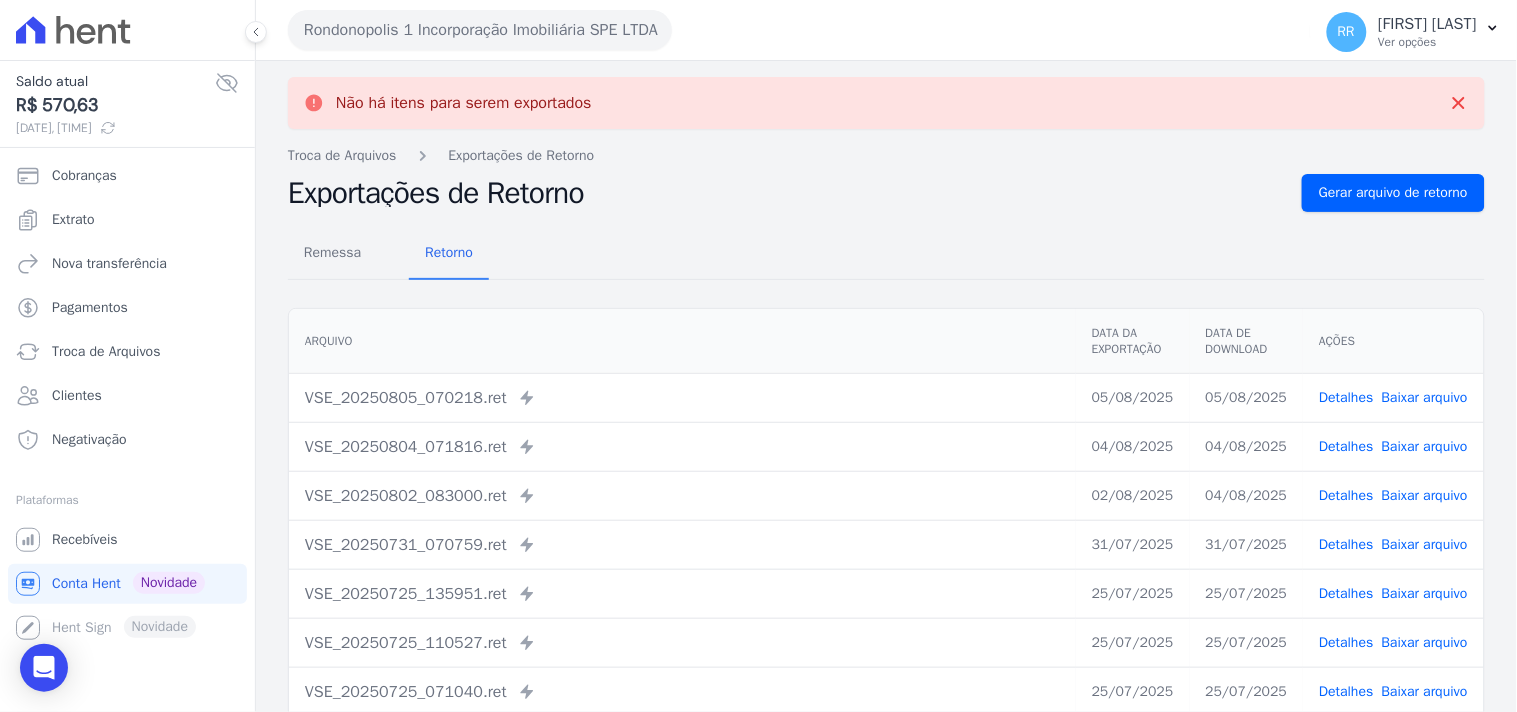 click on "Rondonopolis 1 Incorporação Imobiliária SPE LTDA" at bounding box center [480, 30] 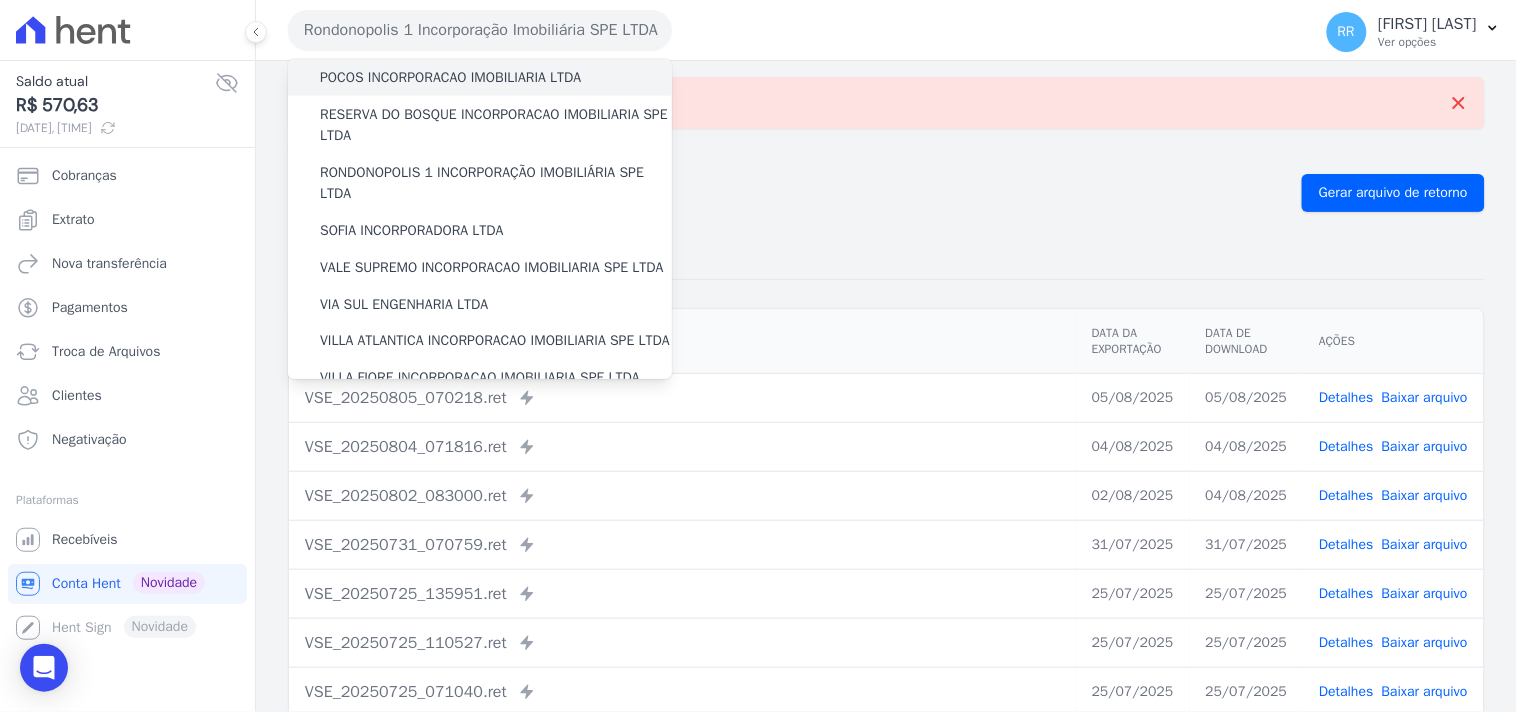 scroll, scrollTop: 703, scrollLeft: 0, axis: vertical 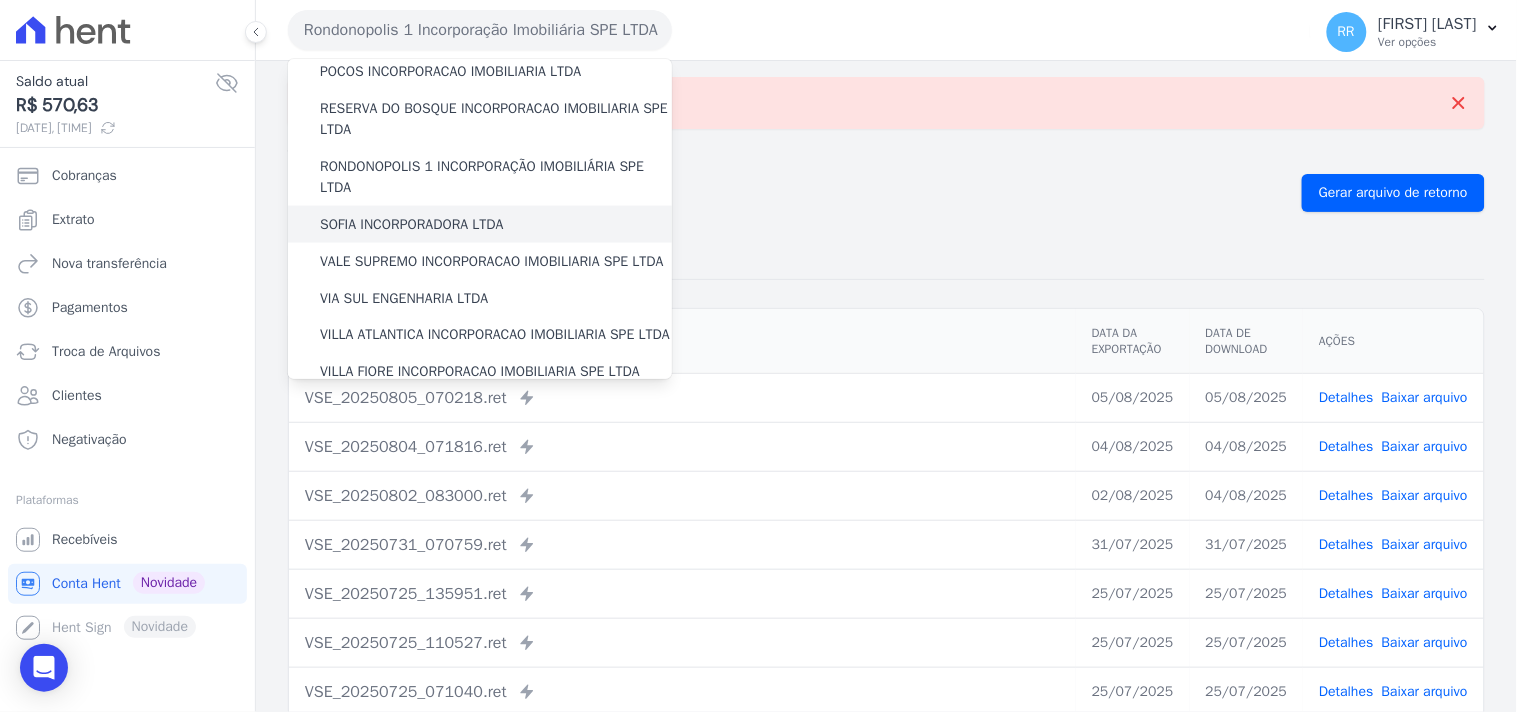 click on "SOFIA INCORPORADORA LTDA" at bounding box center (412, 224) 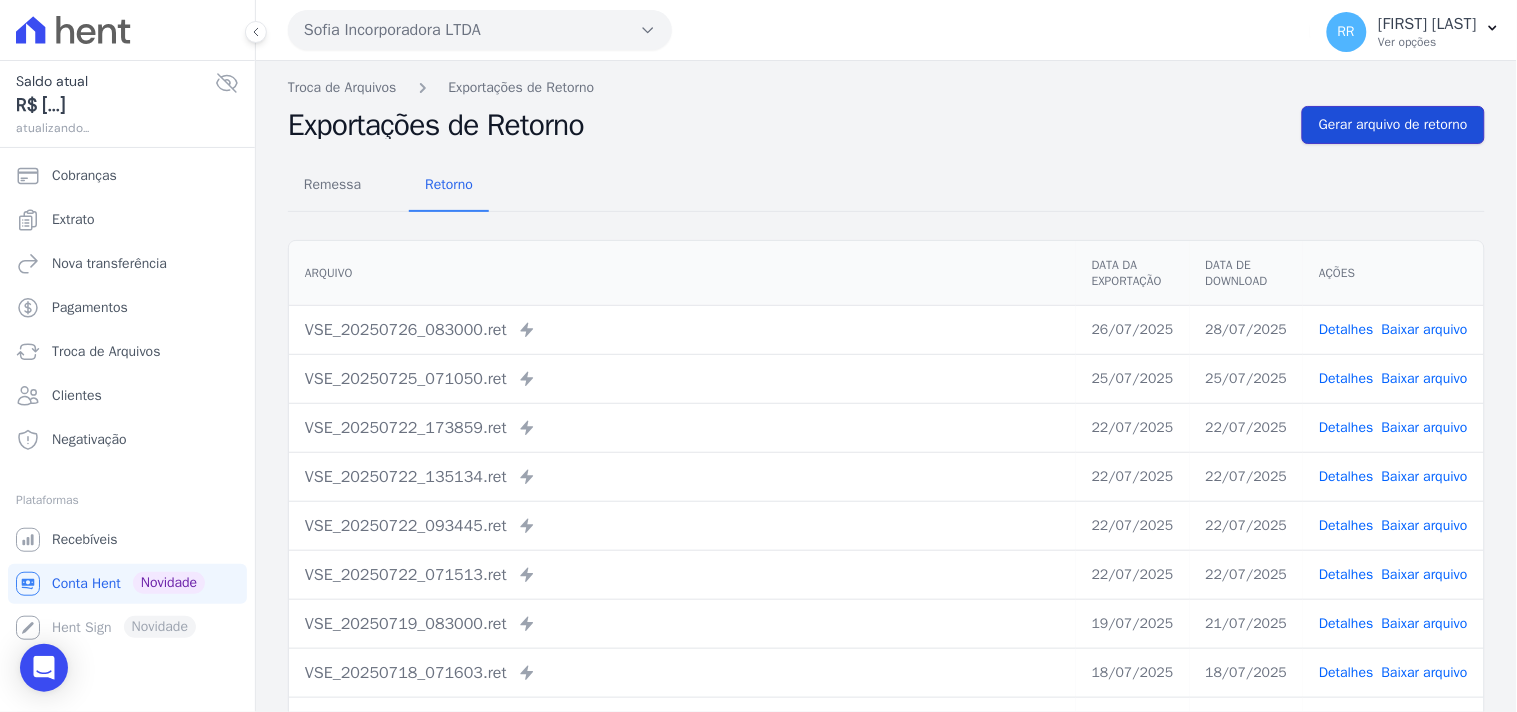 click on "Gerar arquivo de retorno" at bounding box center (1393, 125) 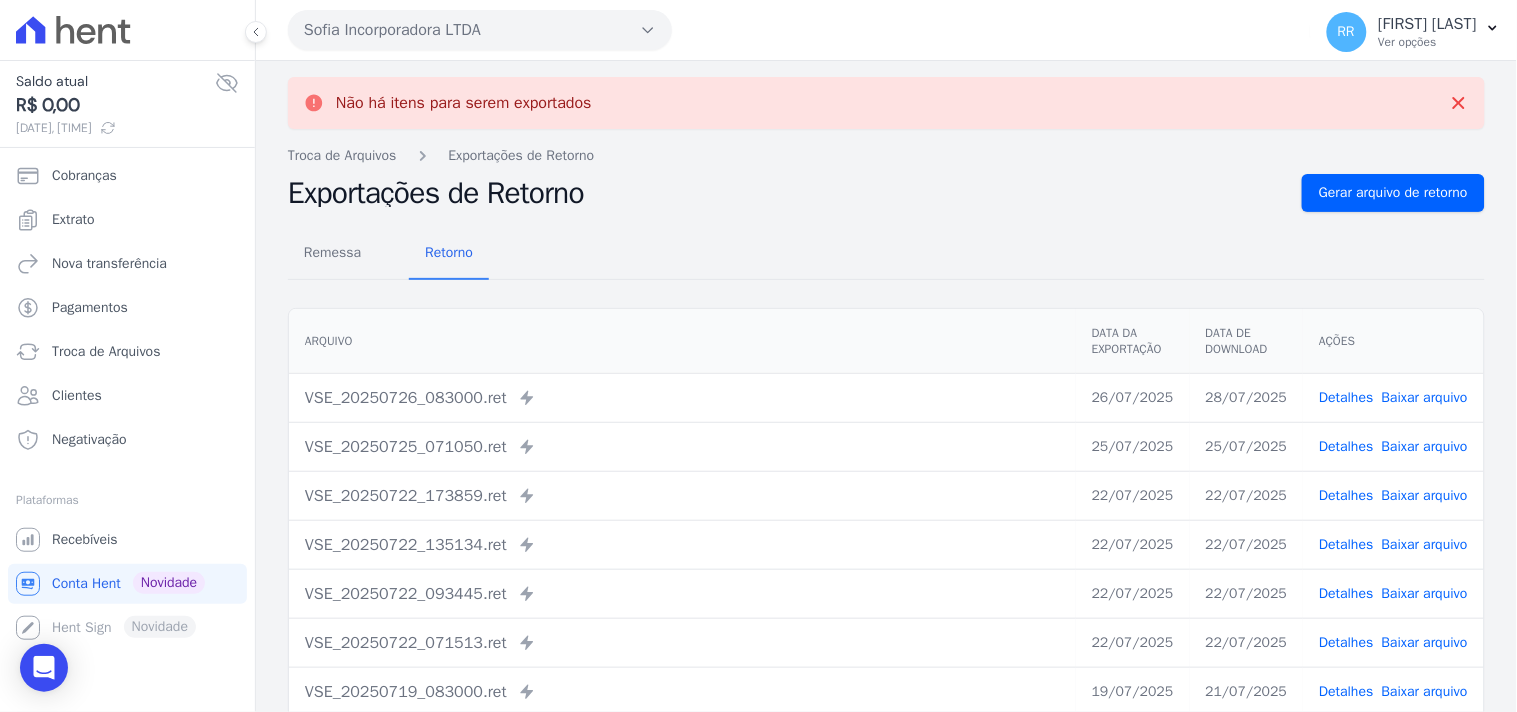 click on "Sofia Incorporadora LTDA" at bounding box center (480, 30) 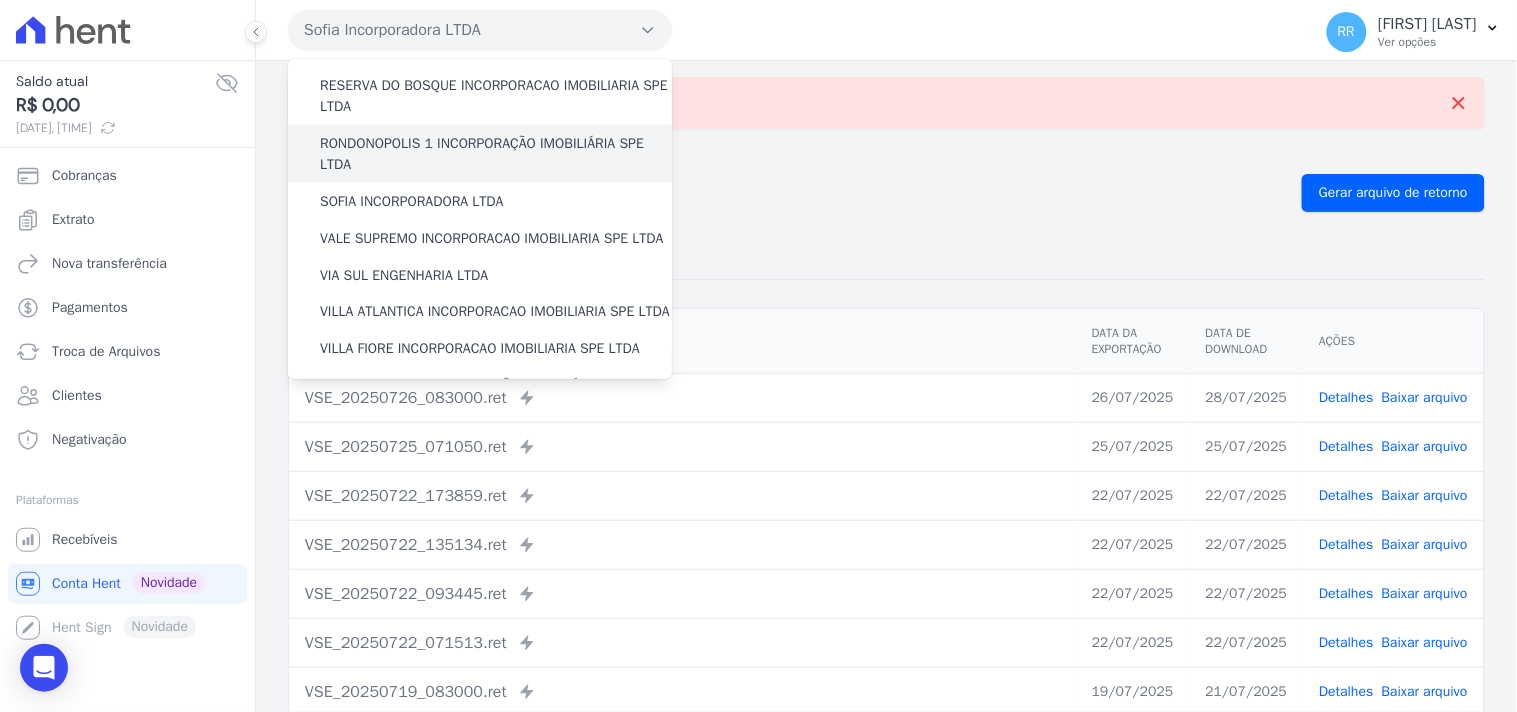 scroll, scrollTop: 814, scrollLeft: 0, axis: vertical 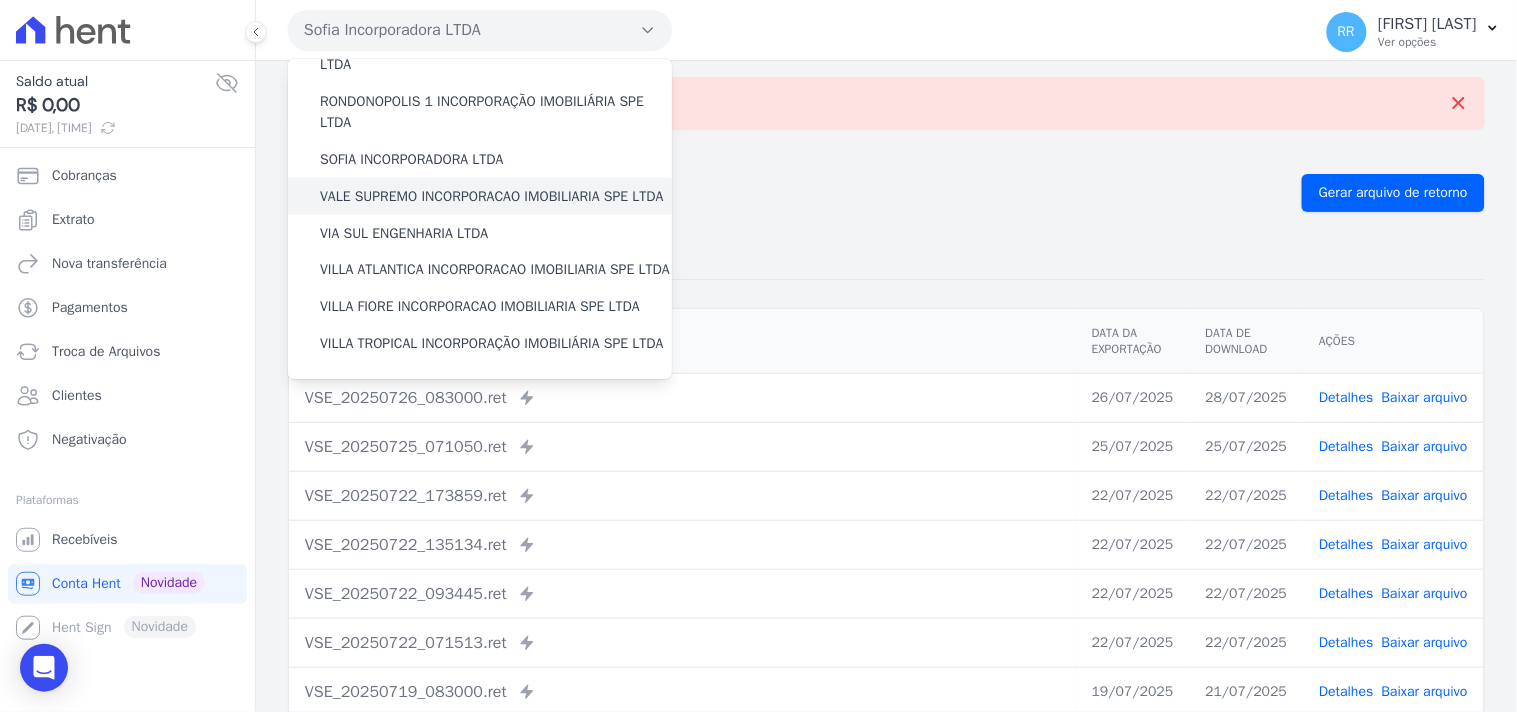 click on "VALE SUPREMO INCORPORACAO IMOBILIARIA SPE LTDA" at bounding box center [492, 196] 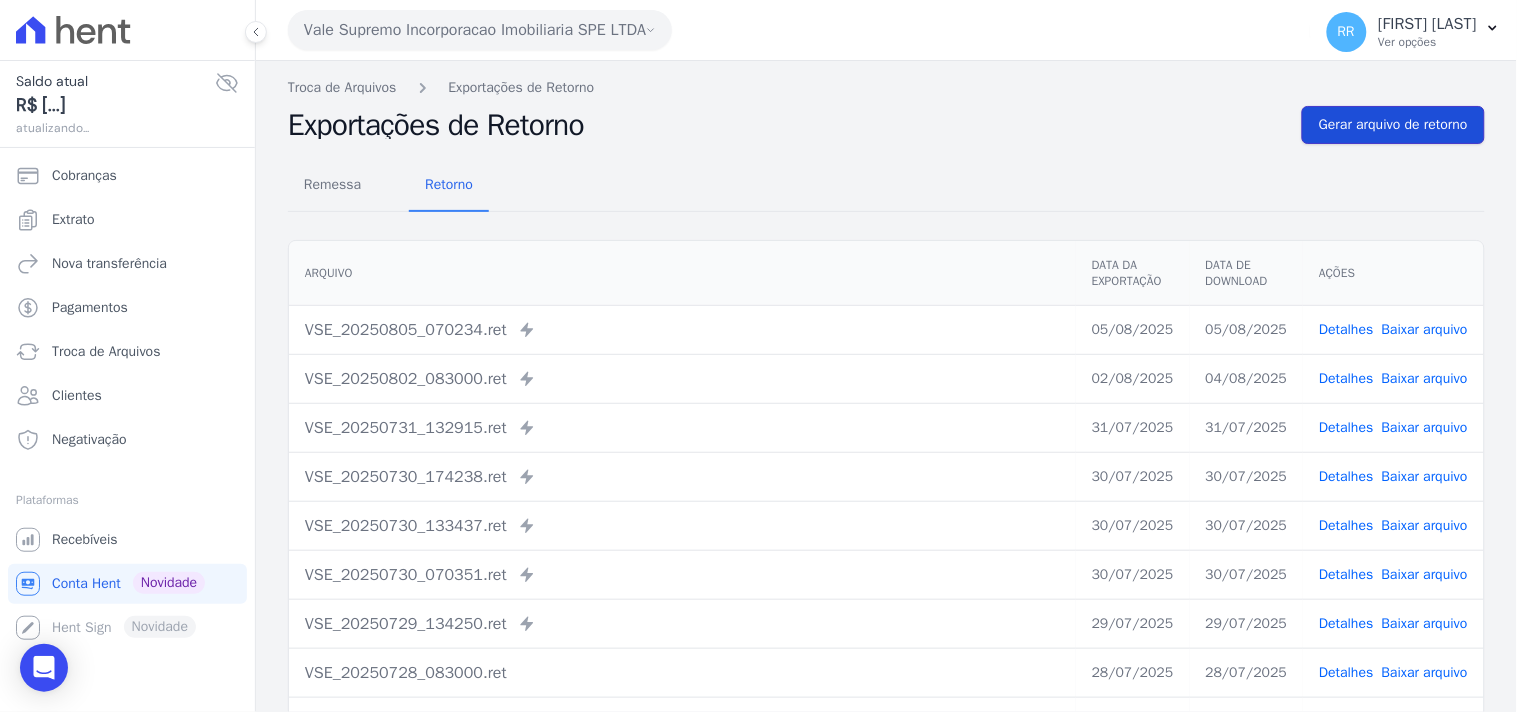 click on "Gerar arquivo de retorno" at bounding box center [1393, 125] 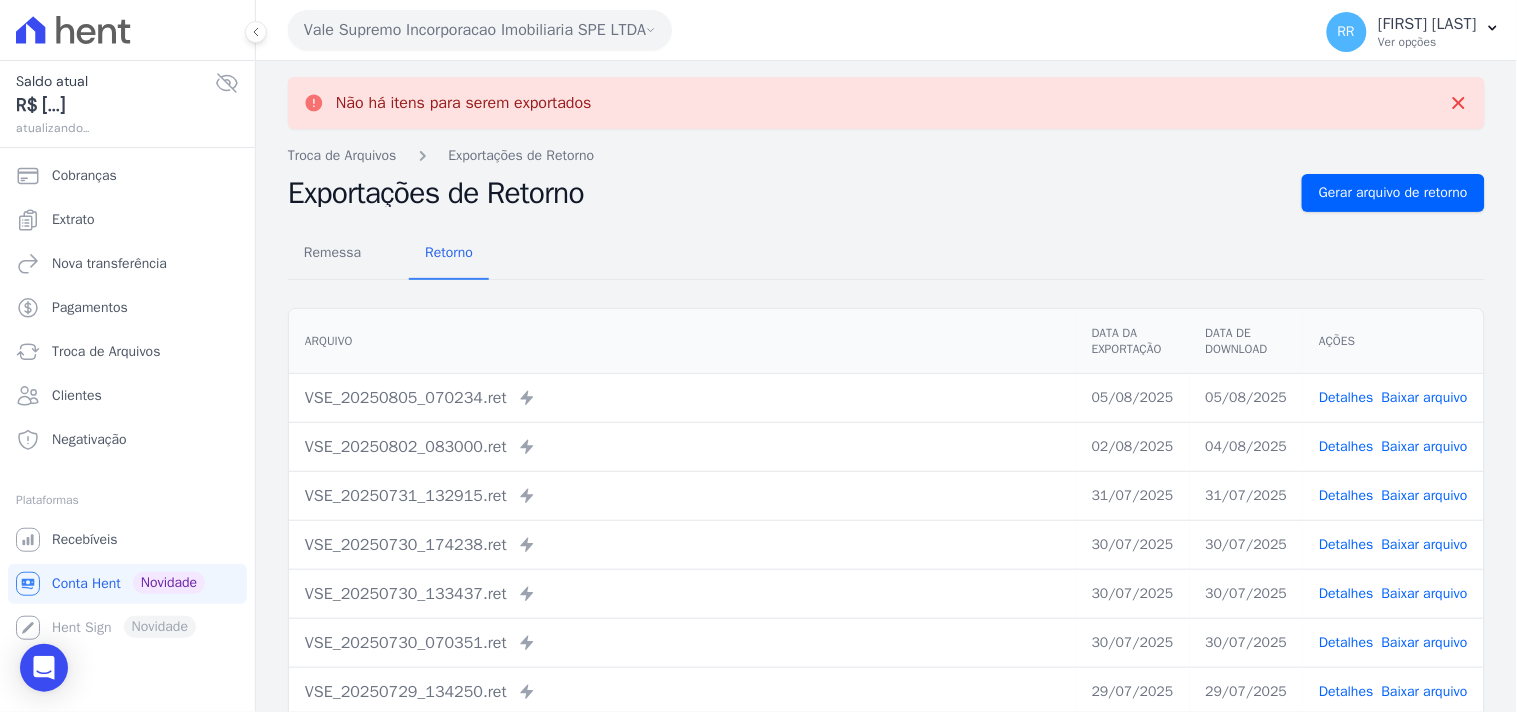 click on "Vale Supremo Incorporacao Imobiliaria SPE LTDA" at bounding box center [480, 30] 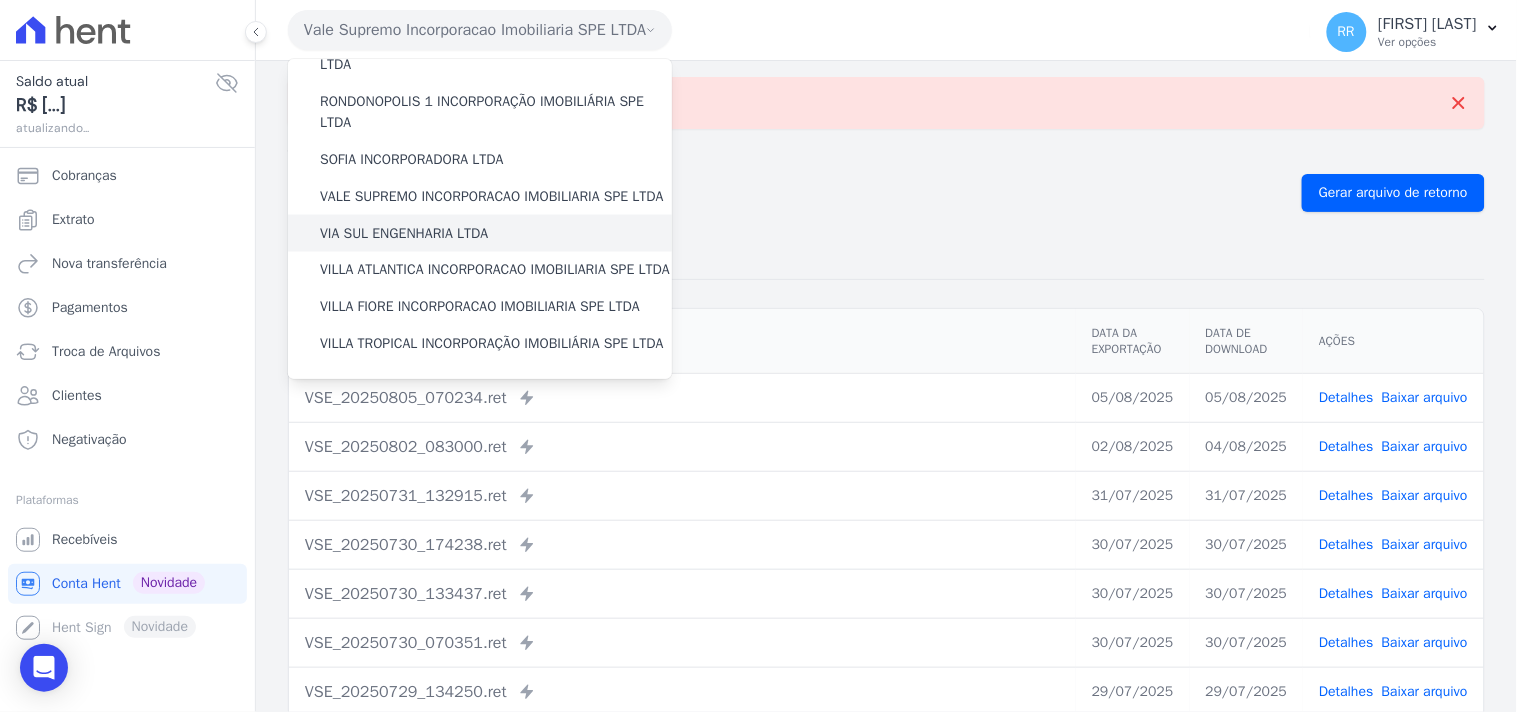 scroll, scrollTop: 814, scrollLeft: 0, axis: vertical 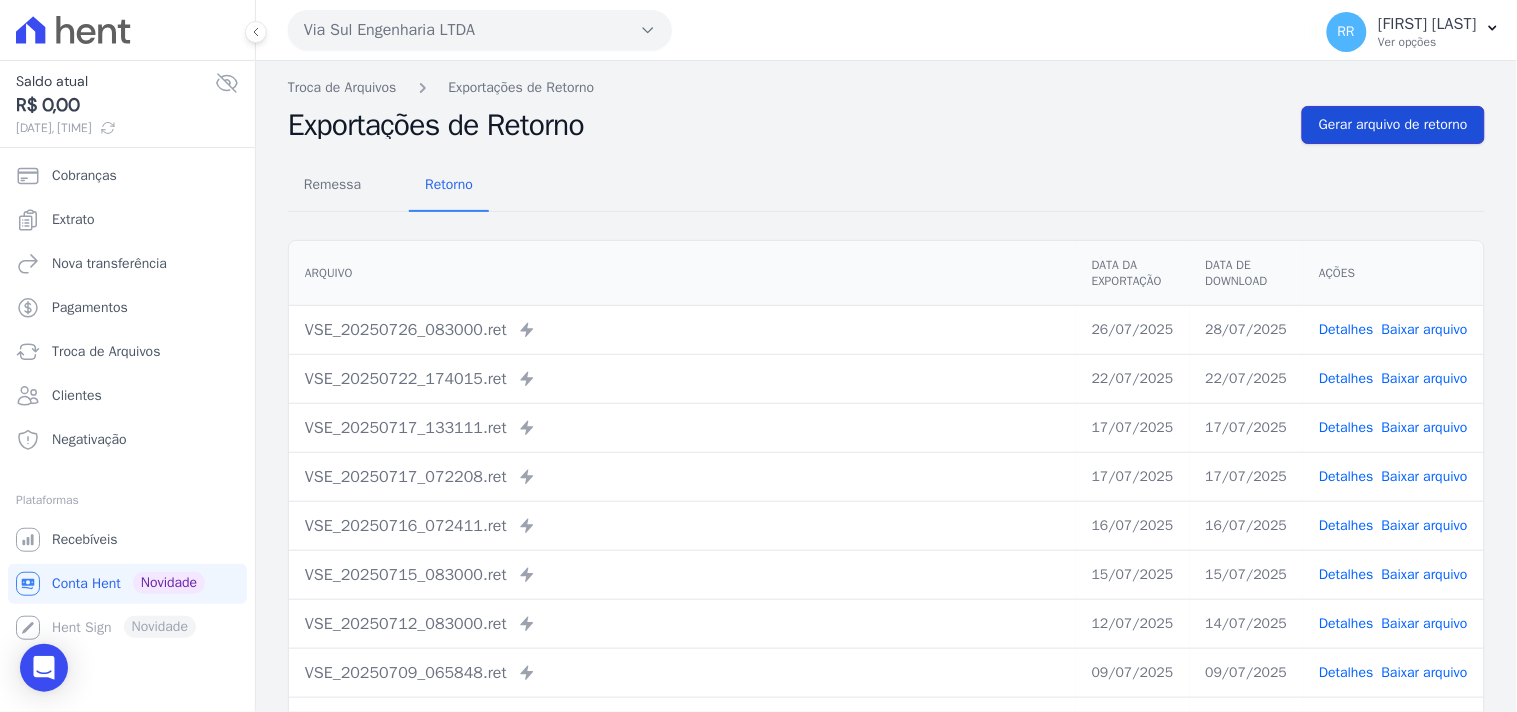 click on "Gerar arquivo de retorno" at bounding box center [1393, 125] 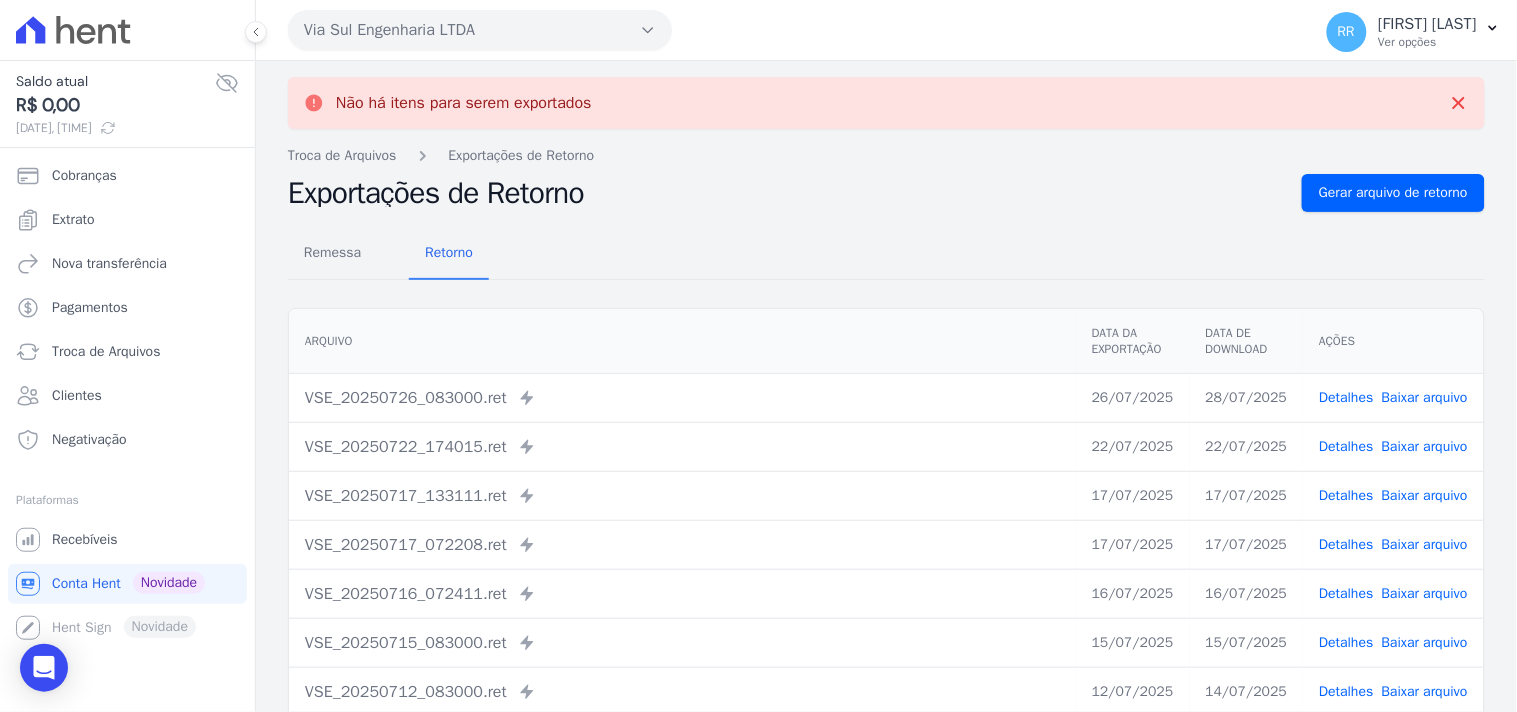 click on "Via Sul Engenharia LTDA" at bounding box center (480, 30) 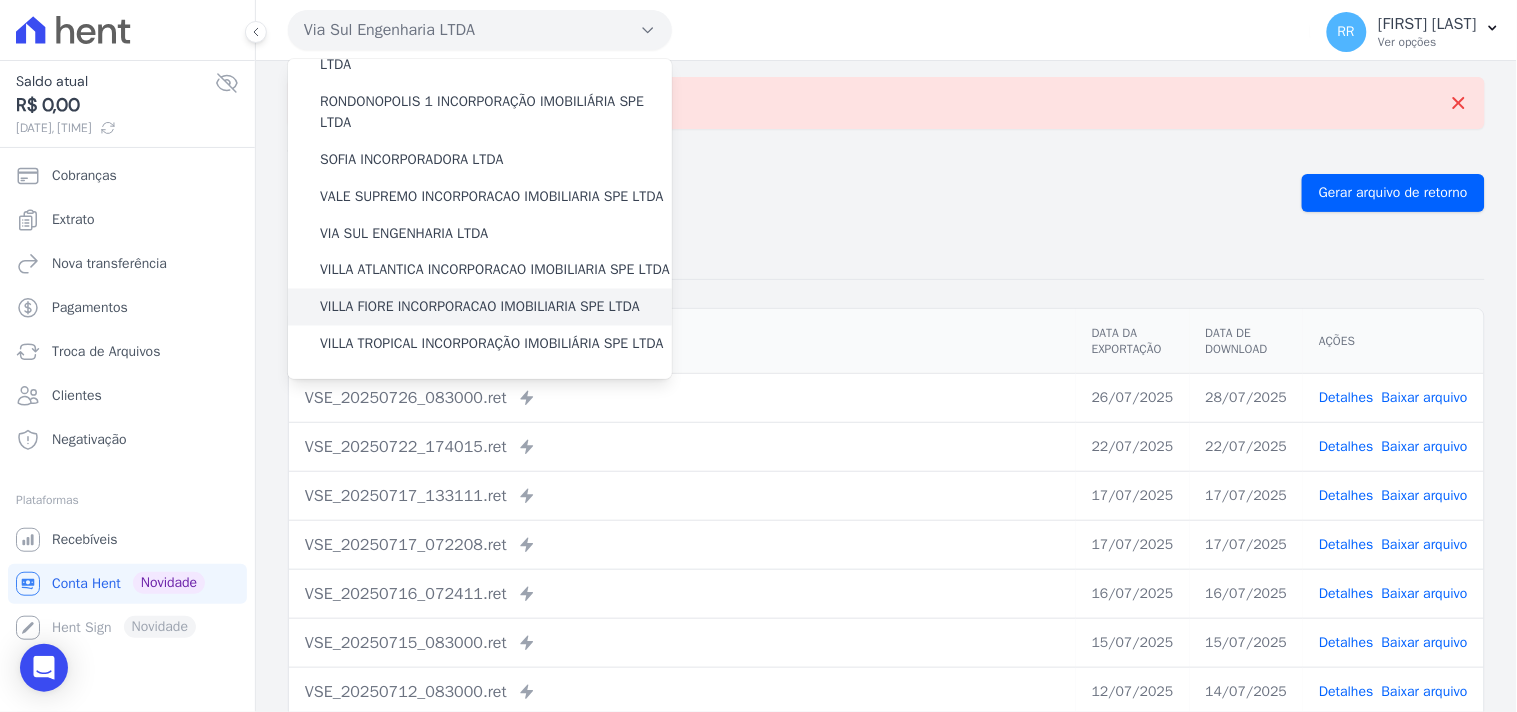 scroll, scrollTop: 888, scrollLeft: 0, axis: vertical 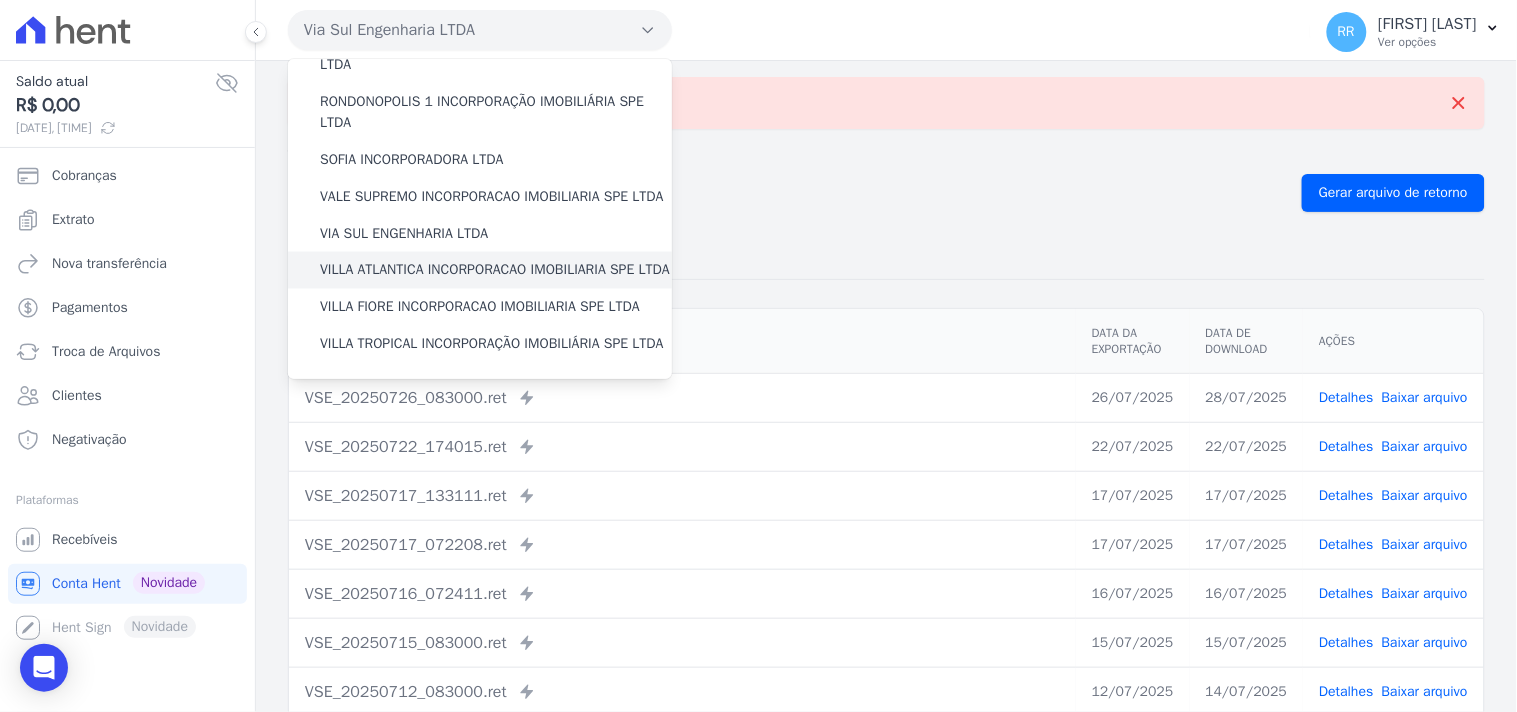 click on "VILLA ATLANTICA INCORPORACAO IMOBILIARIA SPE LTDA" at bounding box center (495, 270) 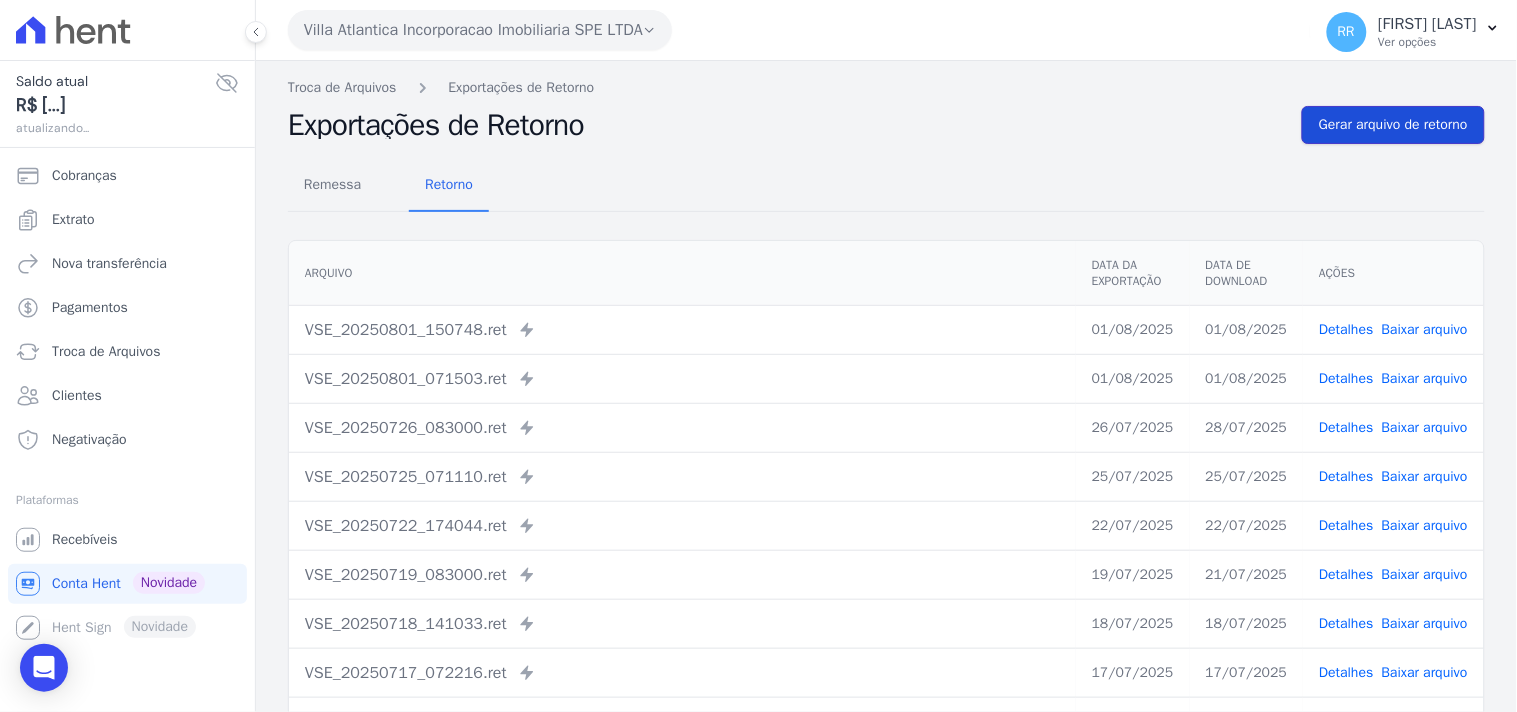 click on "Gerar arquivo de retorno" at bounding box center [1393, 125] 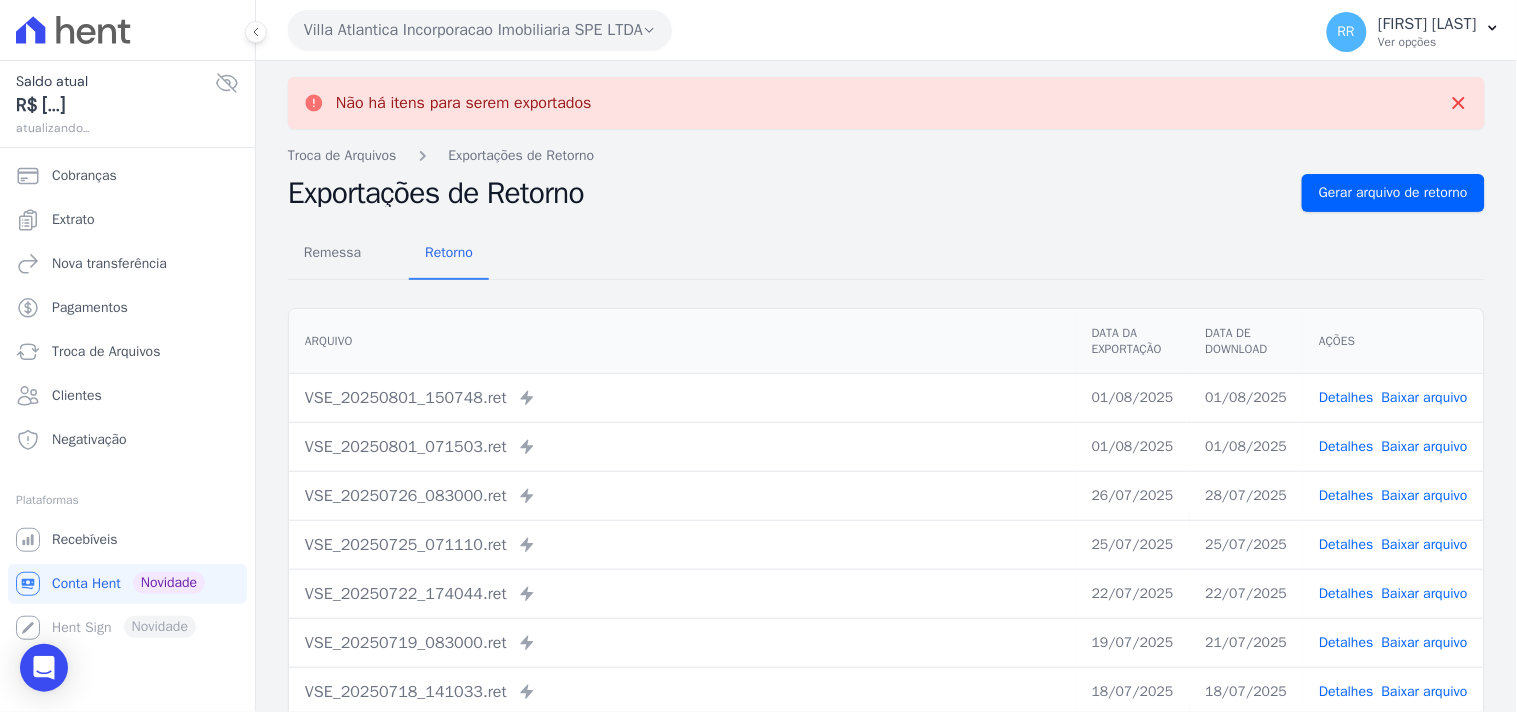 click on "Villa Atlantica Incorporacao Imobiliaria SPE LTDA" at bounding box center [480, 30] 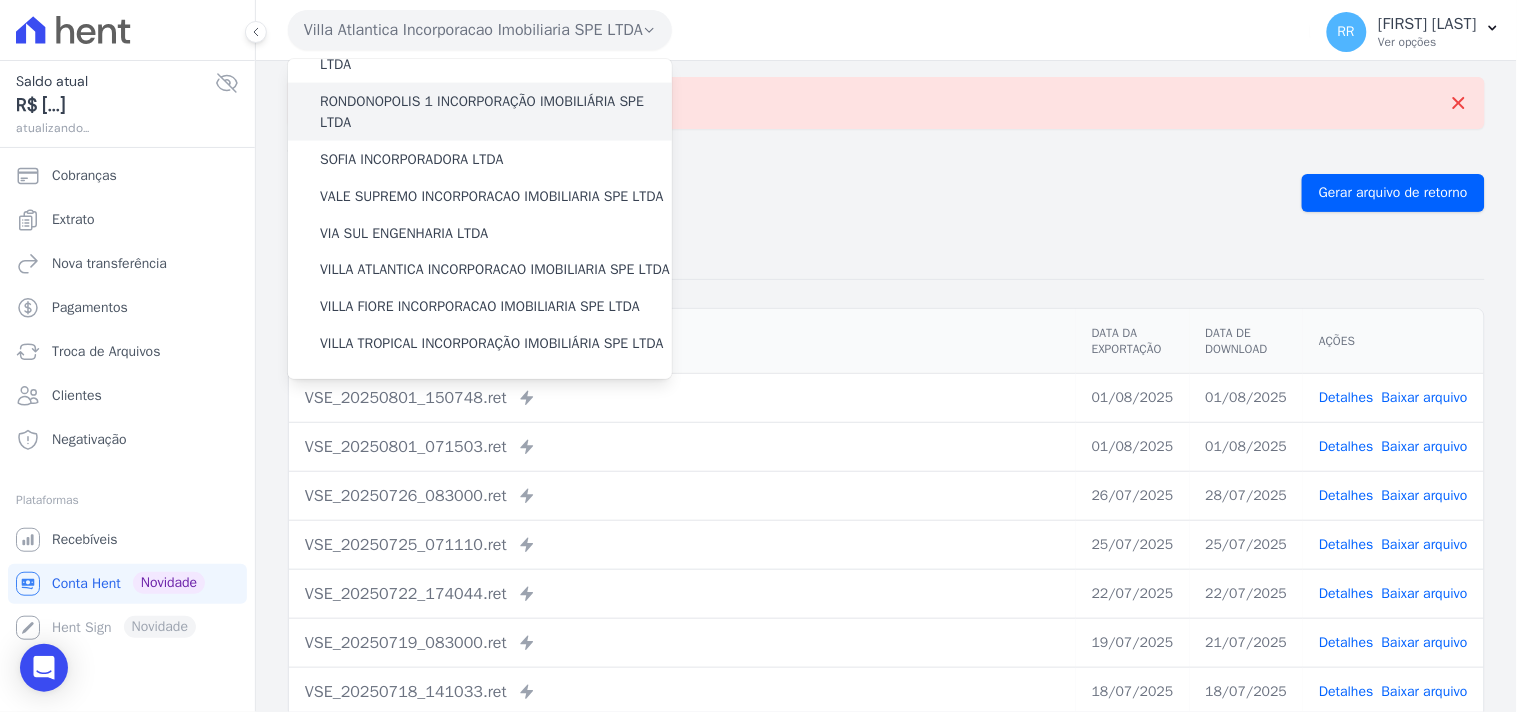 scroll, scrollTop: 893, scrollLeft: 0, axis: vertical 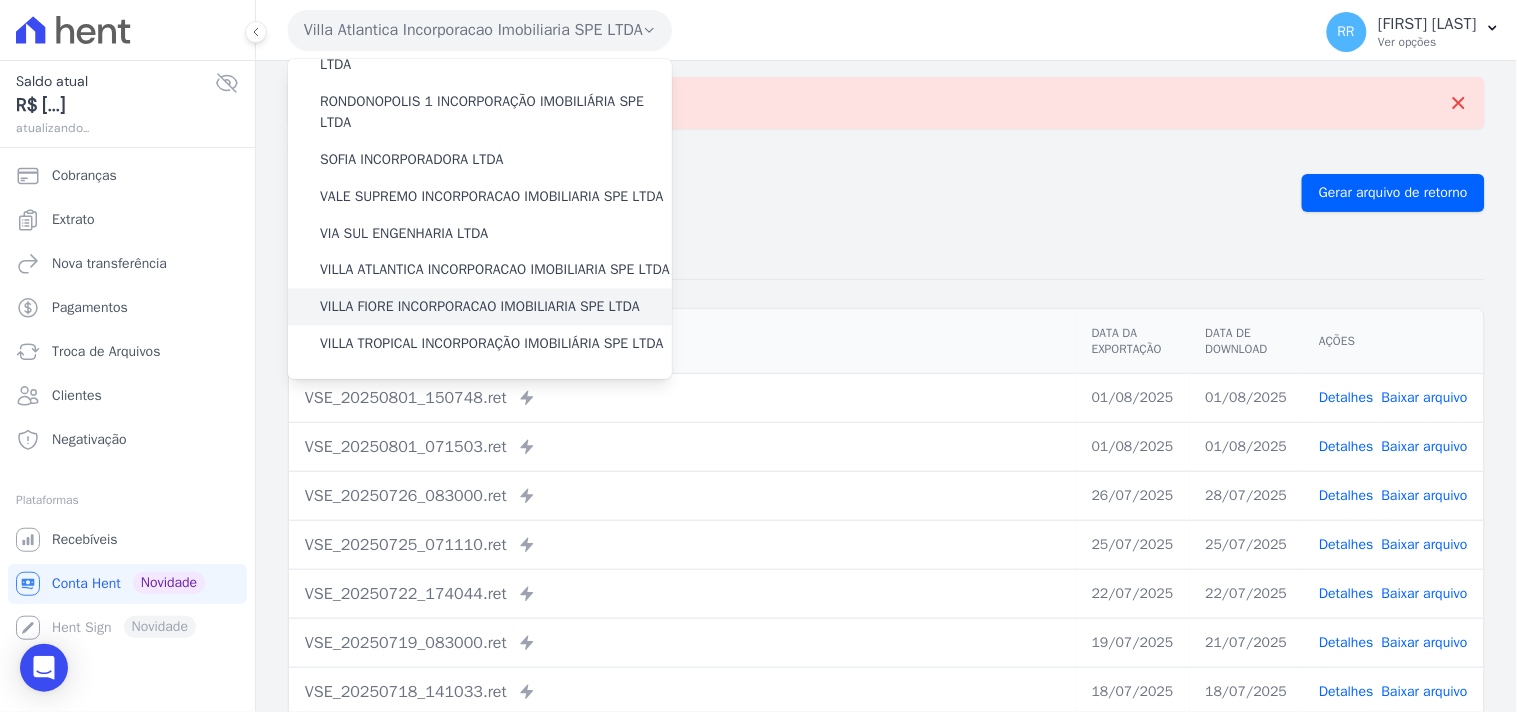 click on "VILLA FIORE INCORPORACAO IMOBILIARIA SPE LTDA" at bounding box center [480, 307] 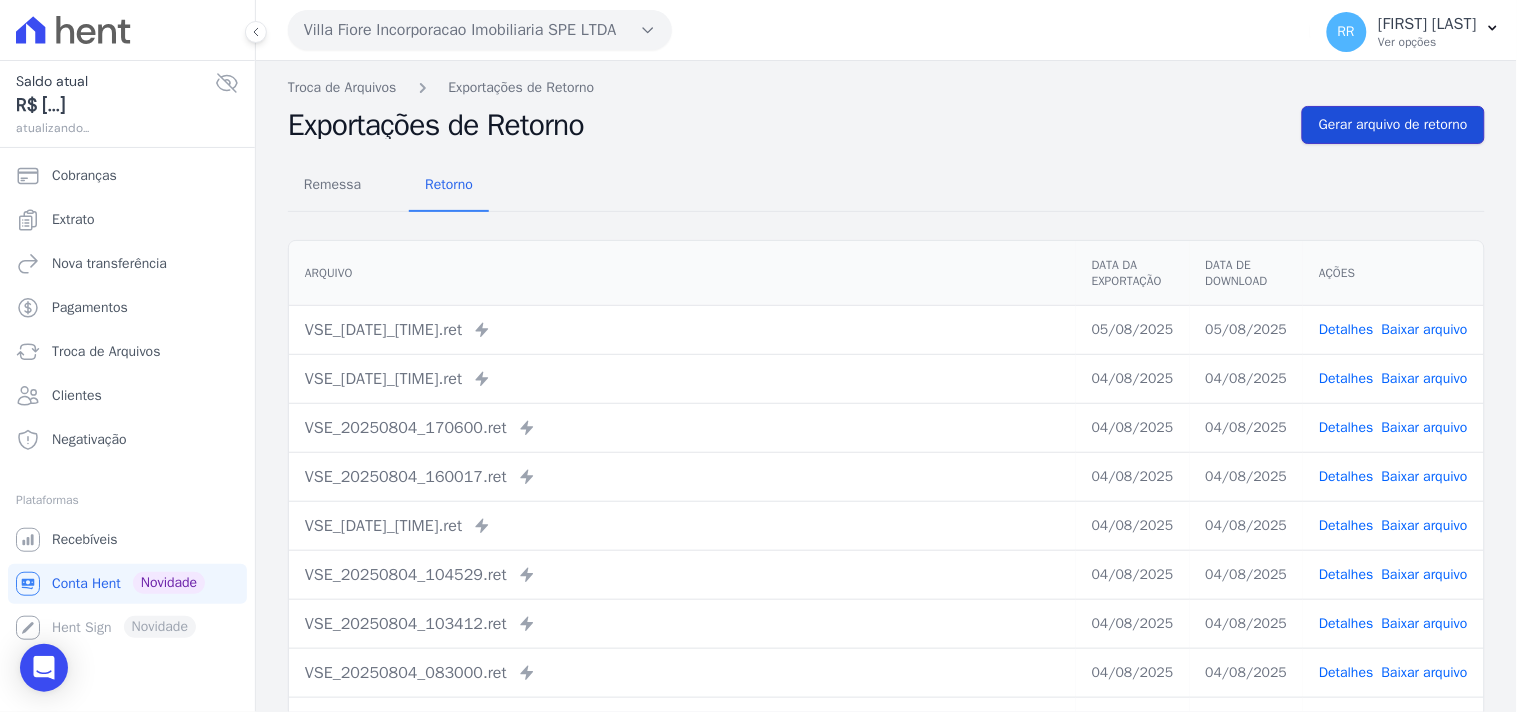 click on "Gerar arquivo de retorno" at bounding box center [1393, 125] 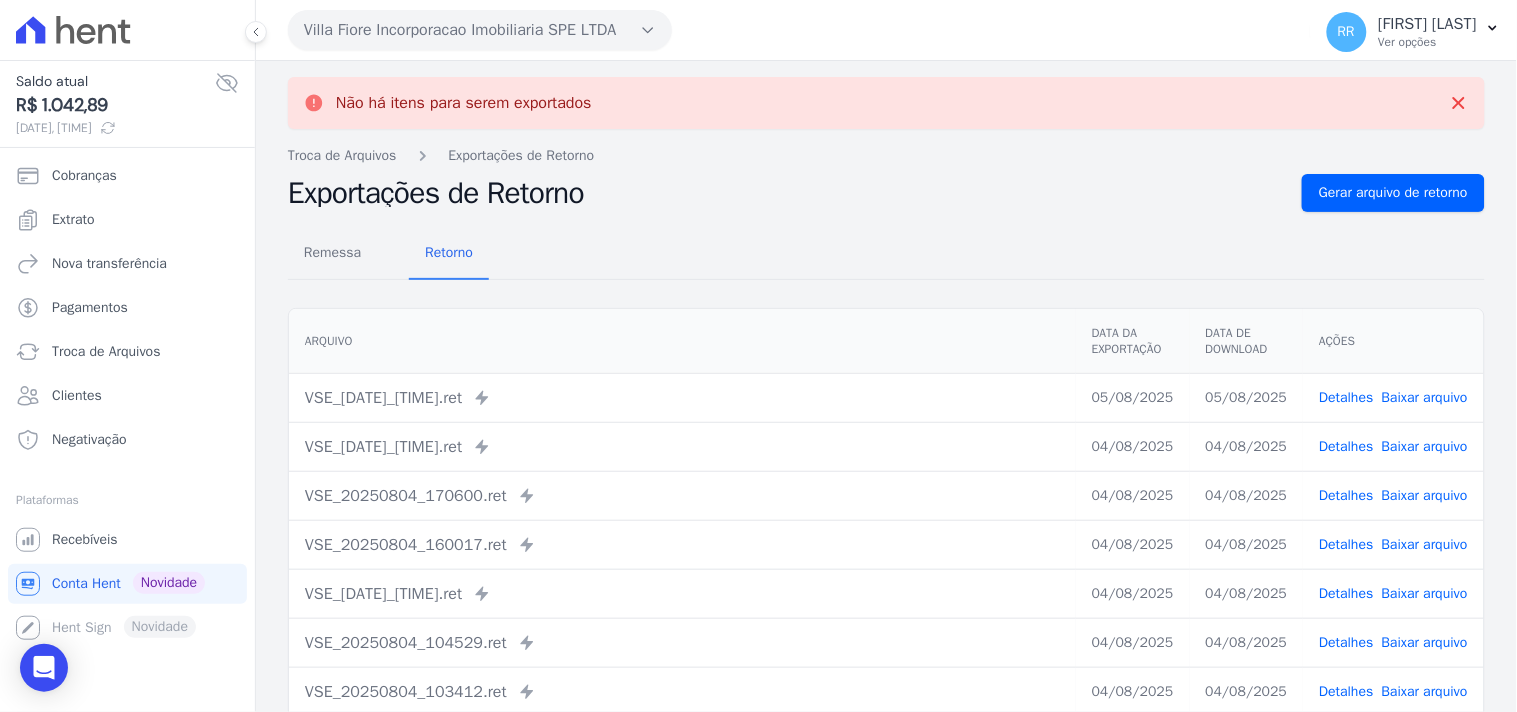 click on "Villa Fiore Incorporacao Imobiliaria SPE LTDA" at bounding box center (480, 30) 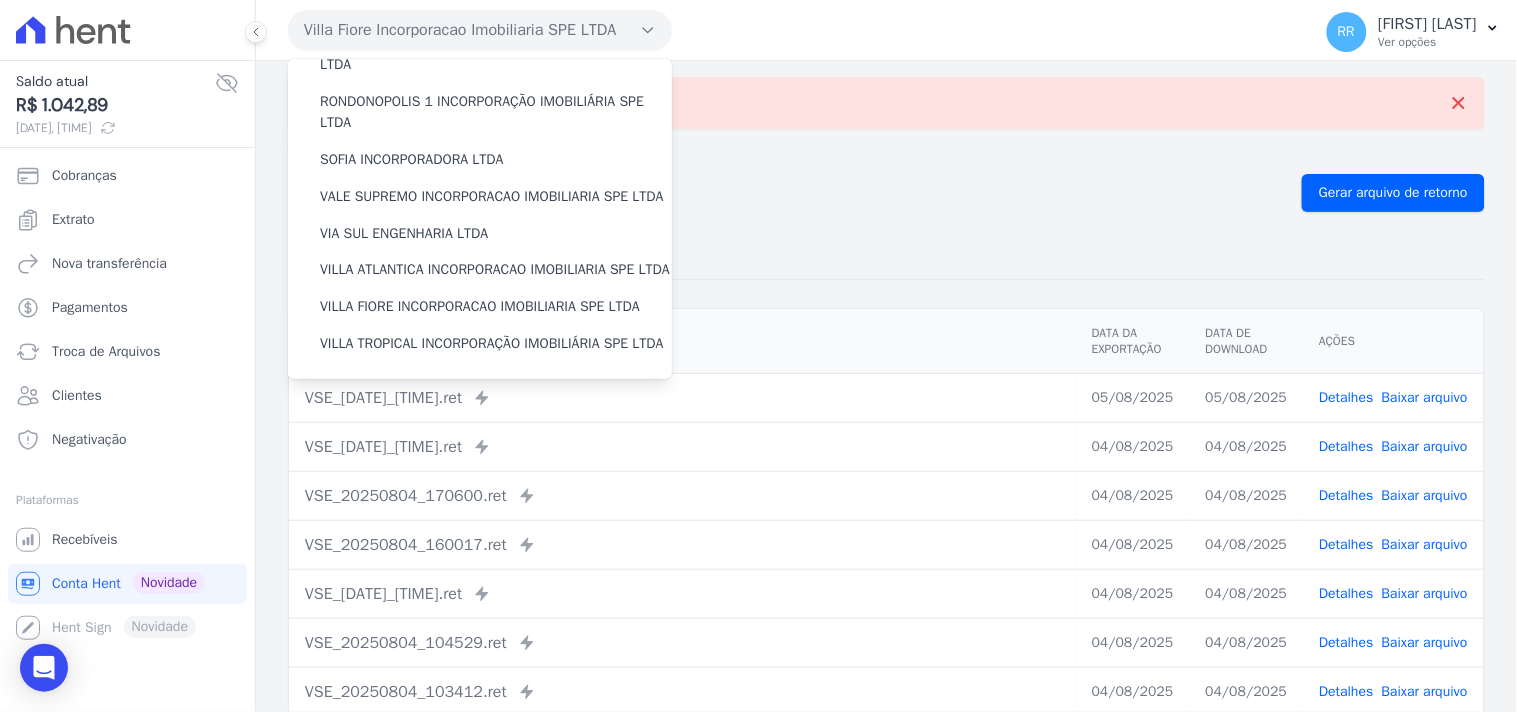 scroll, scrollTop: 893, scrollLeft: 0, axis: vertical 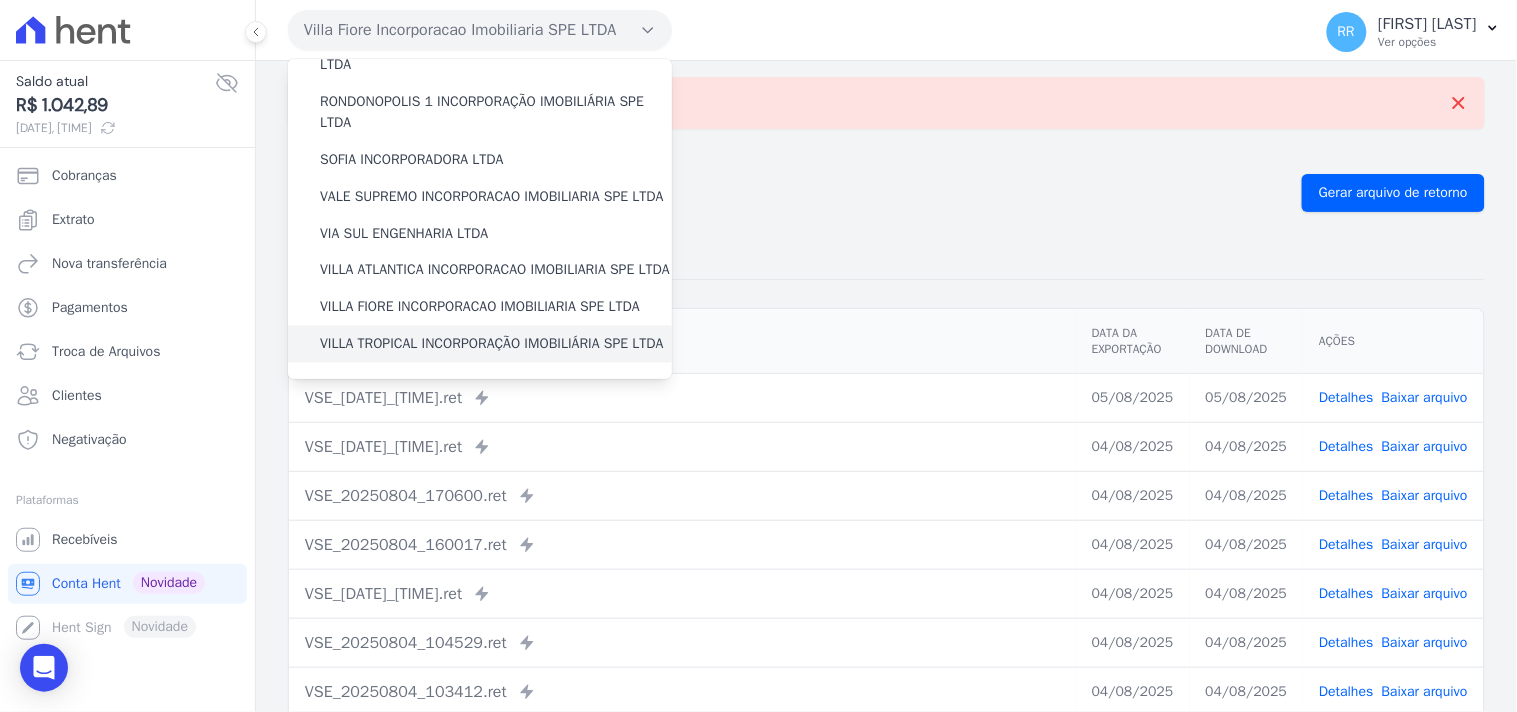 click on "VILLA TROPICAL INCORPORAÇÃO IMOBILIÁRIA SPE LTDA" at bounding box center [492, 344] 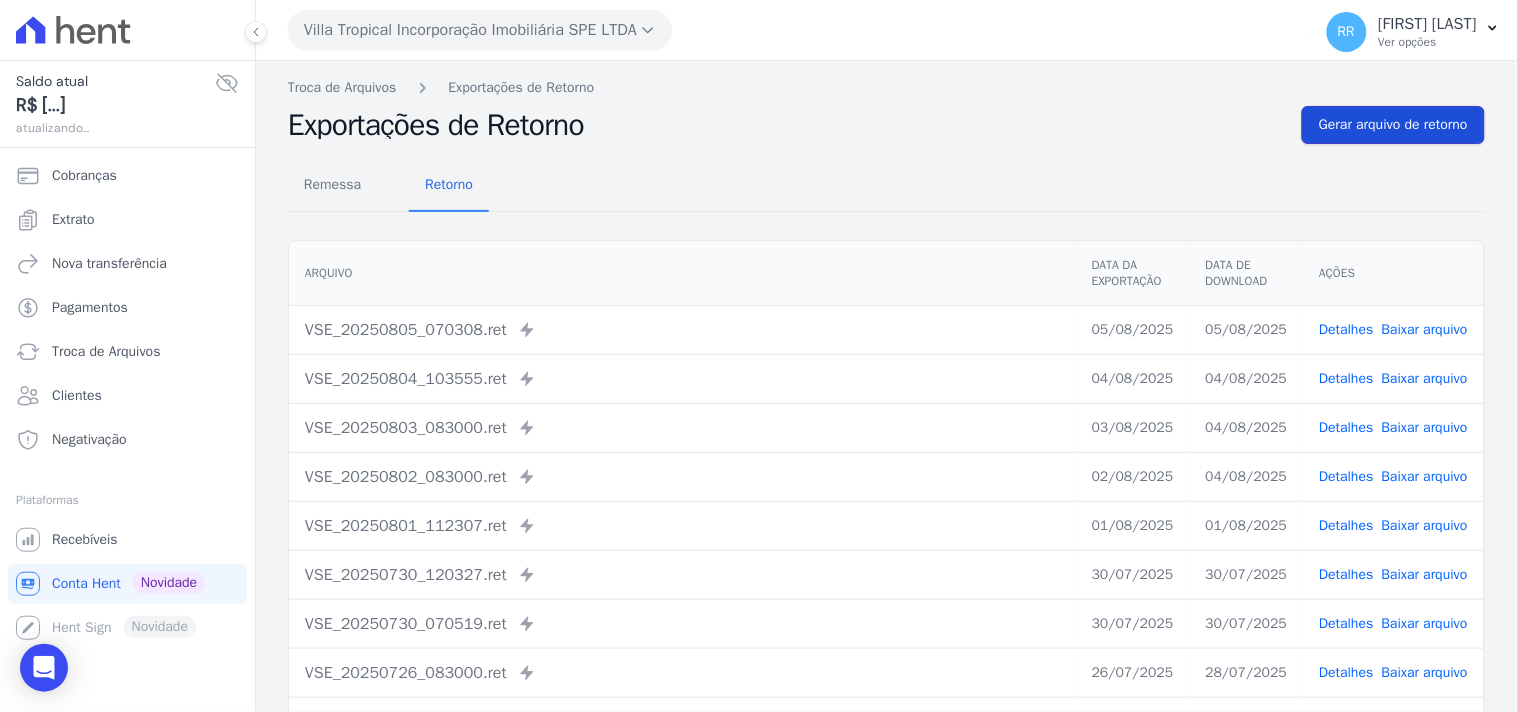click on "Gerar arquivo de retorno" at bounding box center (1393, 125) 